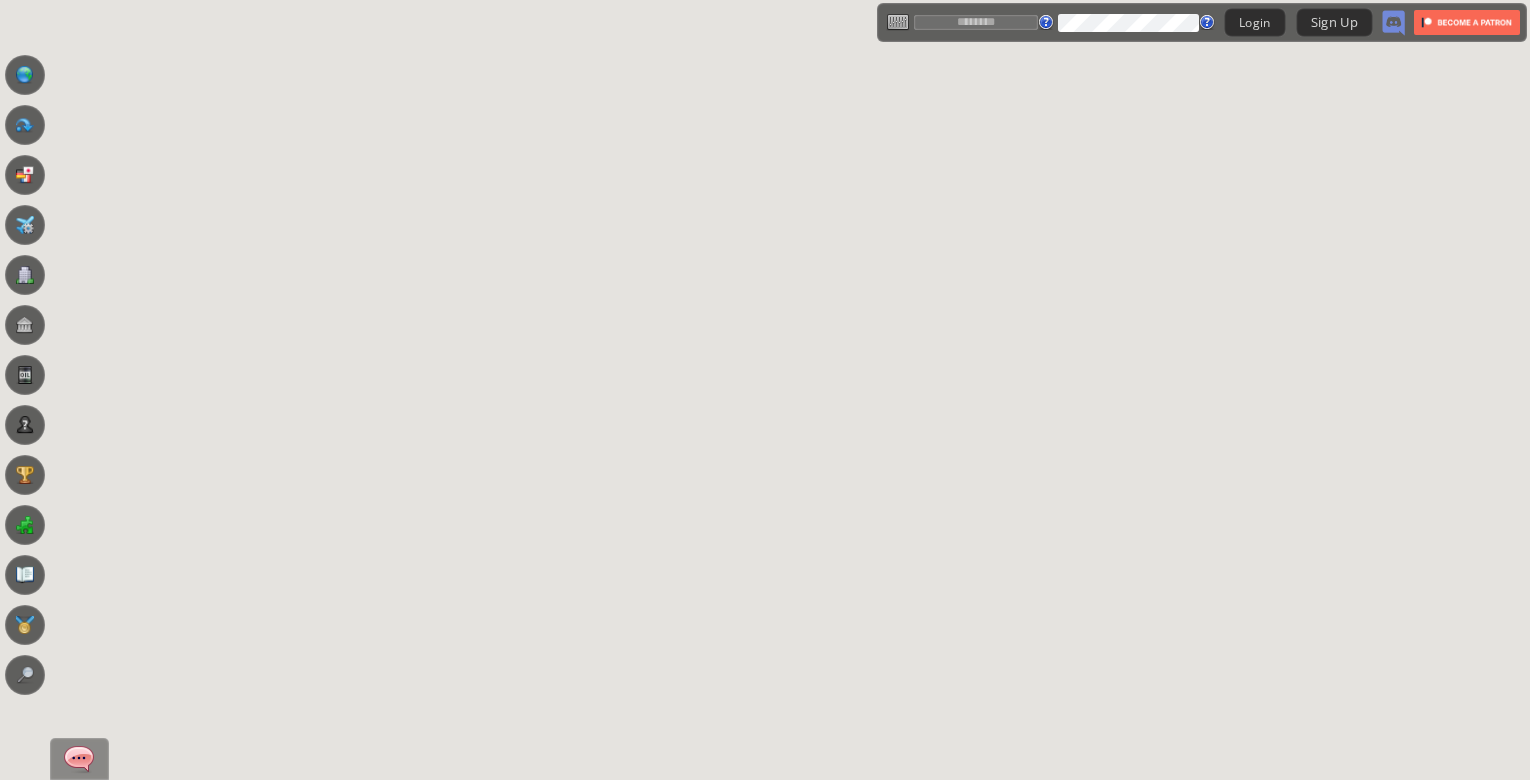 scroll, scrollTop: 0, scrollLeft: 0, axis: both 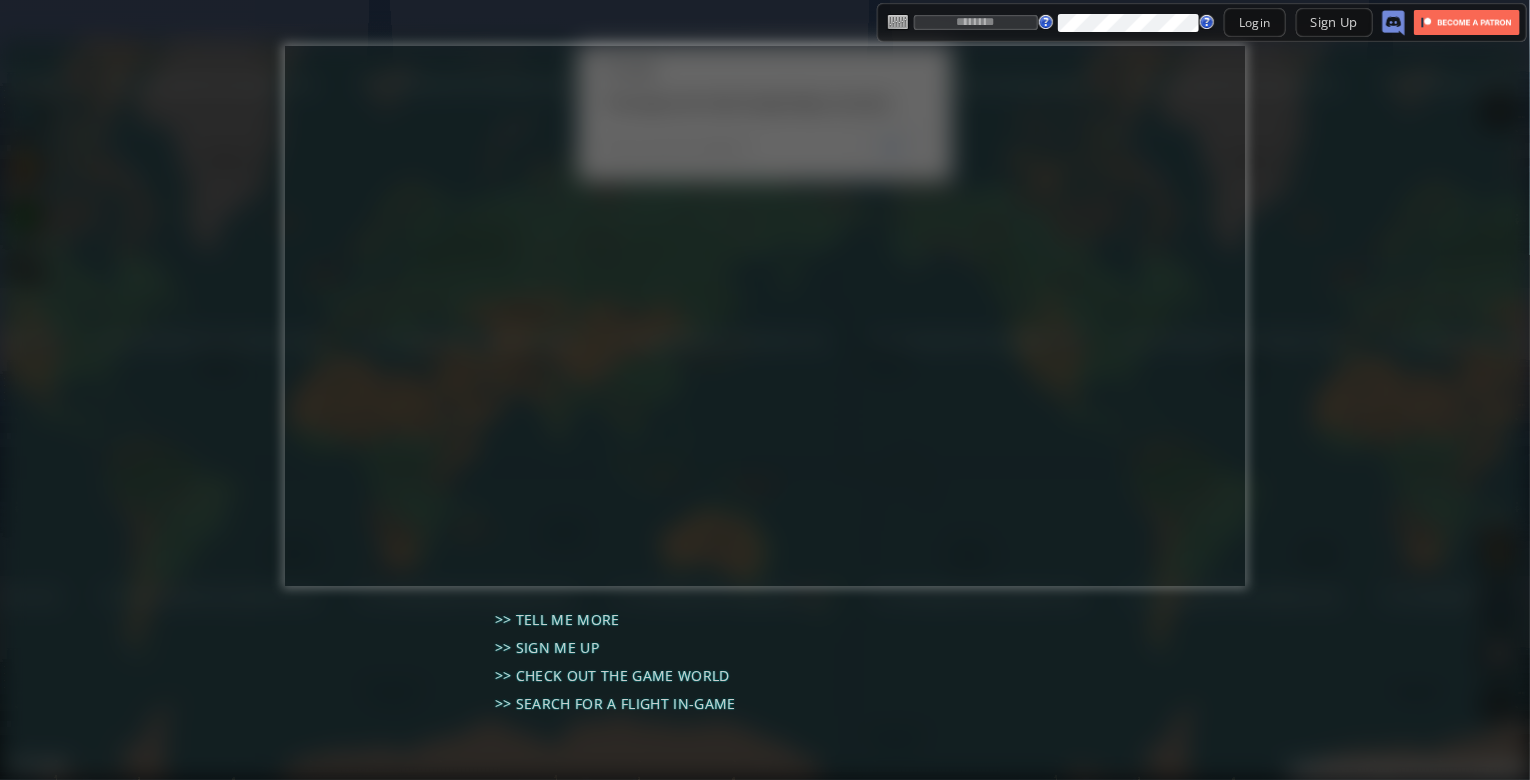 type on "**********" 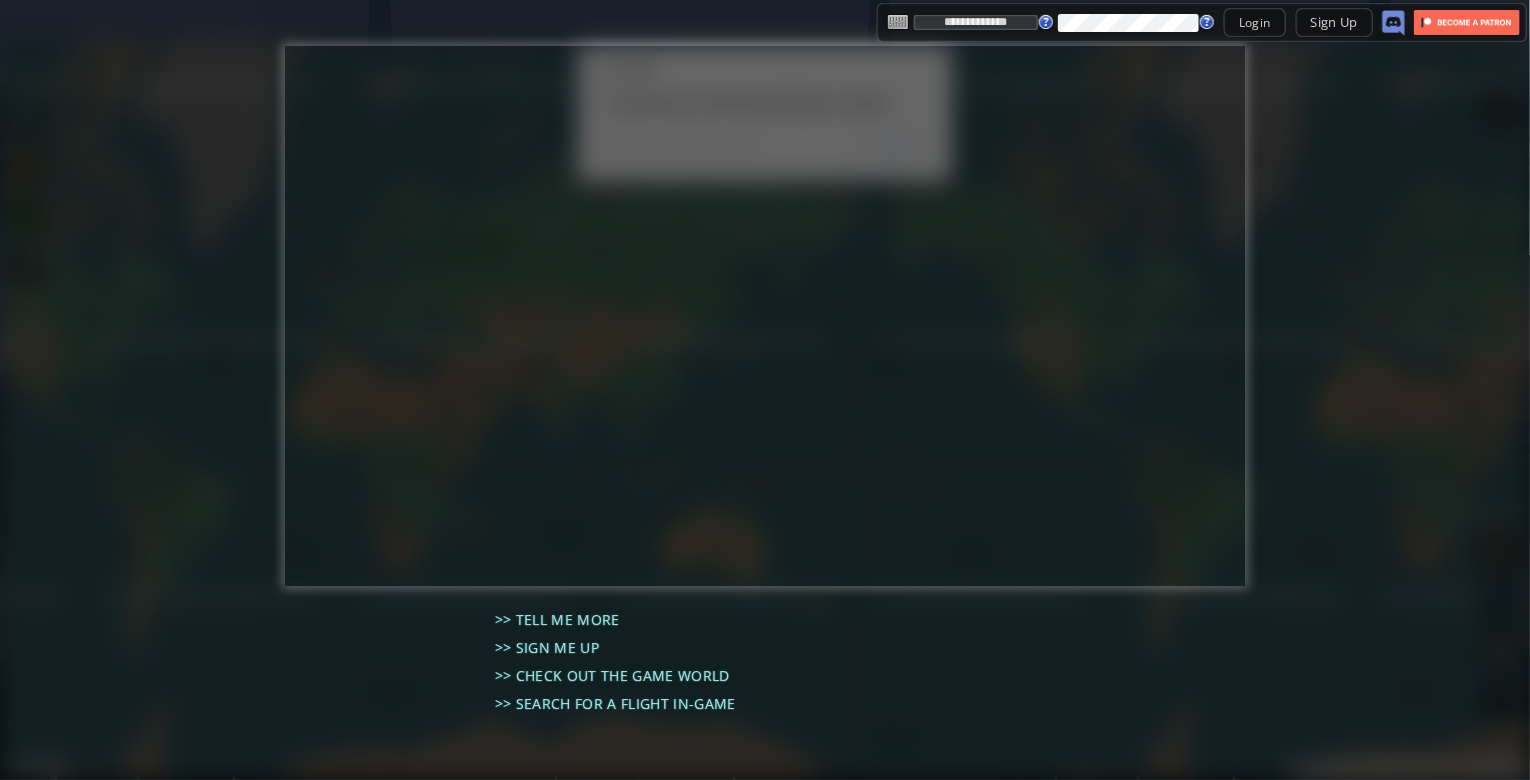 click on "Login" at bounding box center (1255, 22) 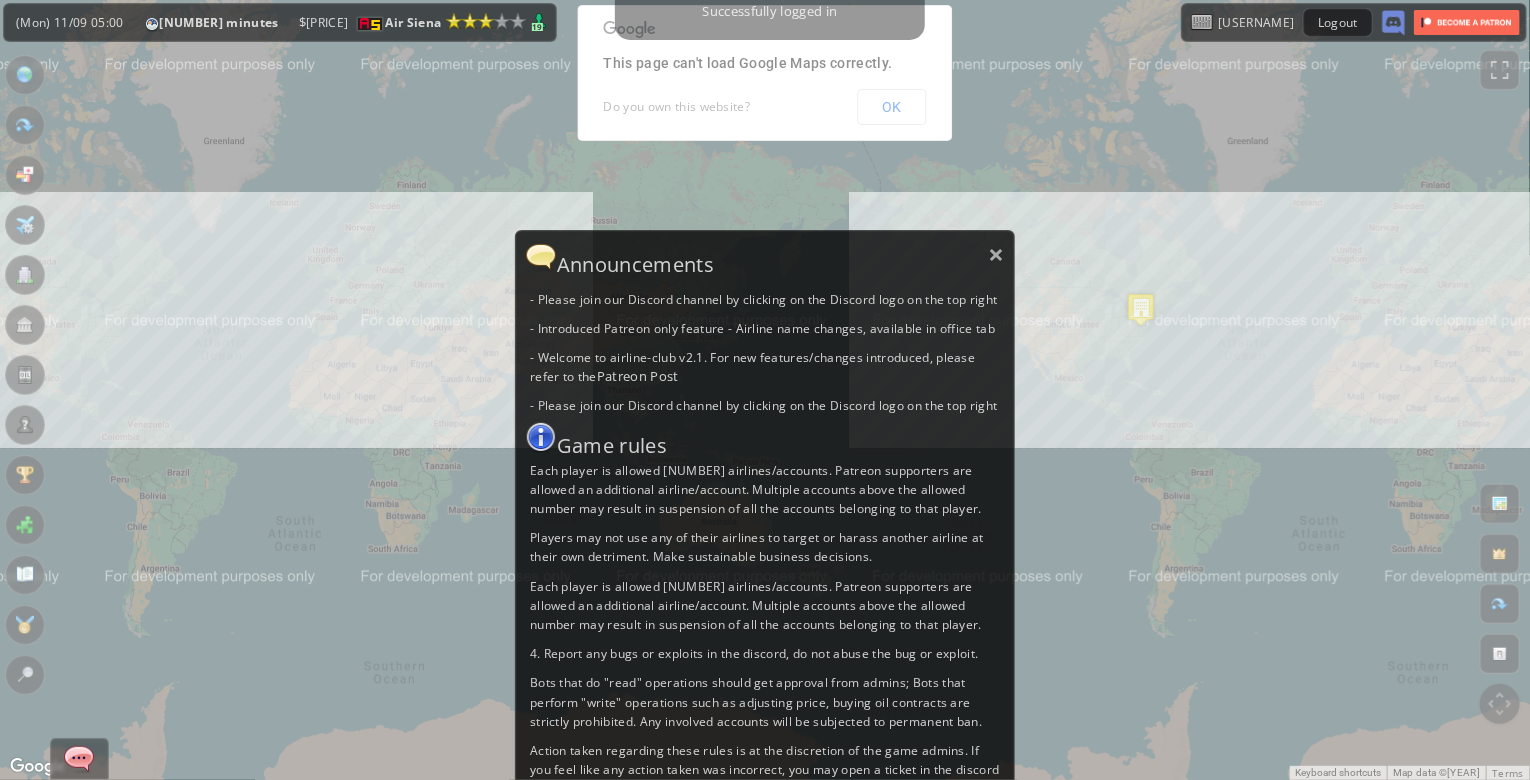 click on "- Please join our Discord channel by clicking on the Discord logo on the top right
- Introduced Patreon only feature - Airline name changes, available in office tab
- Welcome to airline-club v2.1. For new features/changes introduced, please refer to the  Patreon Post
- Please join our Discord channel by clicking on the Discord logo on the top right
Game rules
1. Each player is allowed 2 airlines/accounts. Patreon supporters are allowed an additional airline/account. Multiple accounts above the allowed number may result in suspension of all the accounts belonging to that player.
2. Players may not use any of their airlines to target or harass another airline at their own detriment. Make sustainable business decisions.
3. Offensive airline names and offensive chat messages are not allowed.
4. Report any bugs or exploits in the discord, do not abuse the bug or exploit." at bounding box center [765, 527] 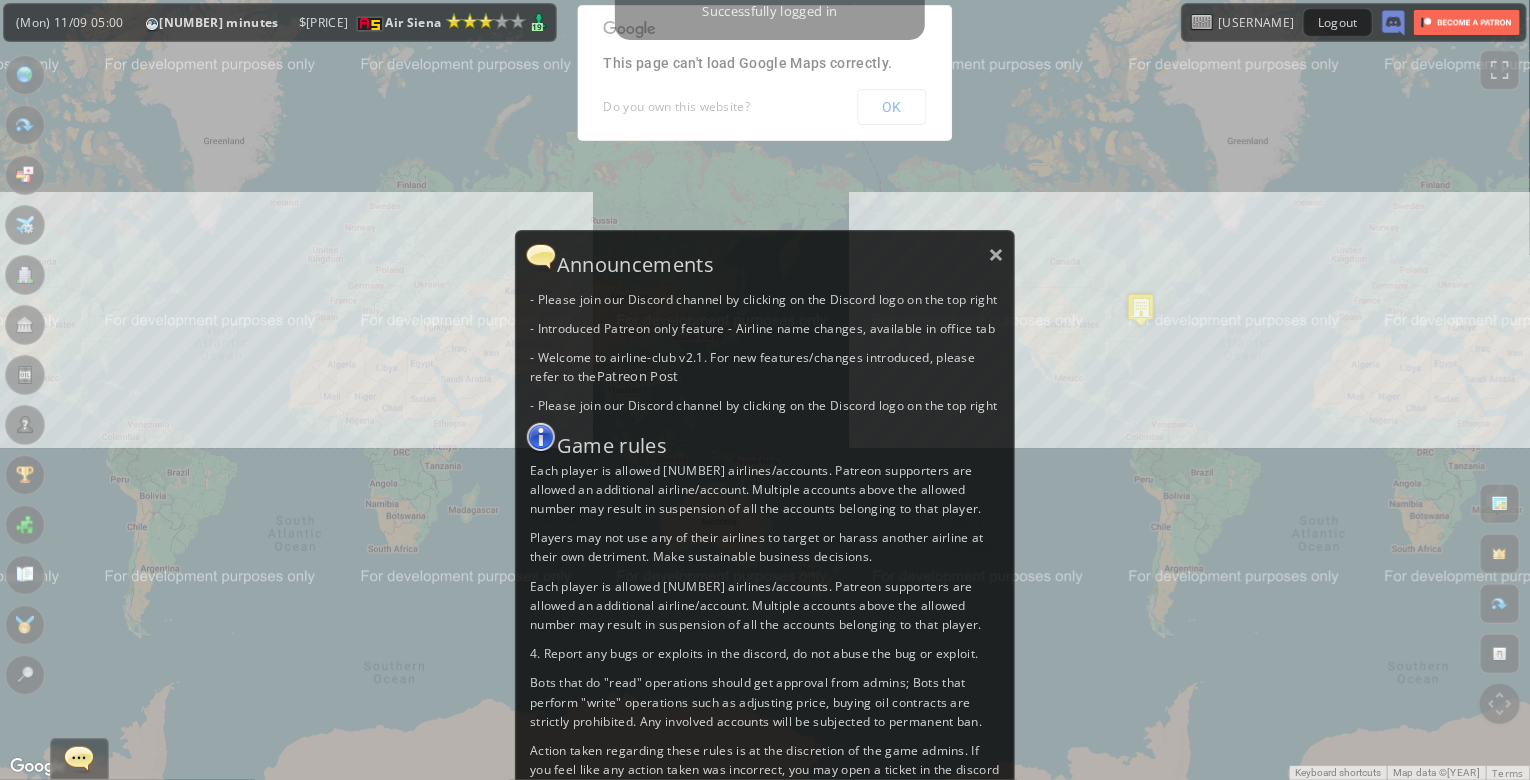 click on "- Please join our Discord channel by clicking on the Discord logo on the top right
- Introduced Patreon only feature - Airline name changes, available in office tab
- Welcome to airline-club v2.1. For new features/changes introduced, please refer to the  Patreon Post
- Please join our Discord channel by clicking on the Discord logo on the top right
Game rules
1. Each player is allowed 2 airlines/accounts. Patreon supporters are allowed an additional airline/account. Multiple accounts above the allowed number may result in suspension of all the accounts belonging to that player.
2. Players may not use any of their airlines to target or harass another airline at their own detriment. Make sustainable business decisions.
3. Offensive airline names and offensive chat messages are not allowed.
4. Report any bugs or exploits in the discord, do not abuse the bug or exploit." at bounding box center [765, 390] 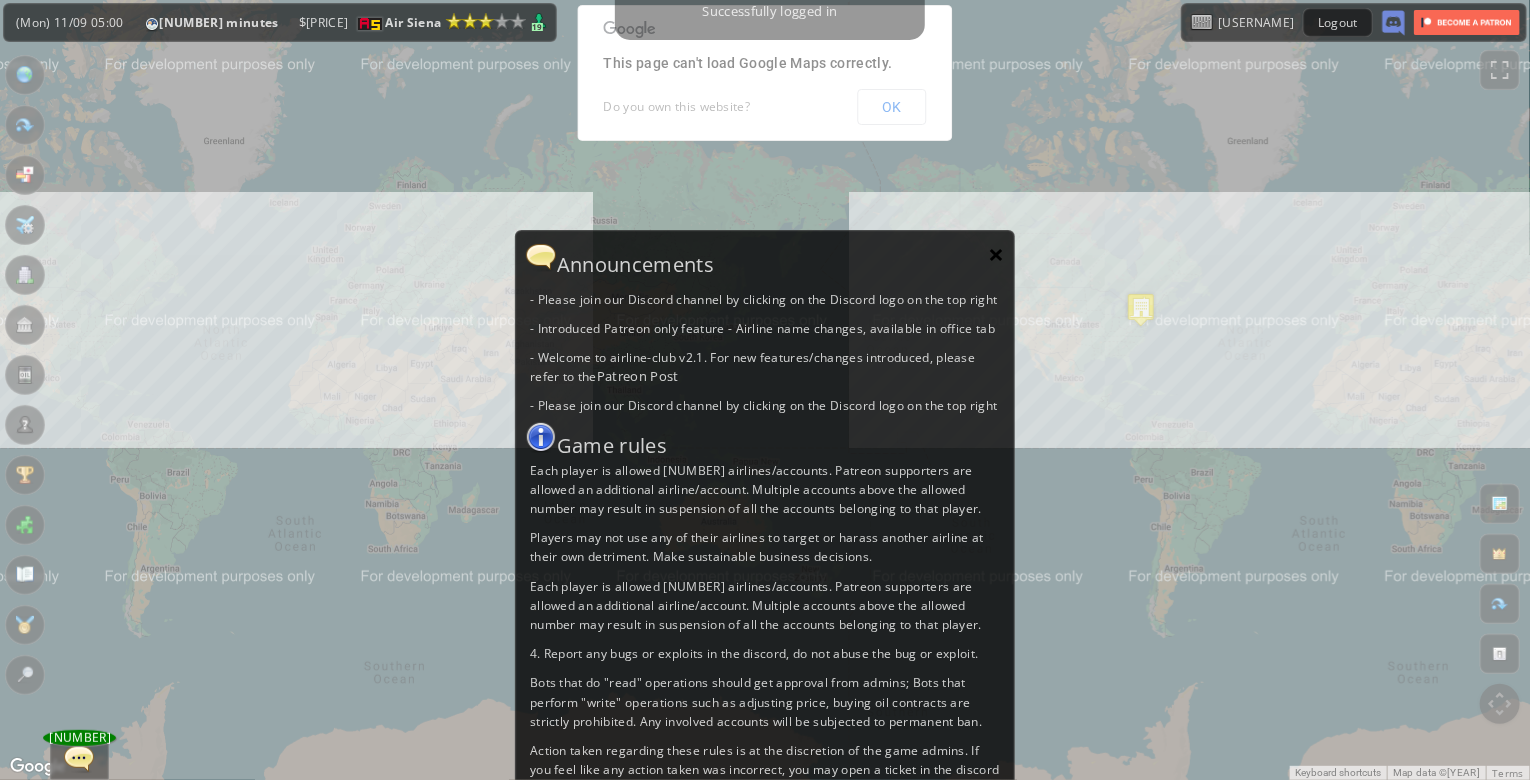 click on "×" at bounding box center (997, 254) 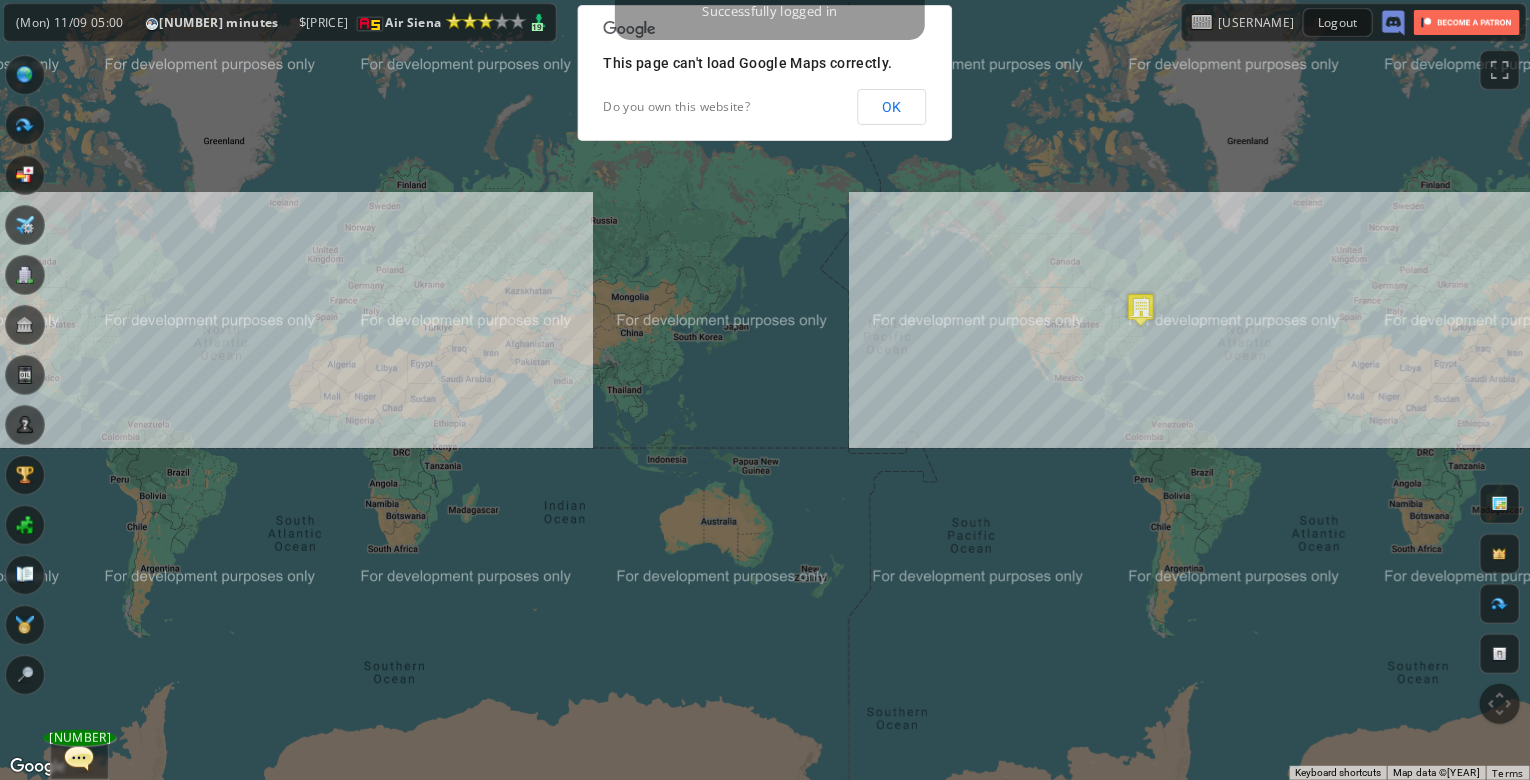 drag, startPoint x: 920, startPoint y: 115, endPoint x: 1300, endPoint y: 211, distance: 391.93878 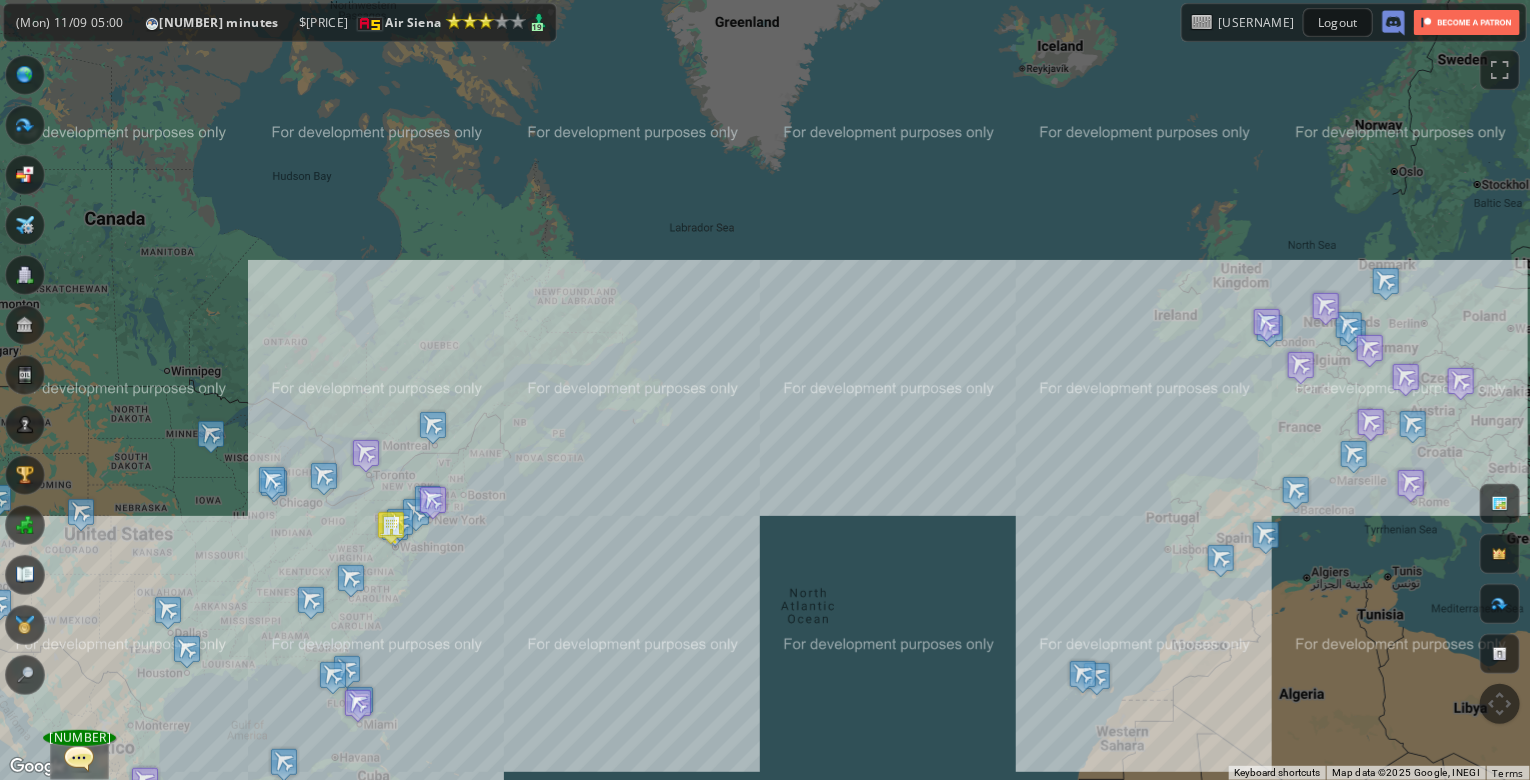 click on "To navigate, press the arrow keys." at bounding box center [765, 390] 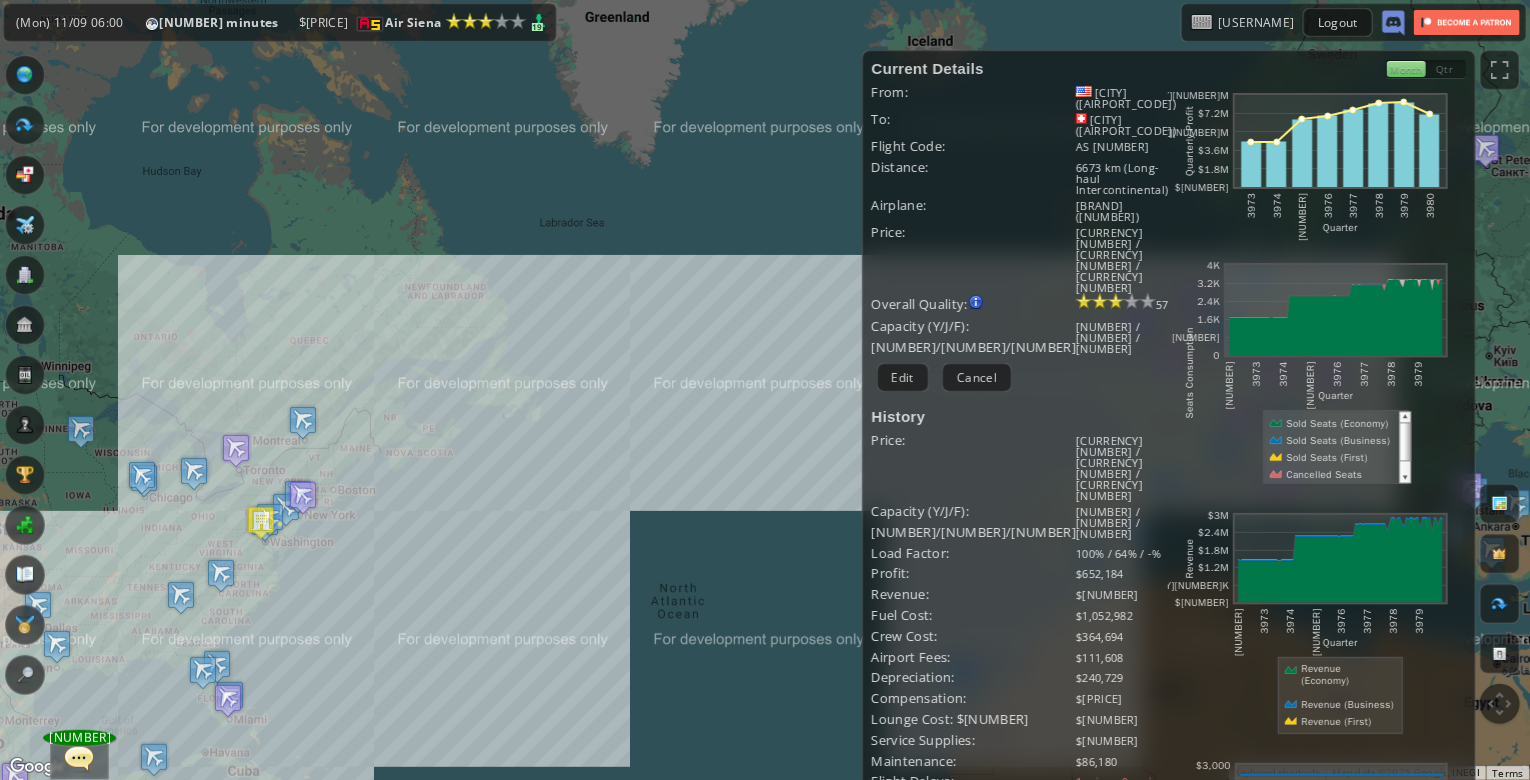 drag, startPoint x: 652, startPoint y: 399, endPoint x: 616, endPoint y: 396, distance: 36.124783 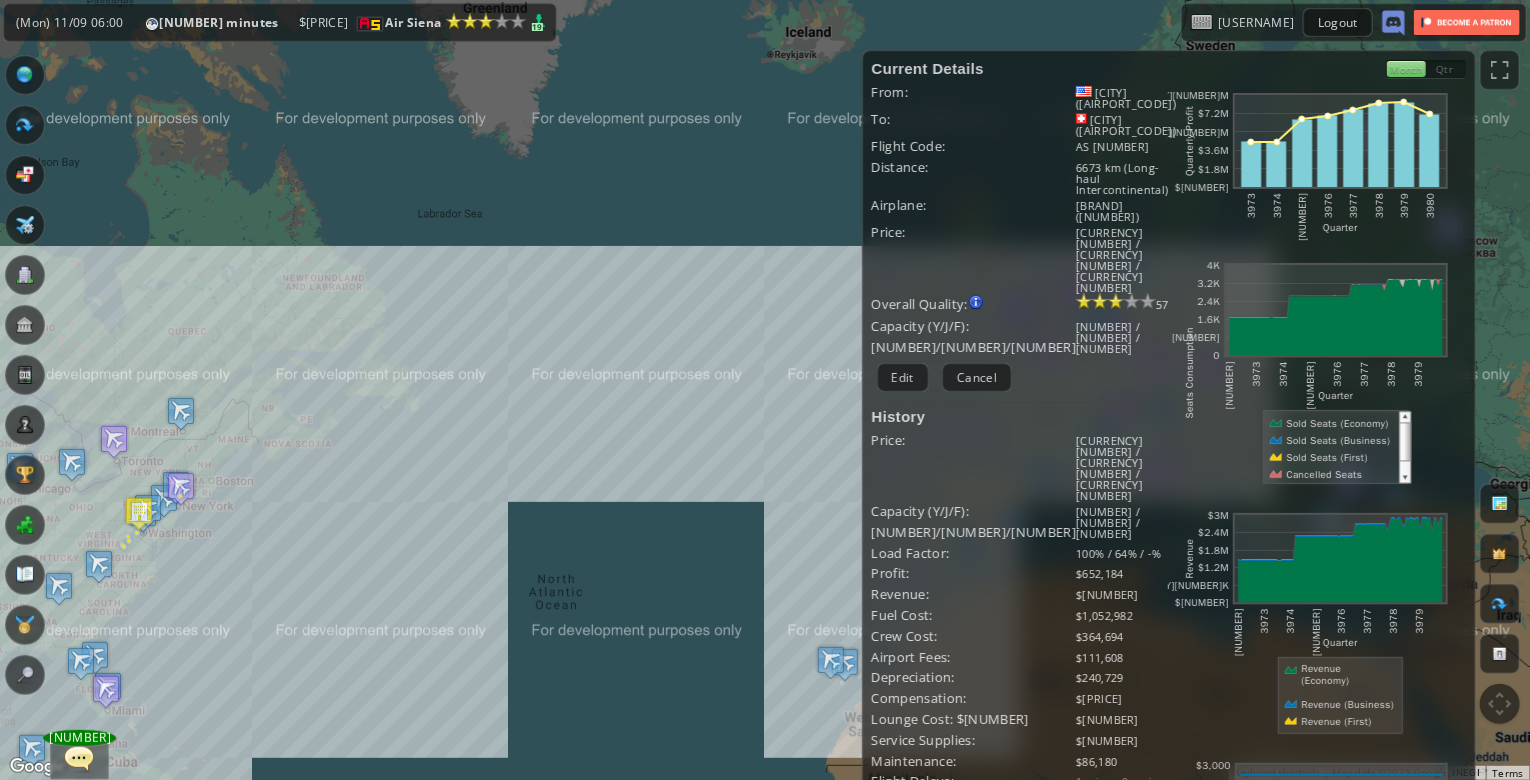 click on "To navigate, press the arrow keys." at bounding box center [765, 390] 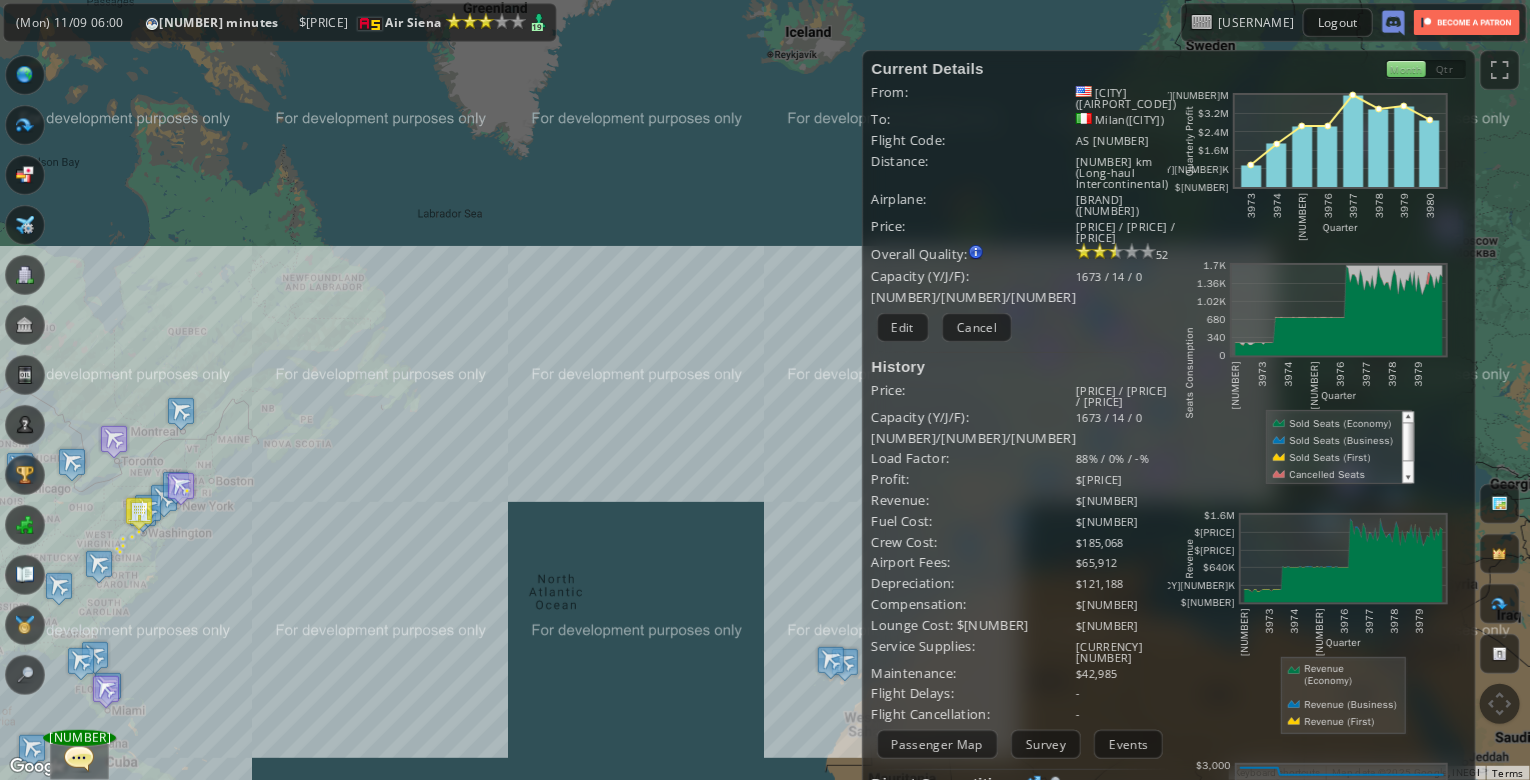 drag, startPoint x: 737, startPoint y: 360, endPoint x: 615, endPoint y: 387, distance: 124.95199 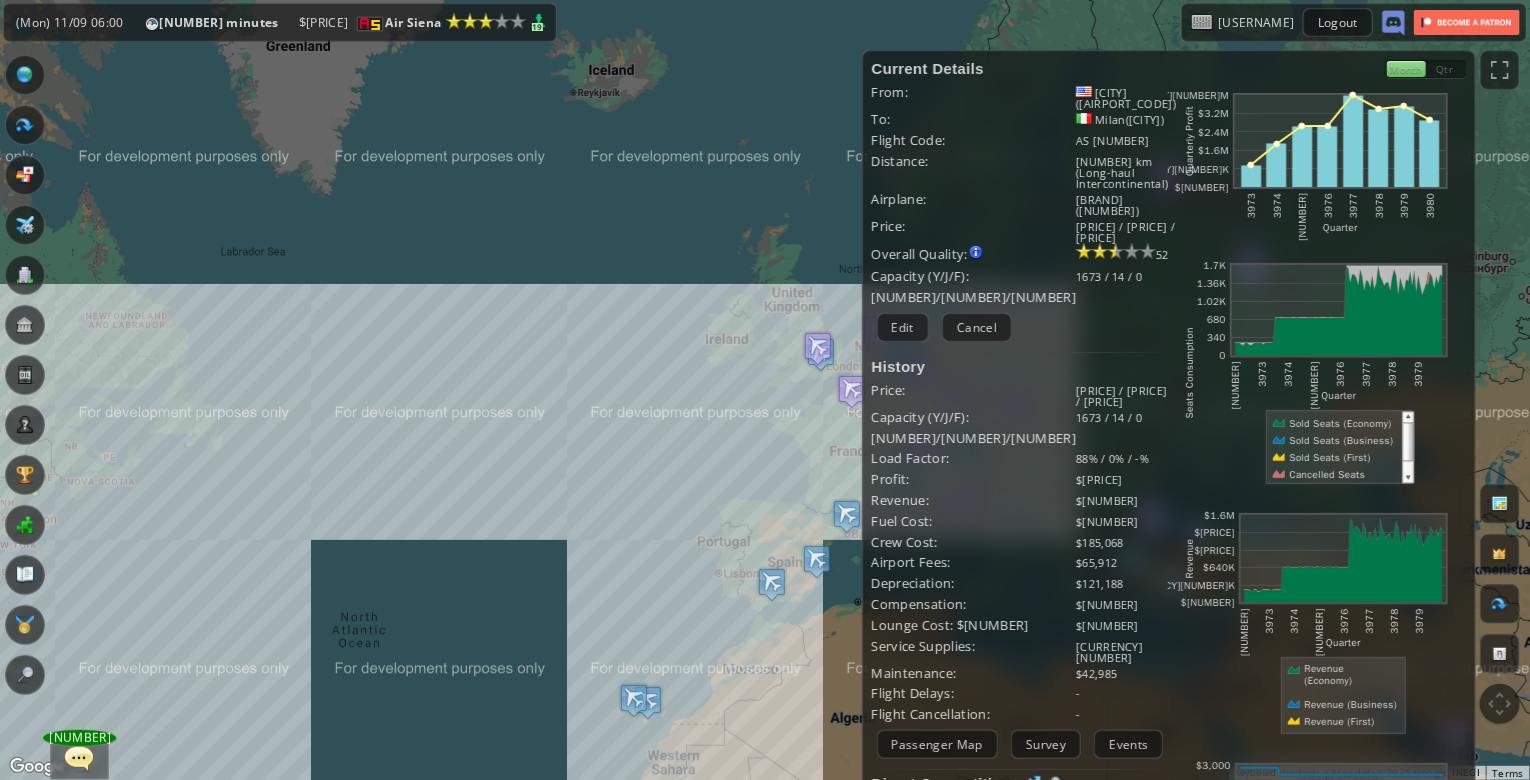 click on "To navigate, press the arrow keys." at bounding box center (765, 390) 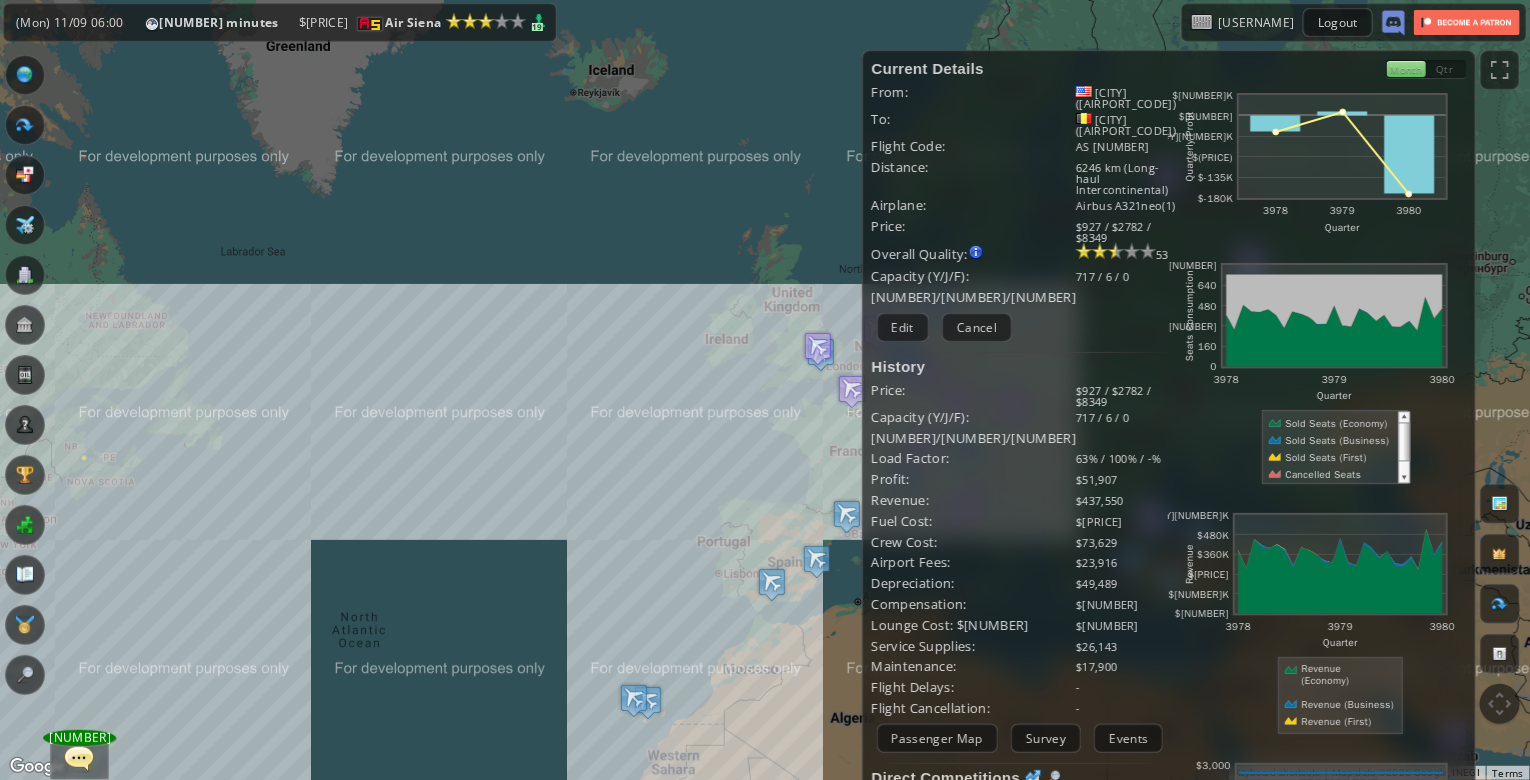 click on "To navigate, press the arrow keys." at bounding box center [765, 390] 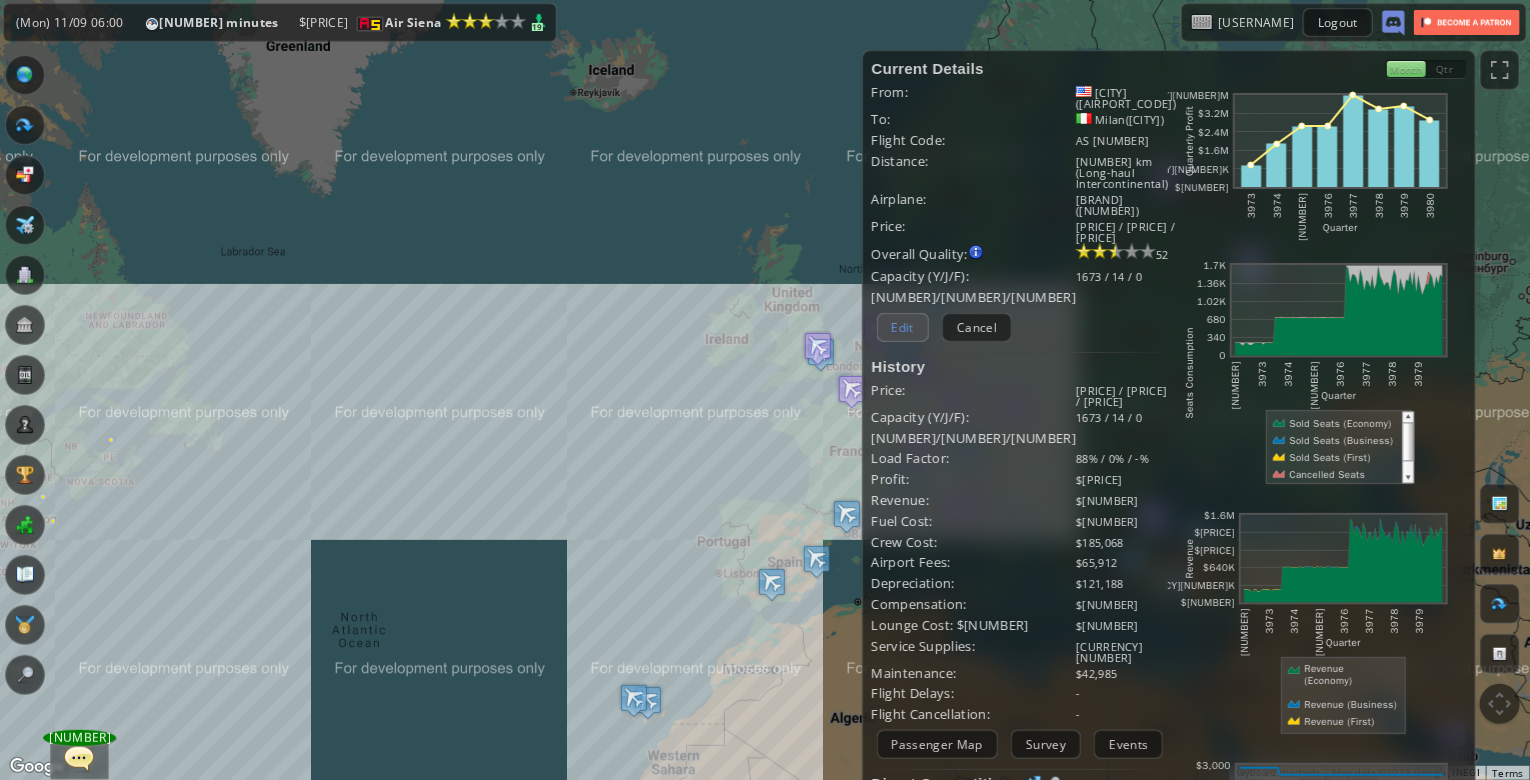 click on "Edit" at bounding box center [903, 327] 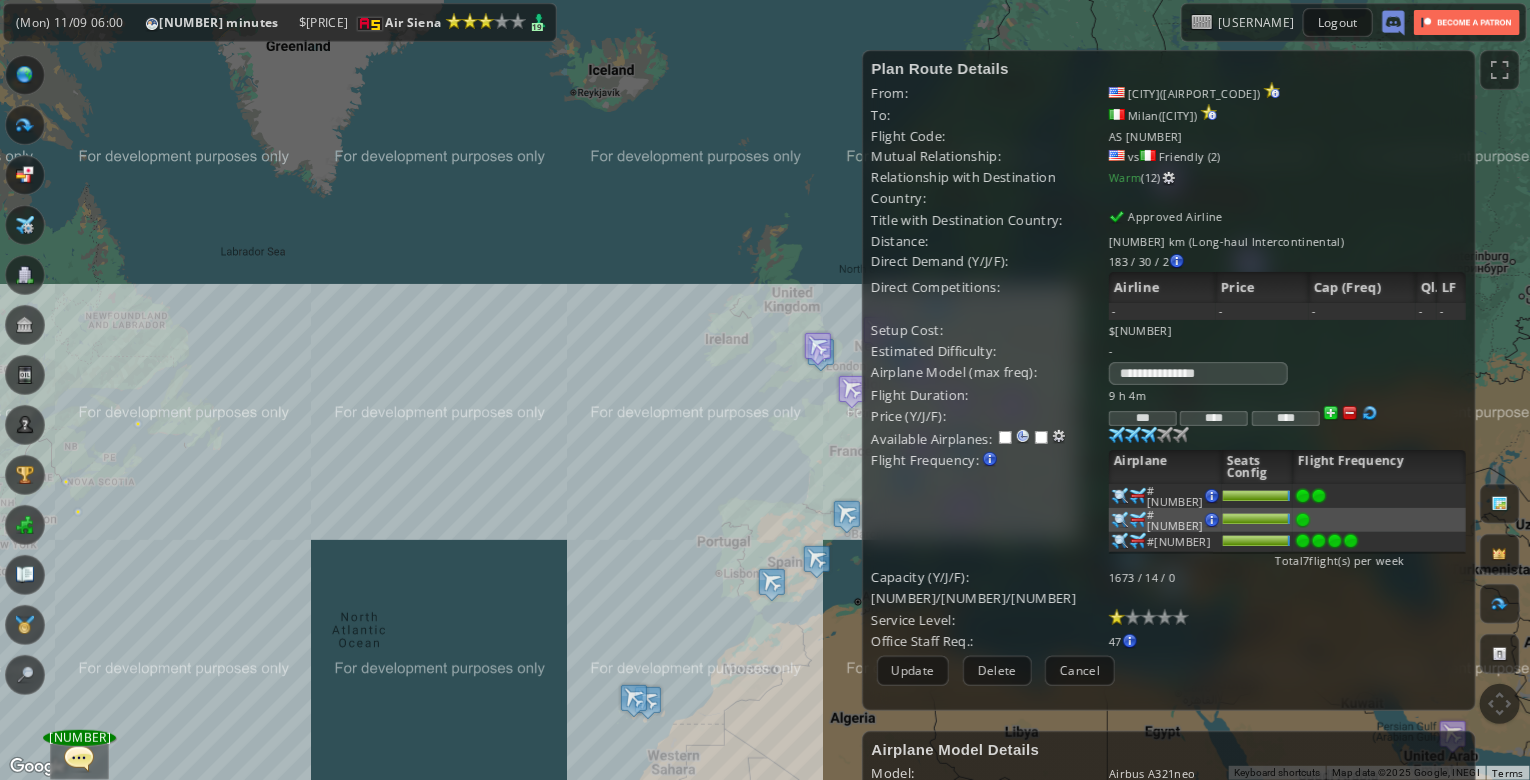 click on "***" at bounding box center (1143, 418) 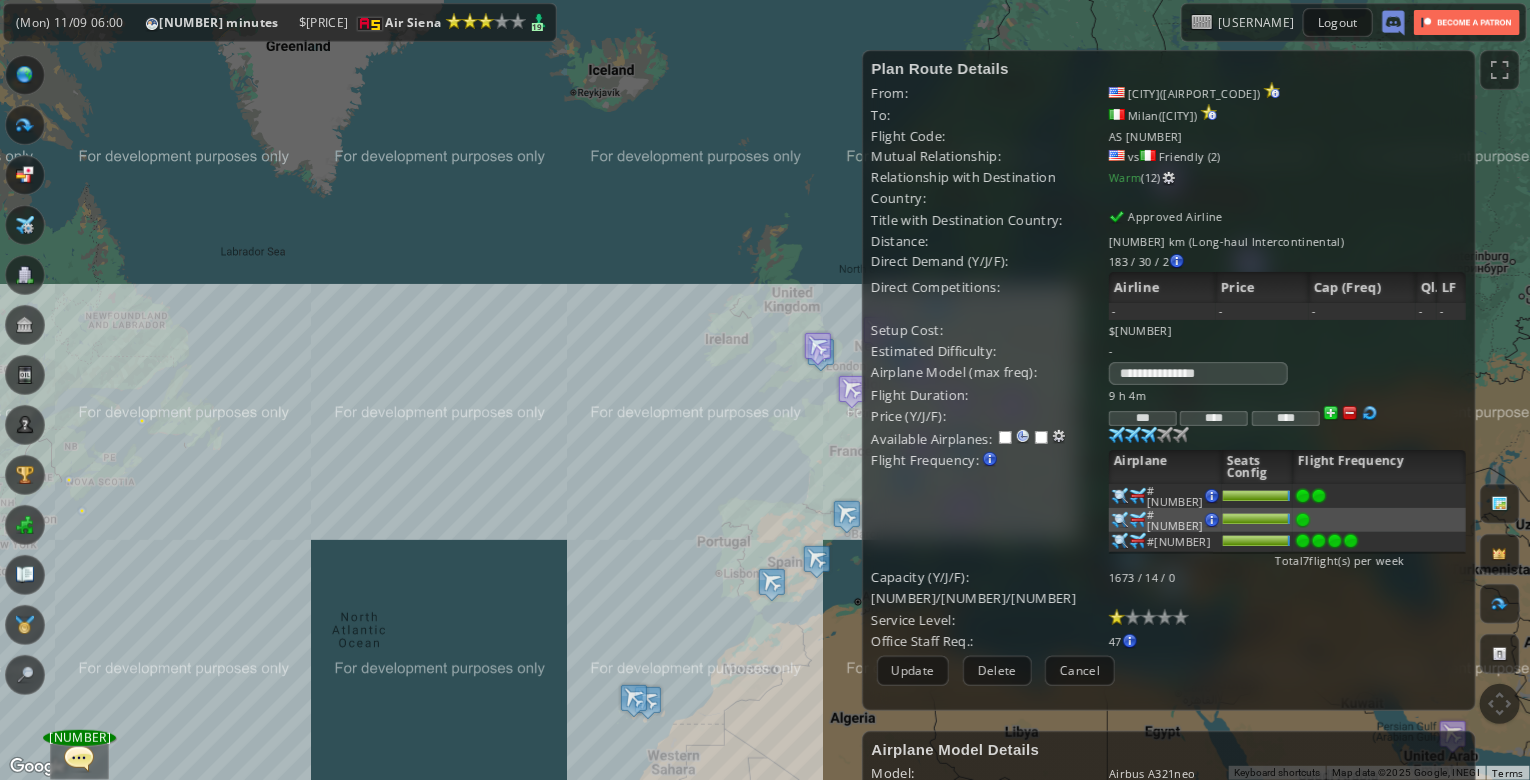 click on "***" at bounding box center (1143, 418) 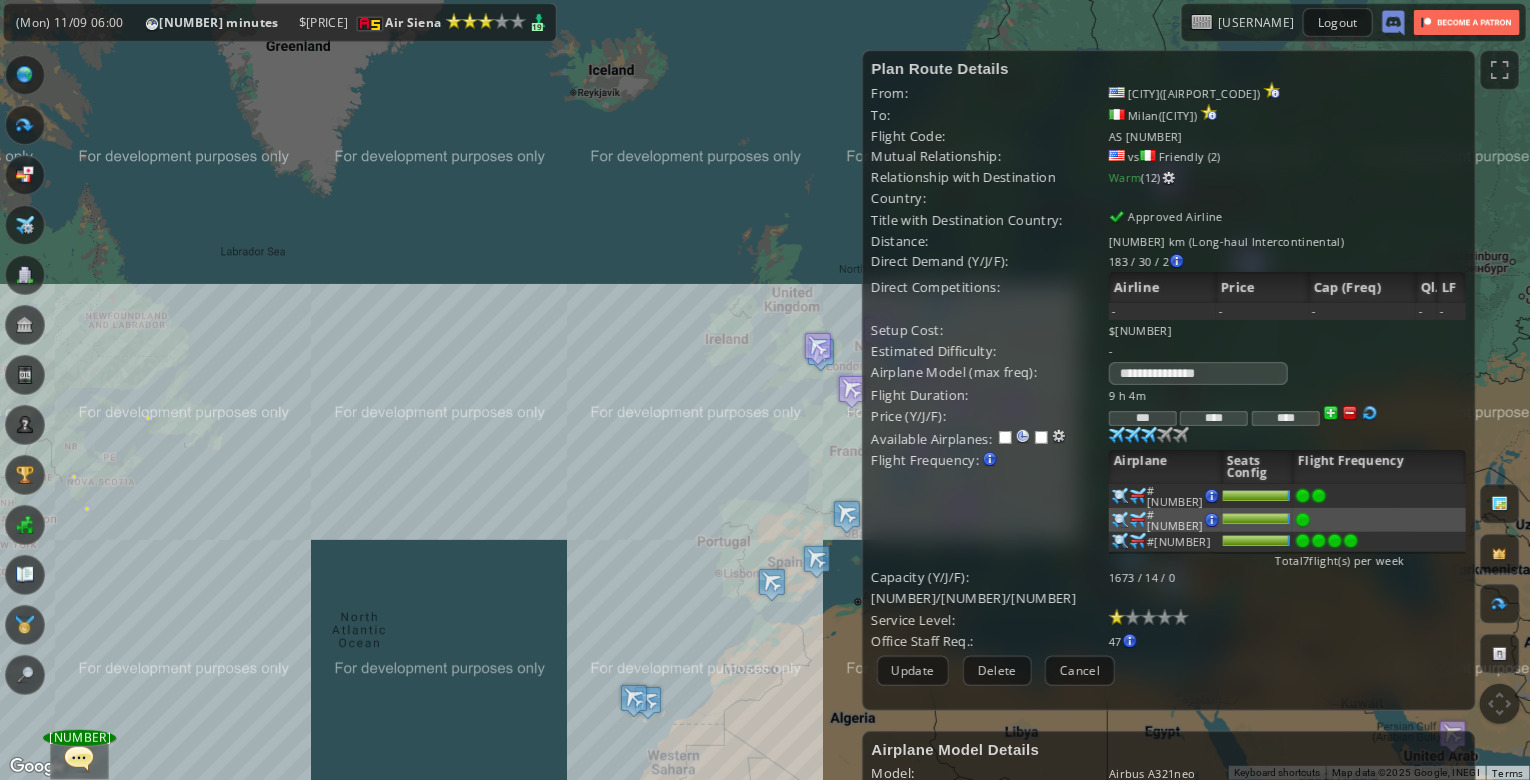 click on "***" at bounding box center (1143, 418) 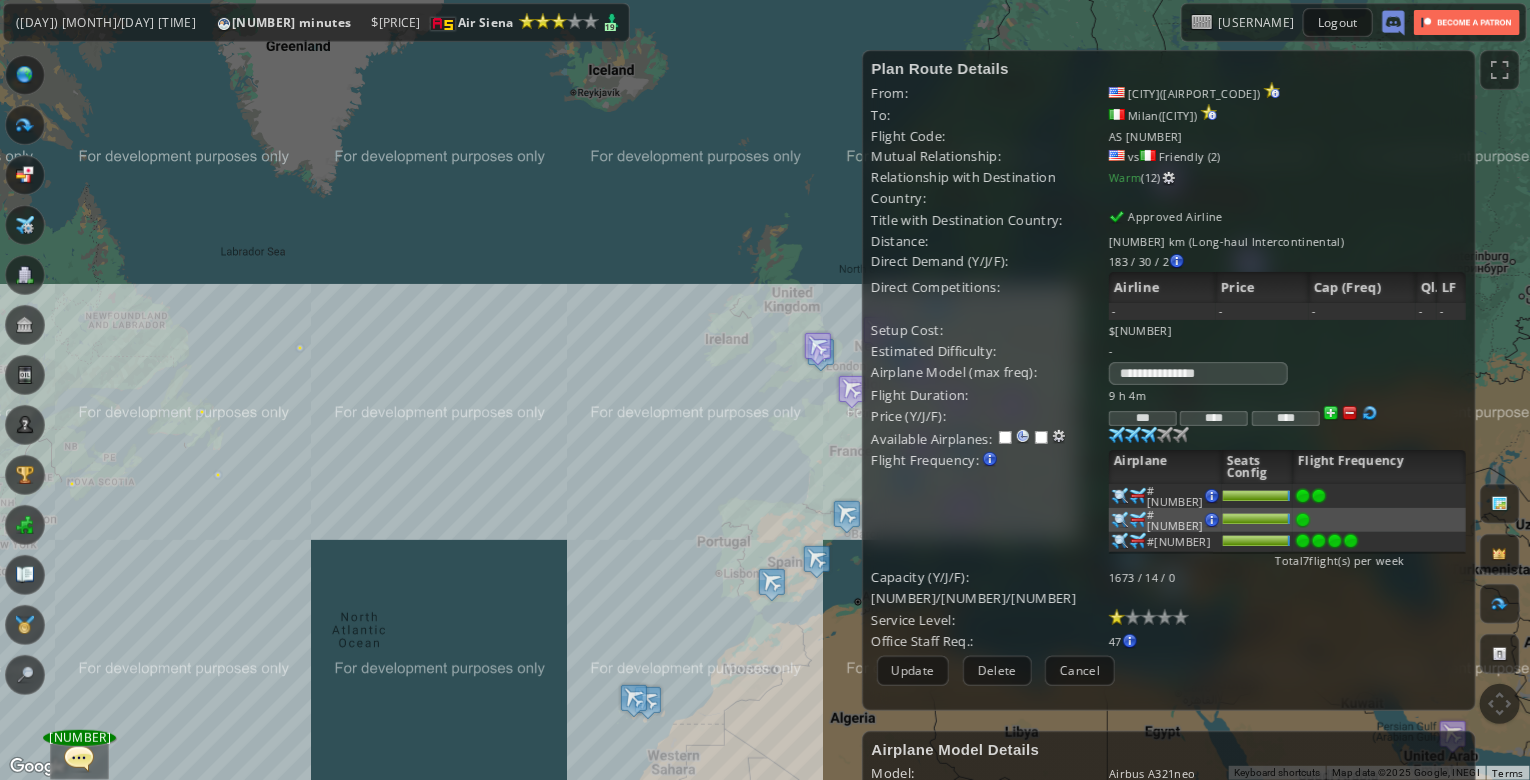 click on "****" at bounding box center (1214, 418) 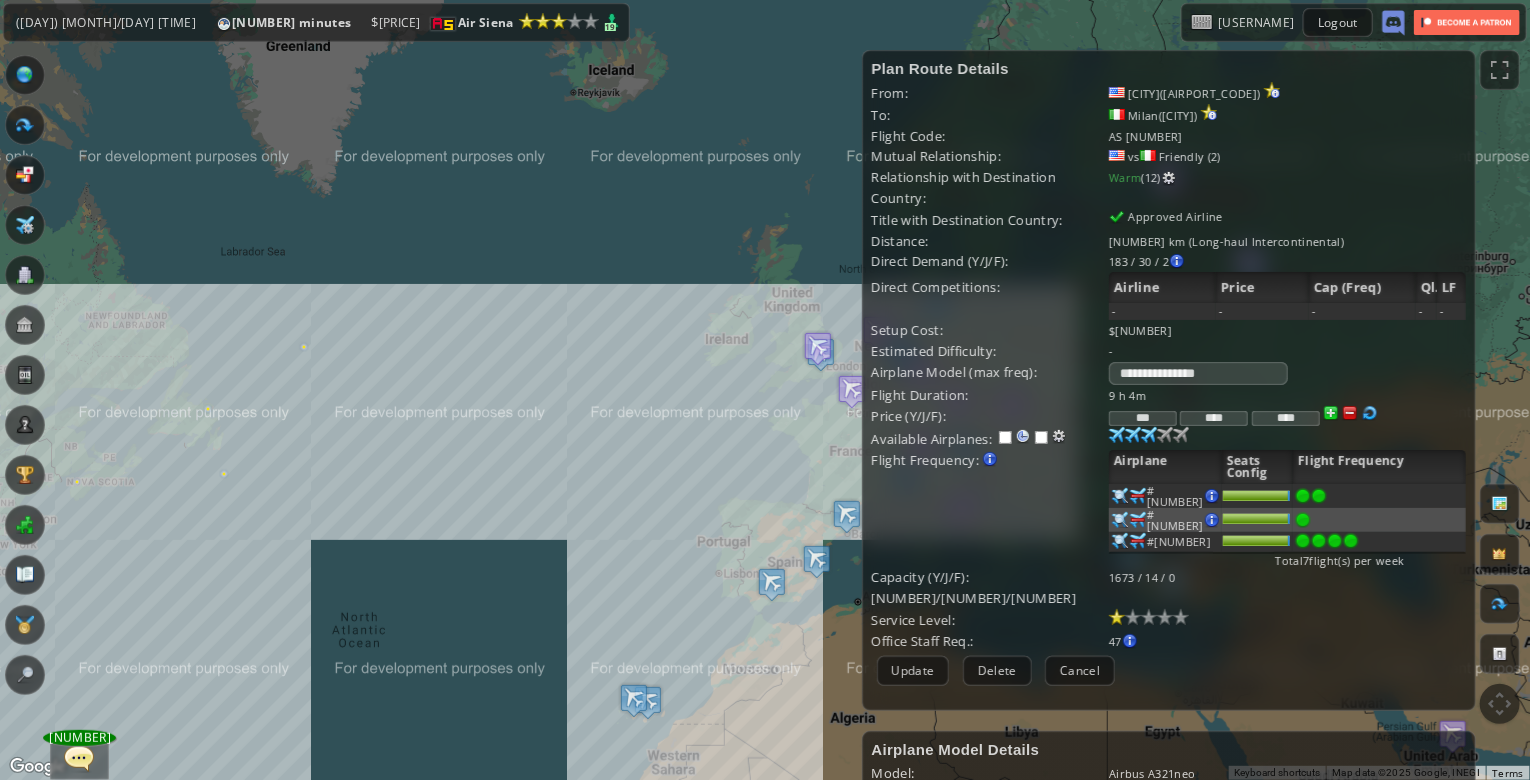 click on "****" at bounding box center (1214, 418) 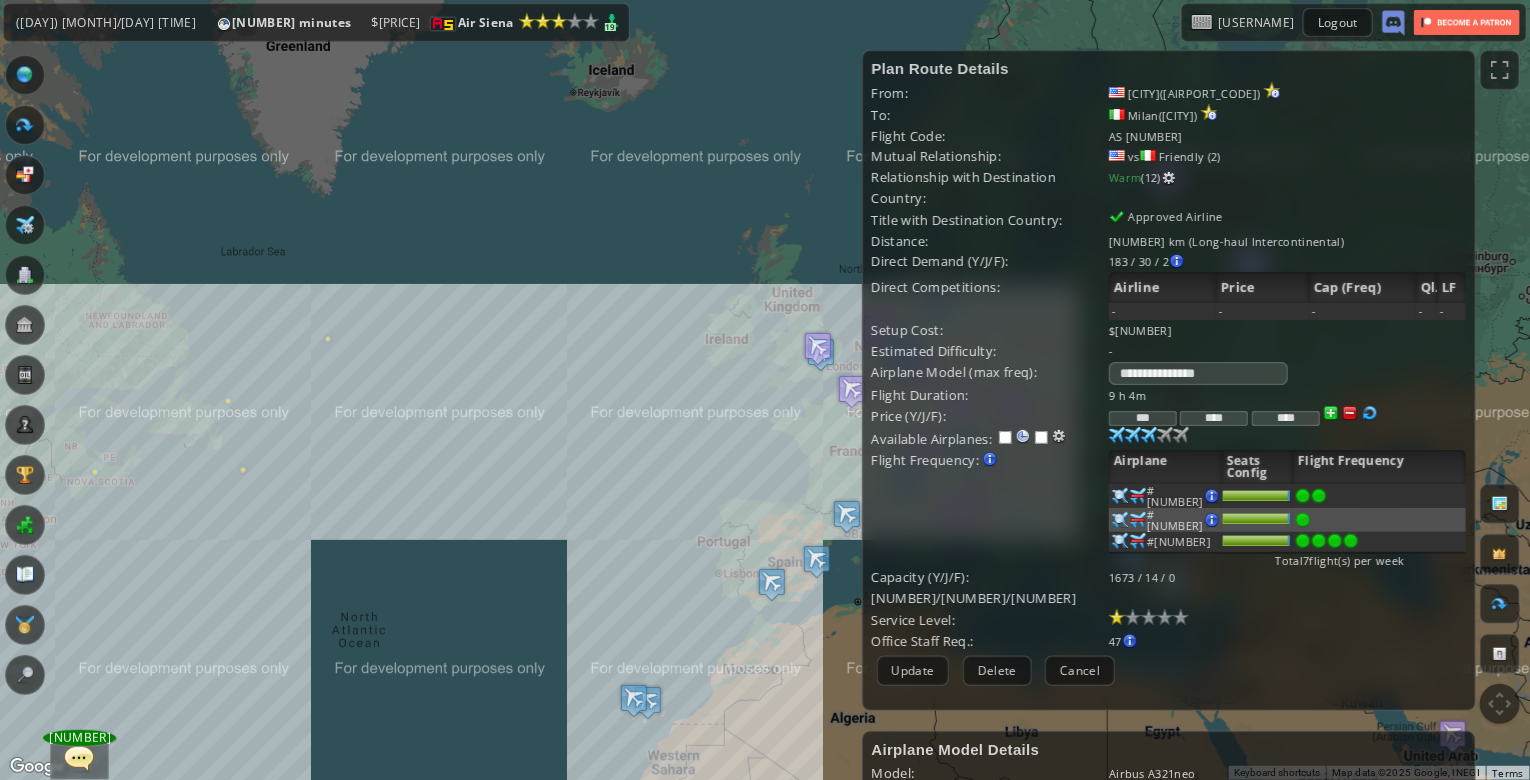 click on "***
****
****" at bounding box center [1287, 395] 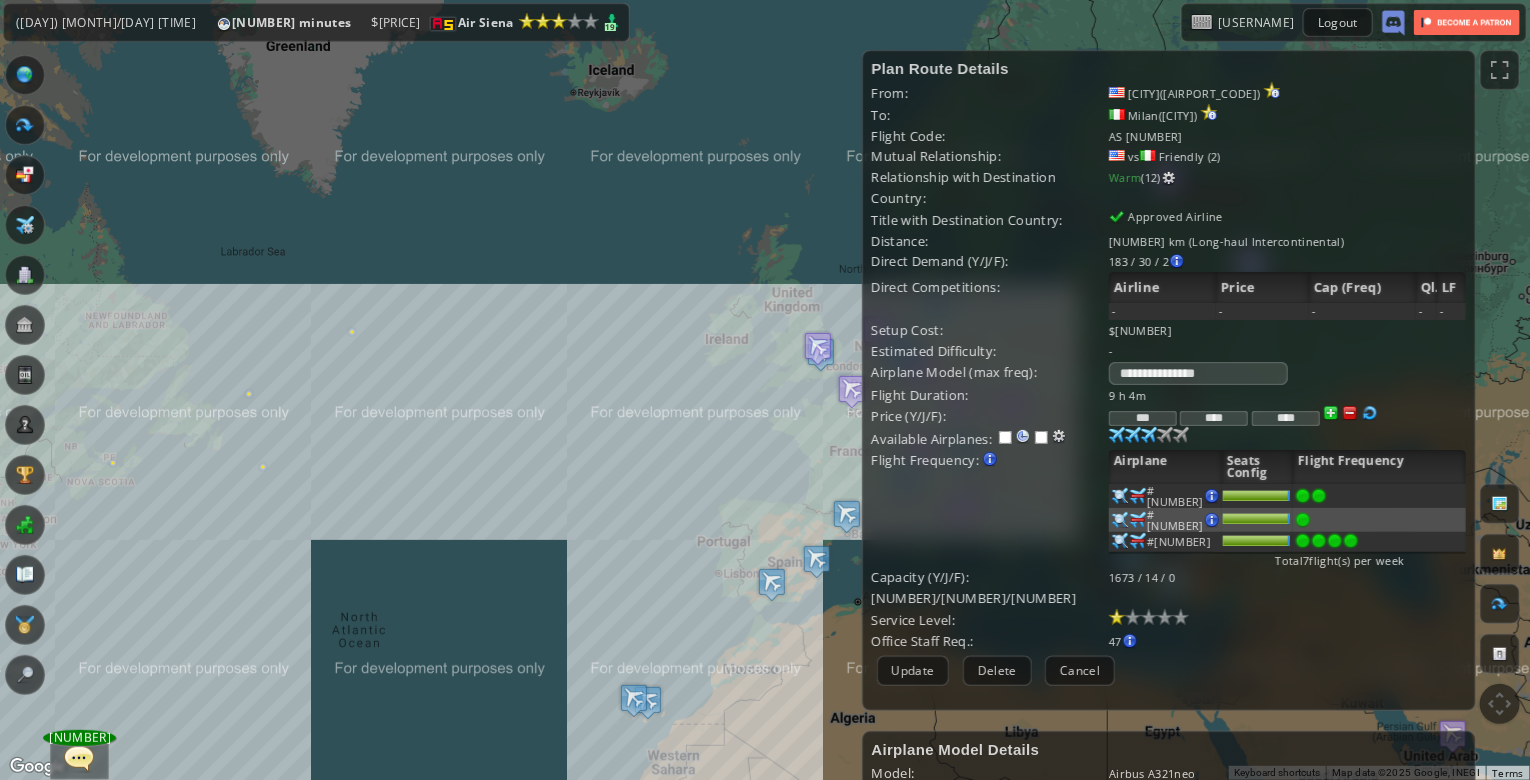 click on "Update" at bounding box center [913, 670] 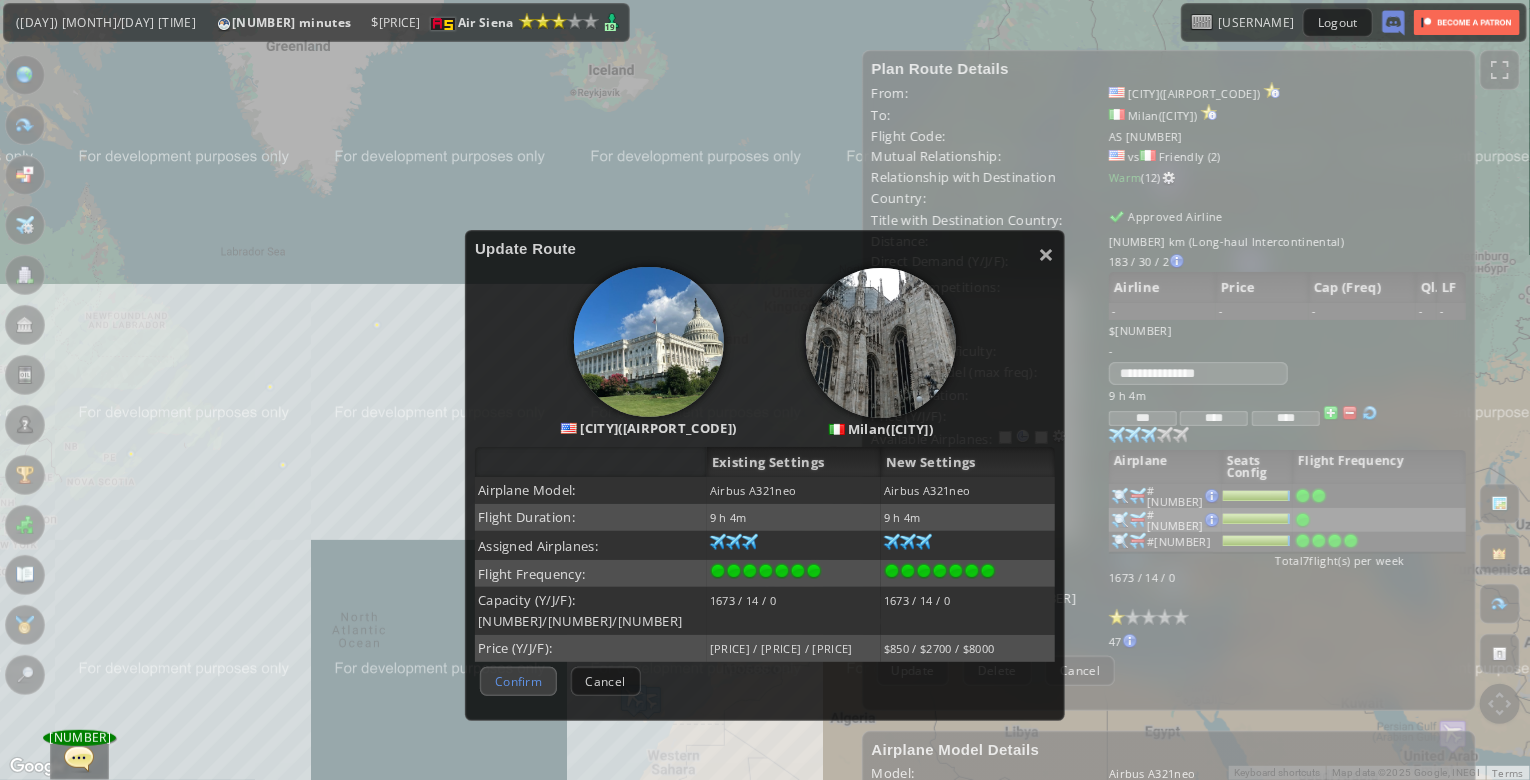 click on "Confirm" at bounding box center (518, 681) 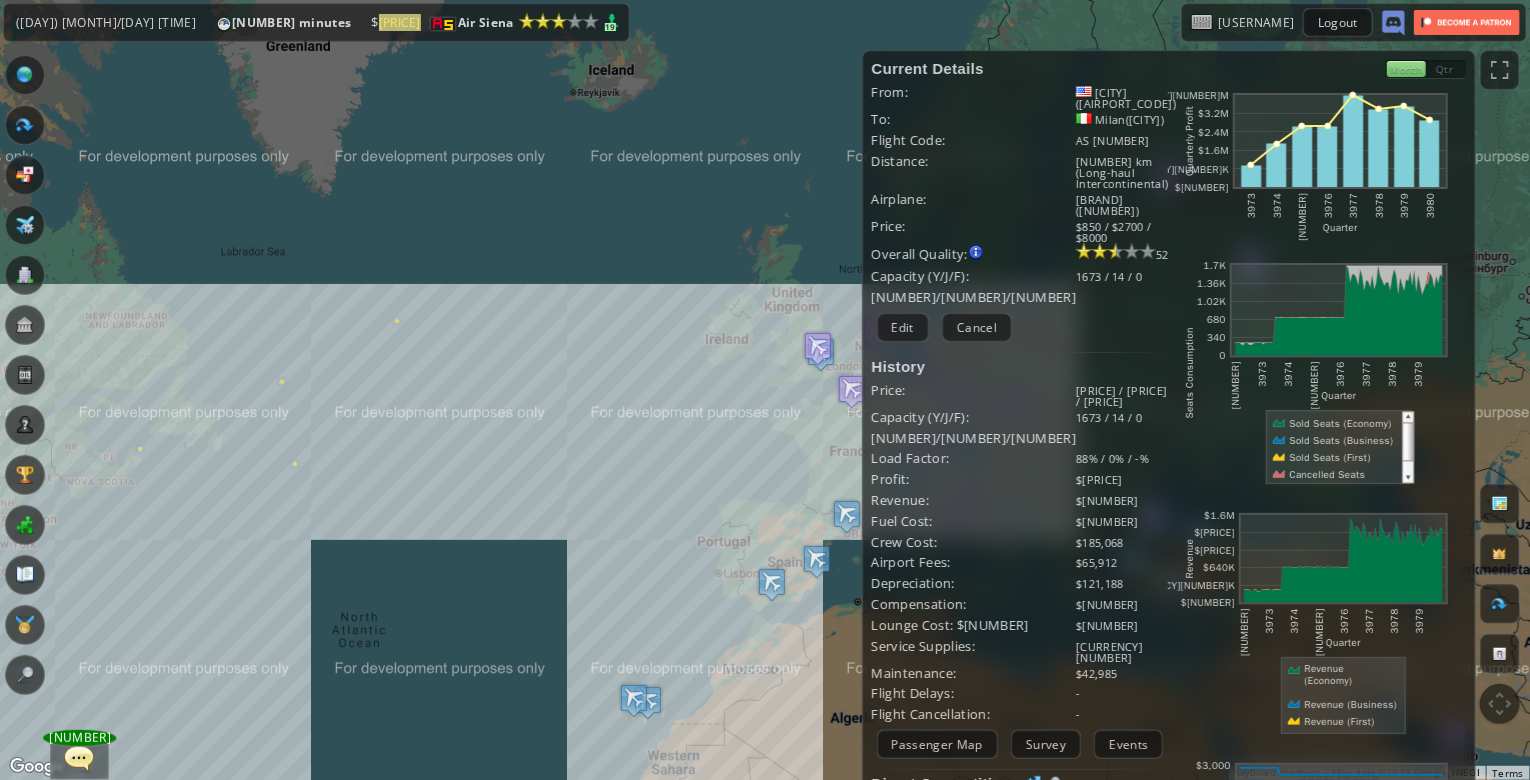click on "To navigate, press the arrow keys." at bounding box center (765, 390) 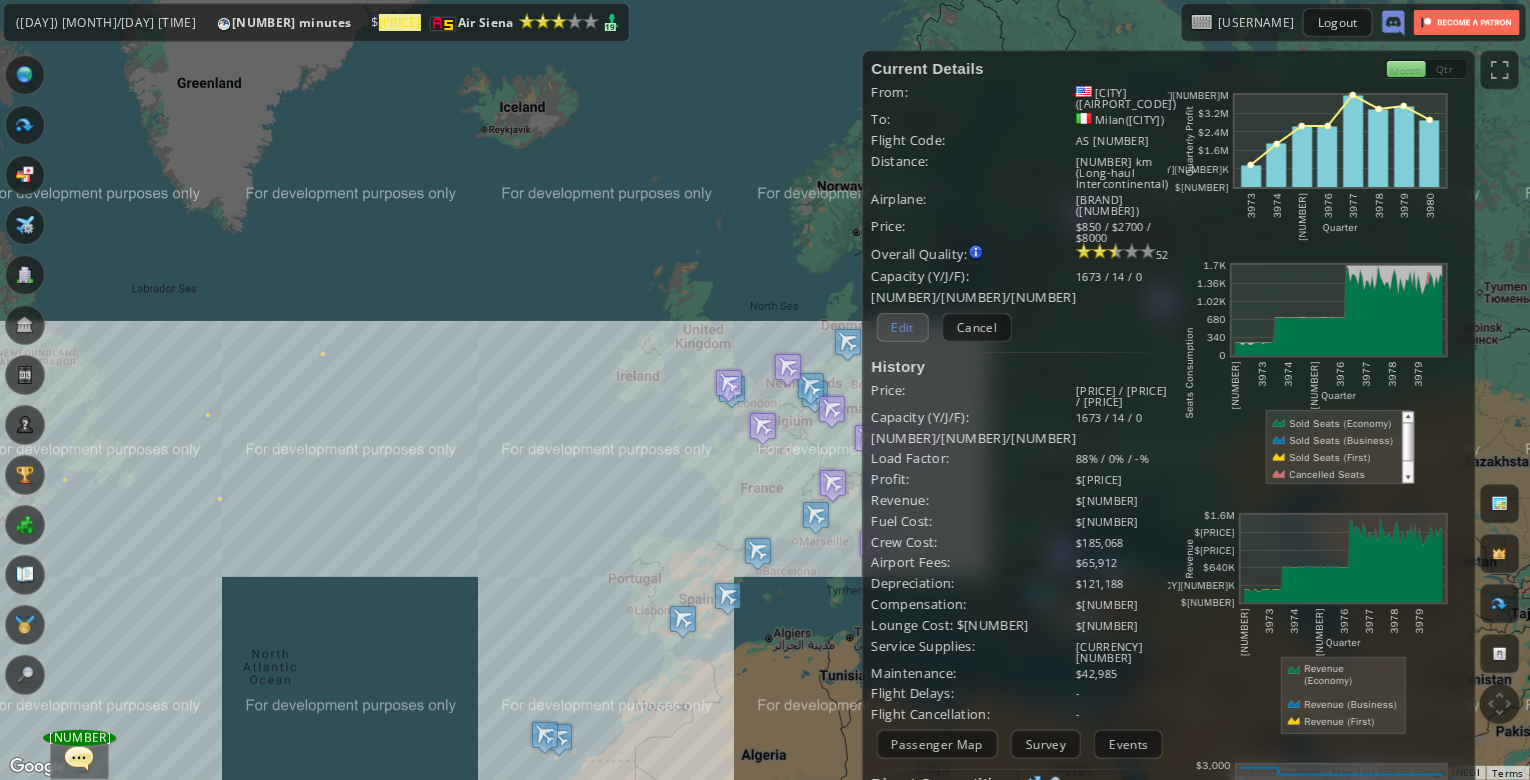 click on "Edit" at bounding box center [903, 327] 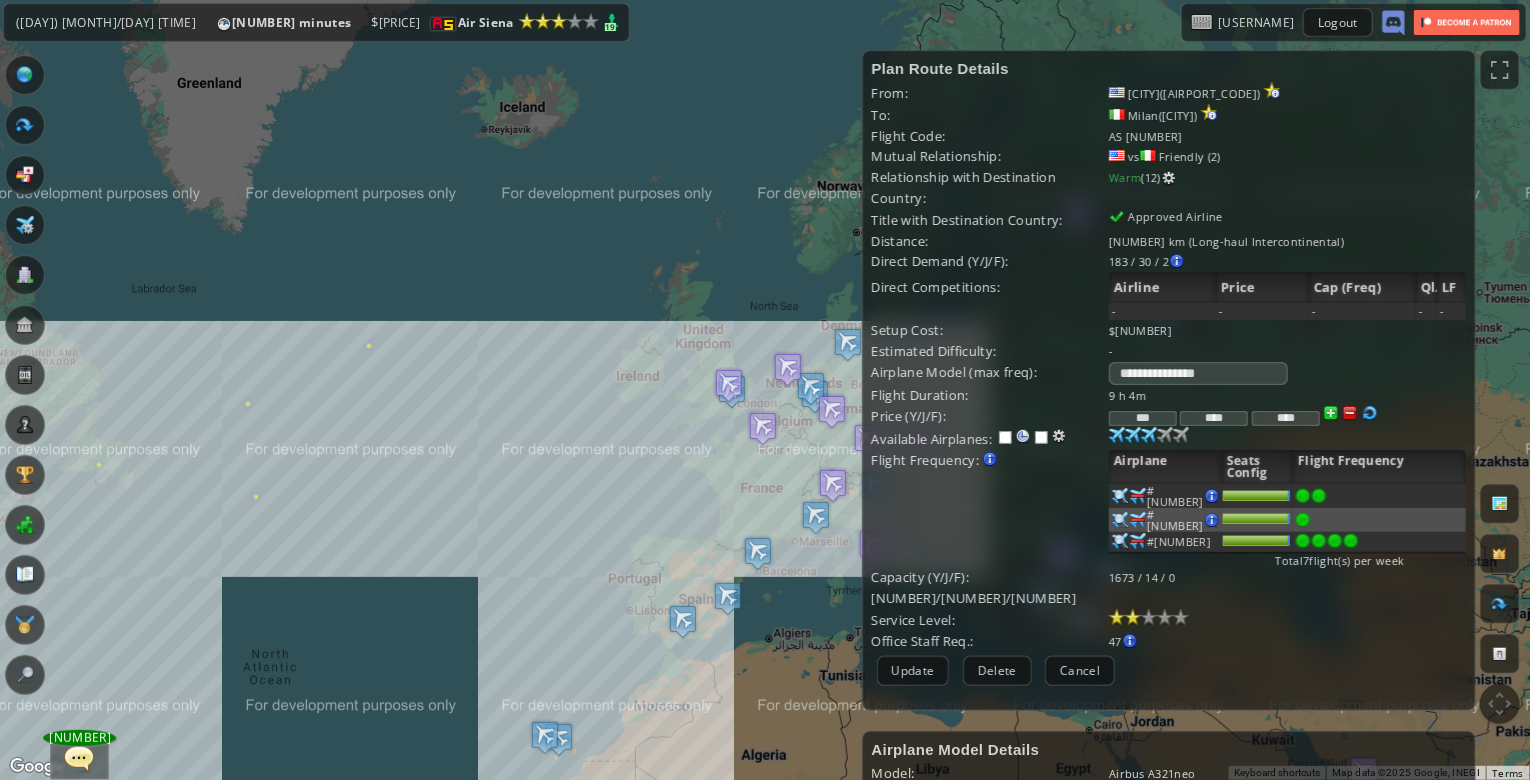 click at bounding box center [1133, 617] 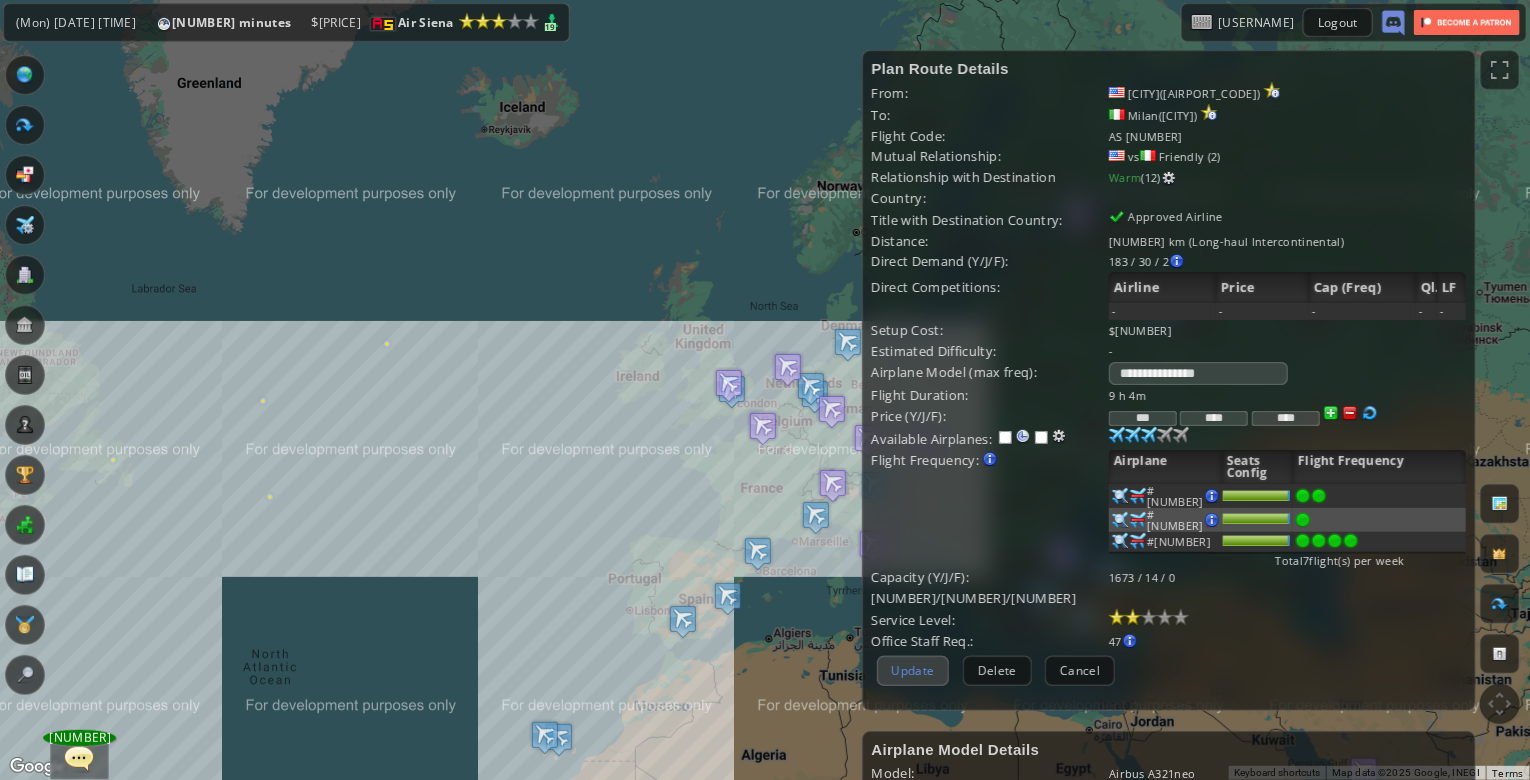 click on "Update" at bounding box center [913, 670] 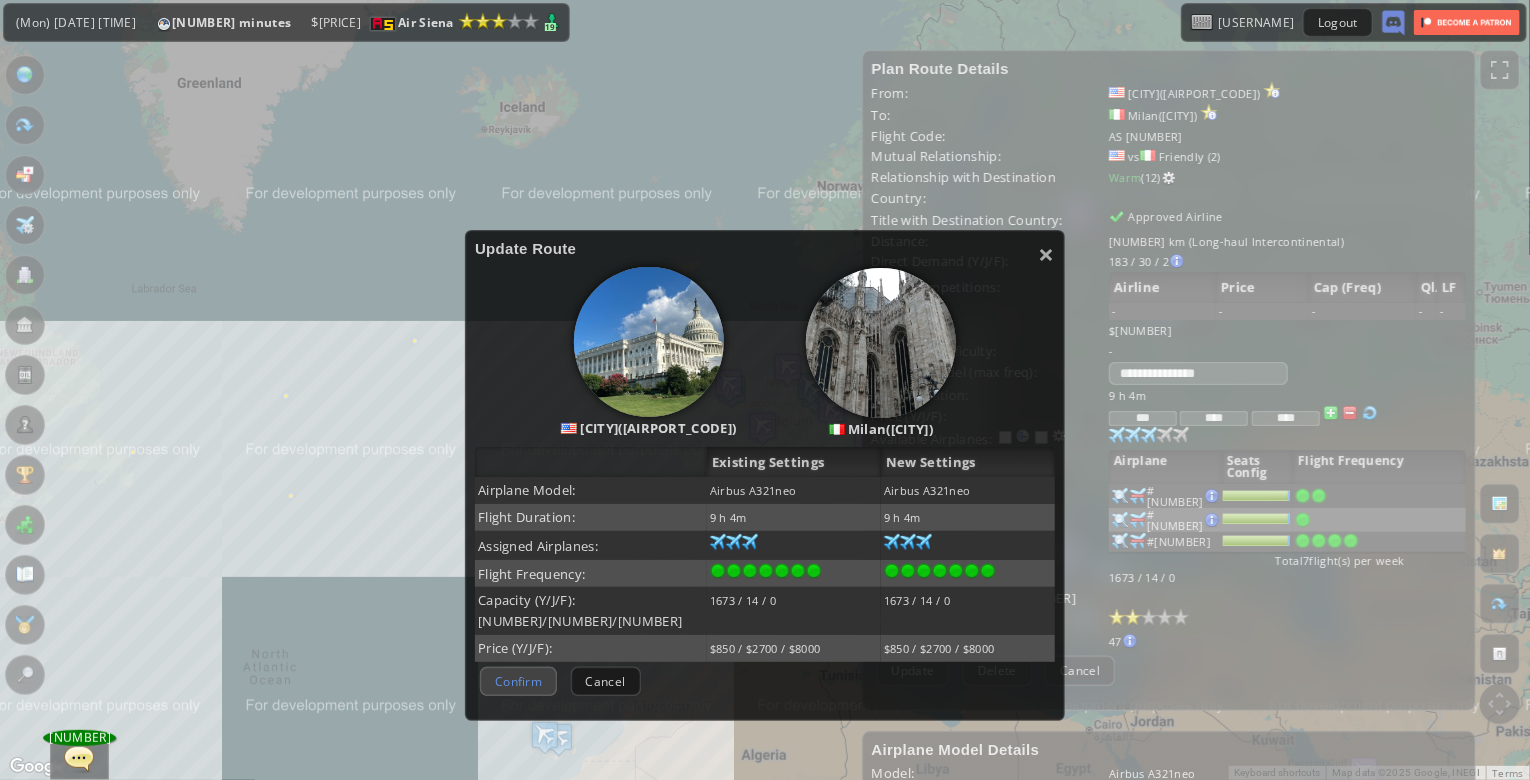 click on "Confirm" at bounding box center [518, 681] 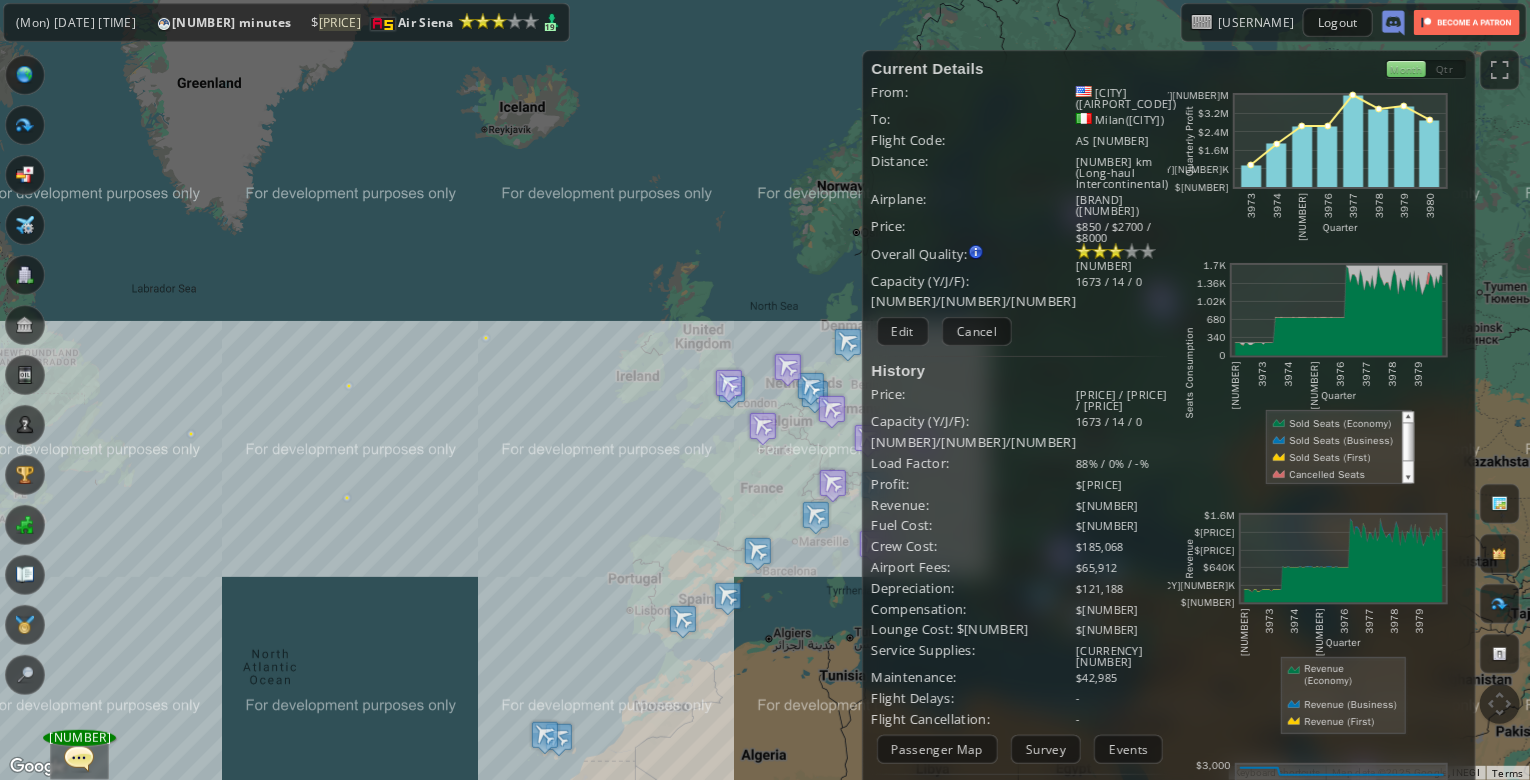 click on "To navigate, press the arrow keys." at bounding box center (765, 390) 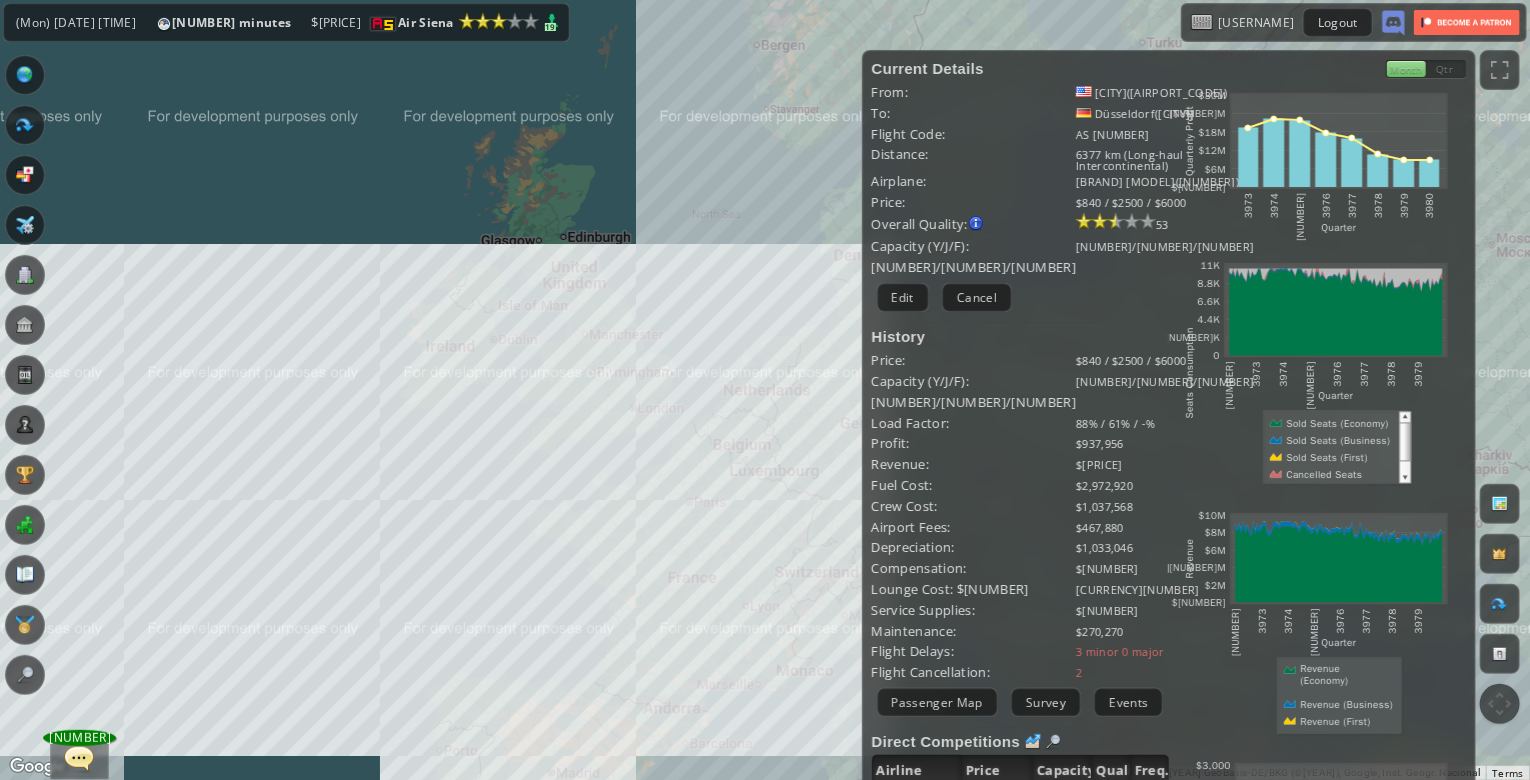 drag, startPoint x: 624, startPoint y: 505, endPoint x: 491, endPoint y: 525, distance: 134.49535 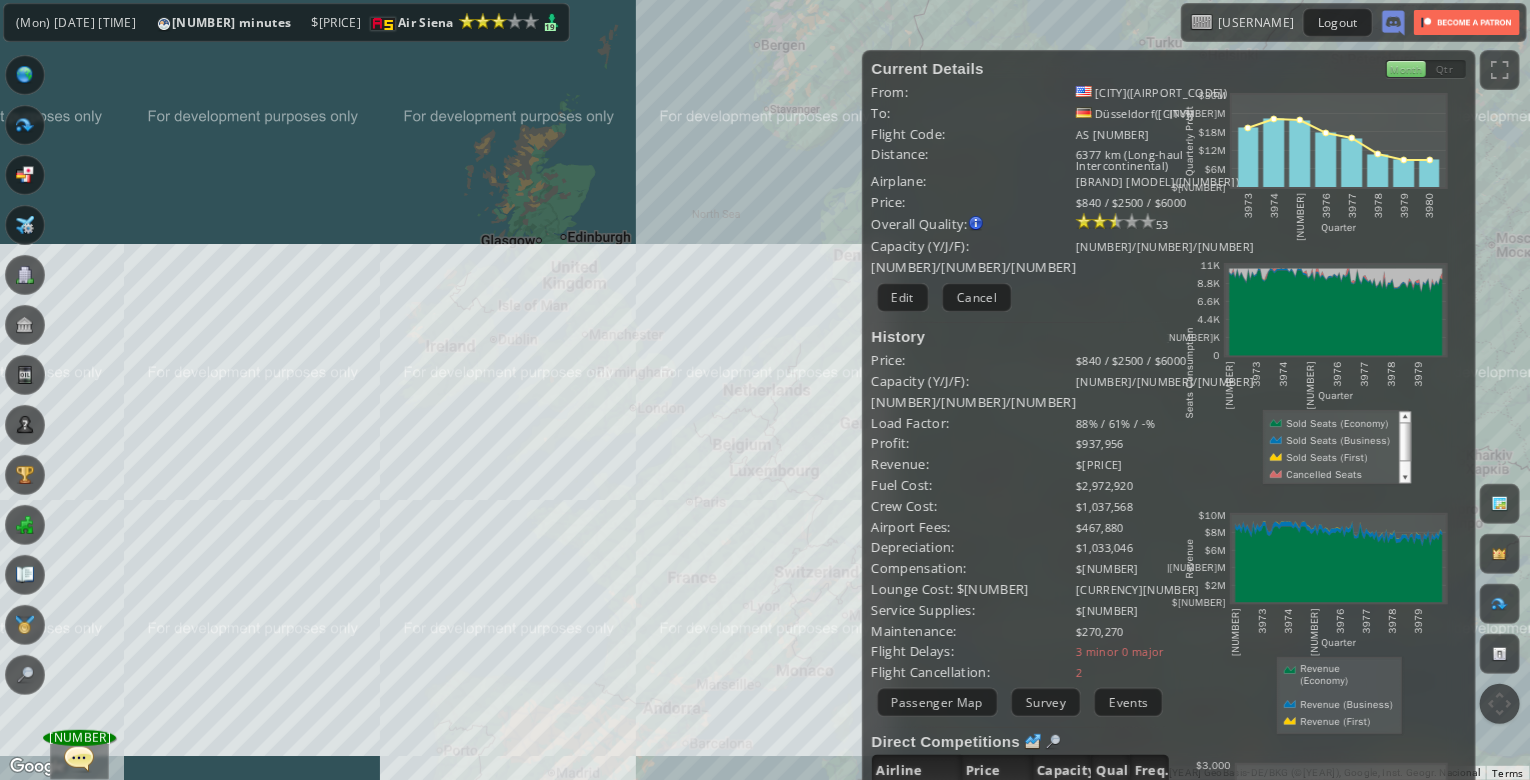click on "To navigate, press the arrow keys." at bounding box center (765, 390) 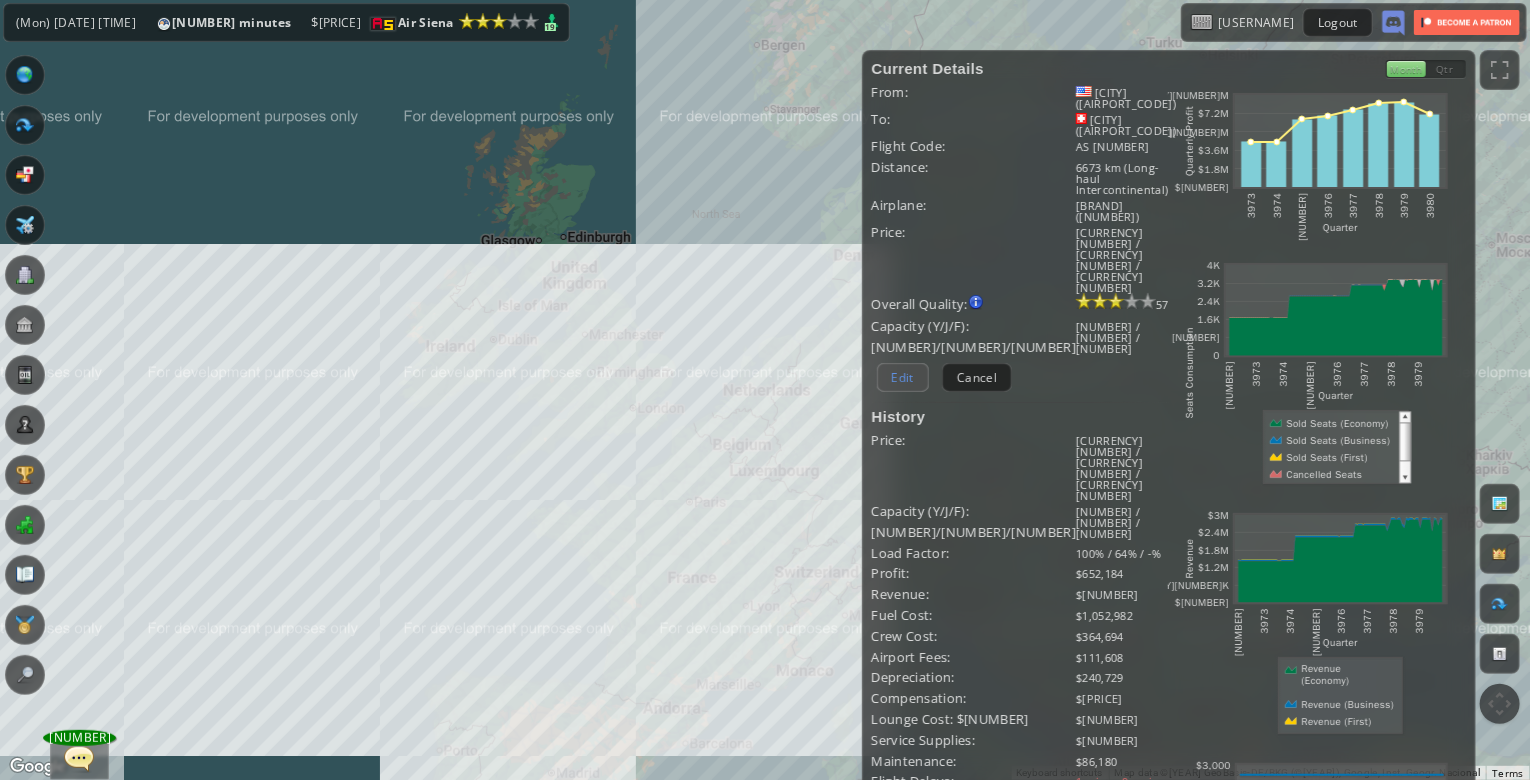 click on "Edit" at bounding box center (903, 377) 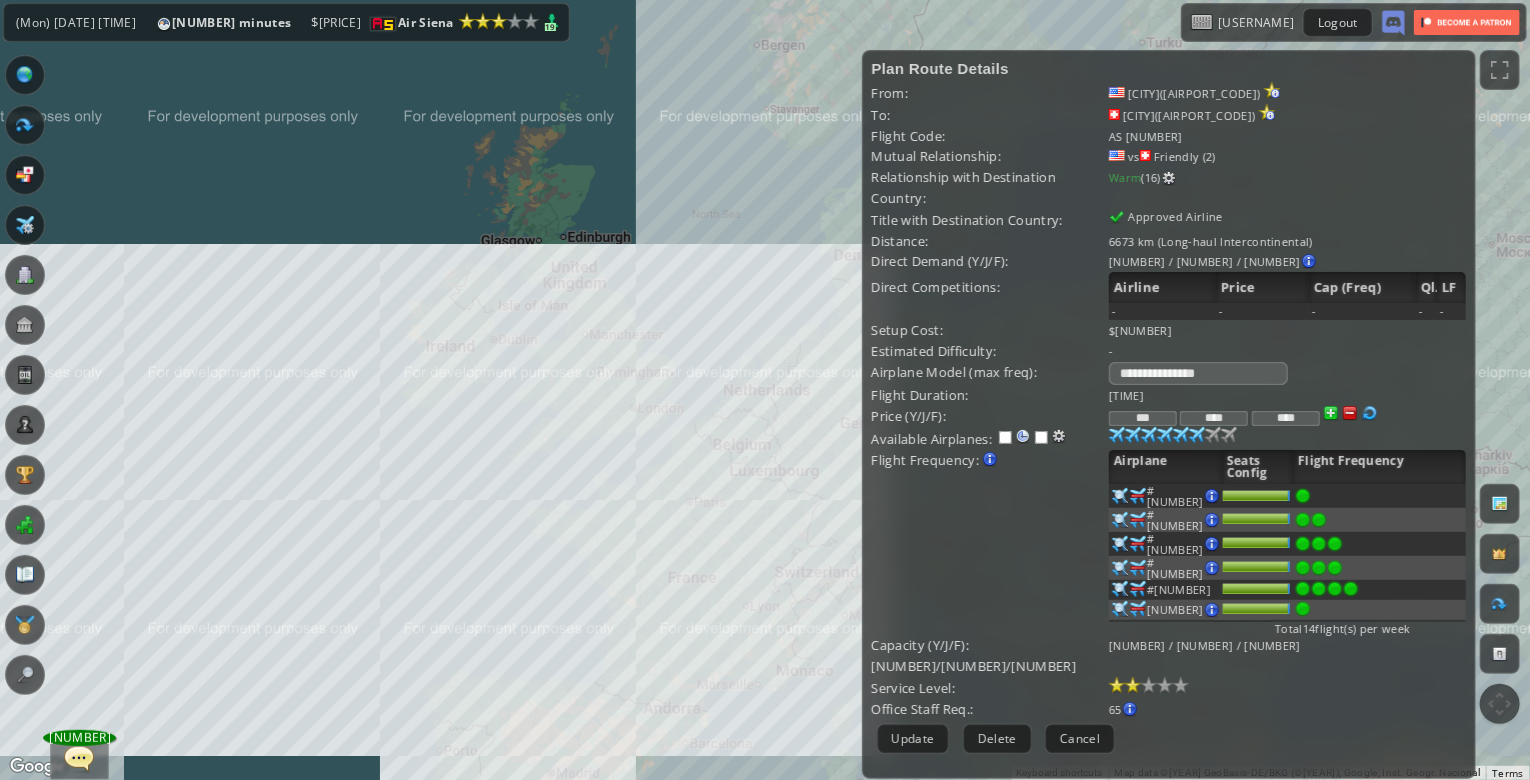 click on "***" at bounding box center (1143, 418) 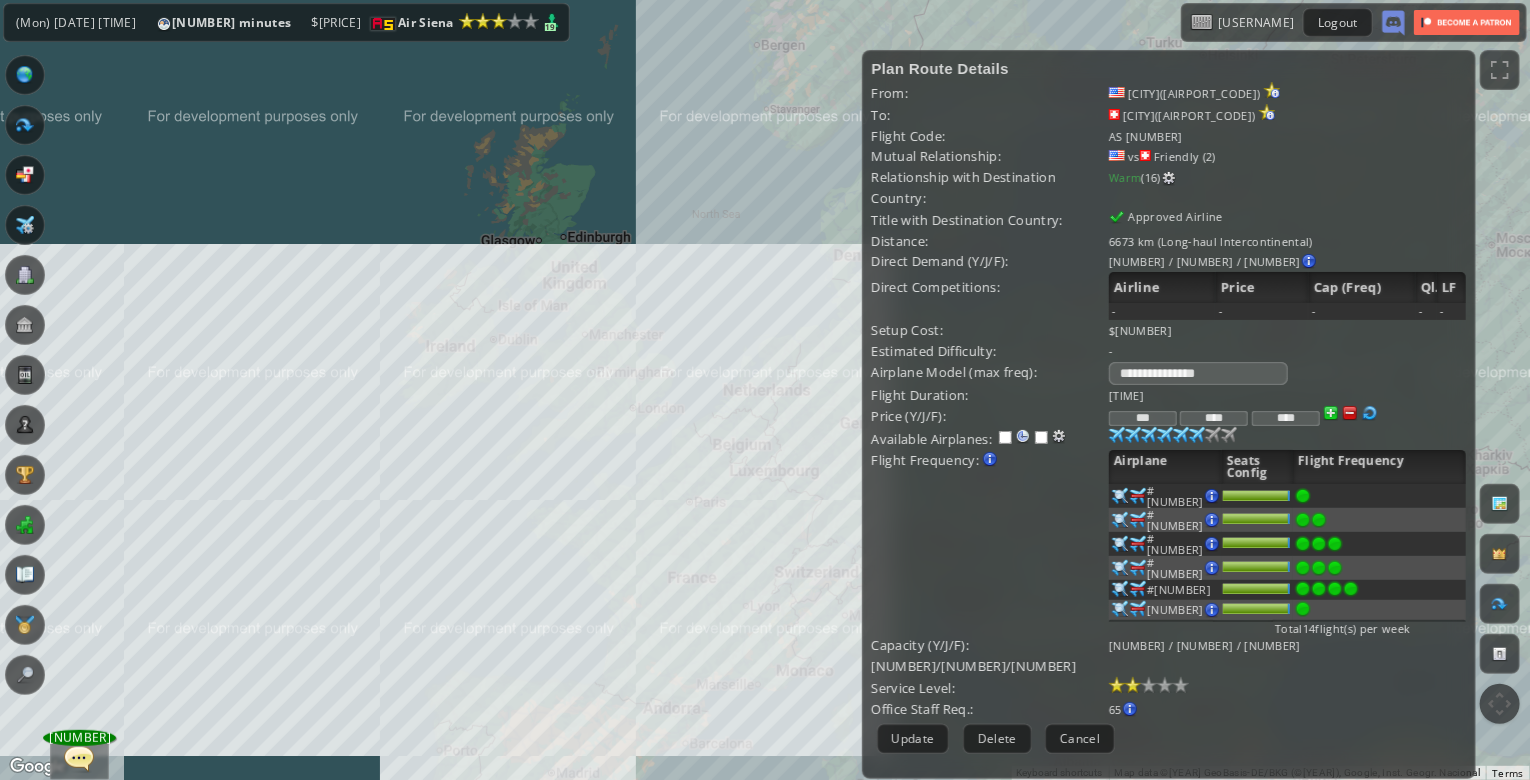 type on "***" 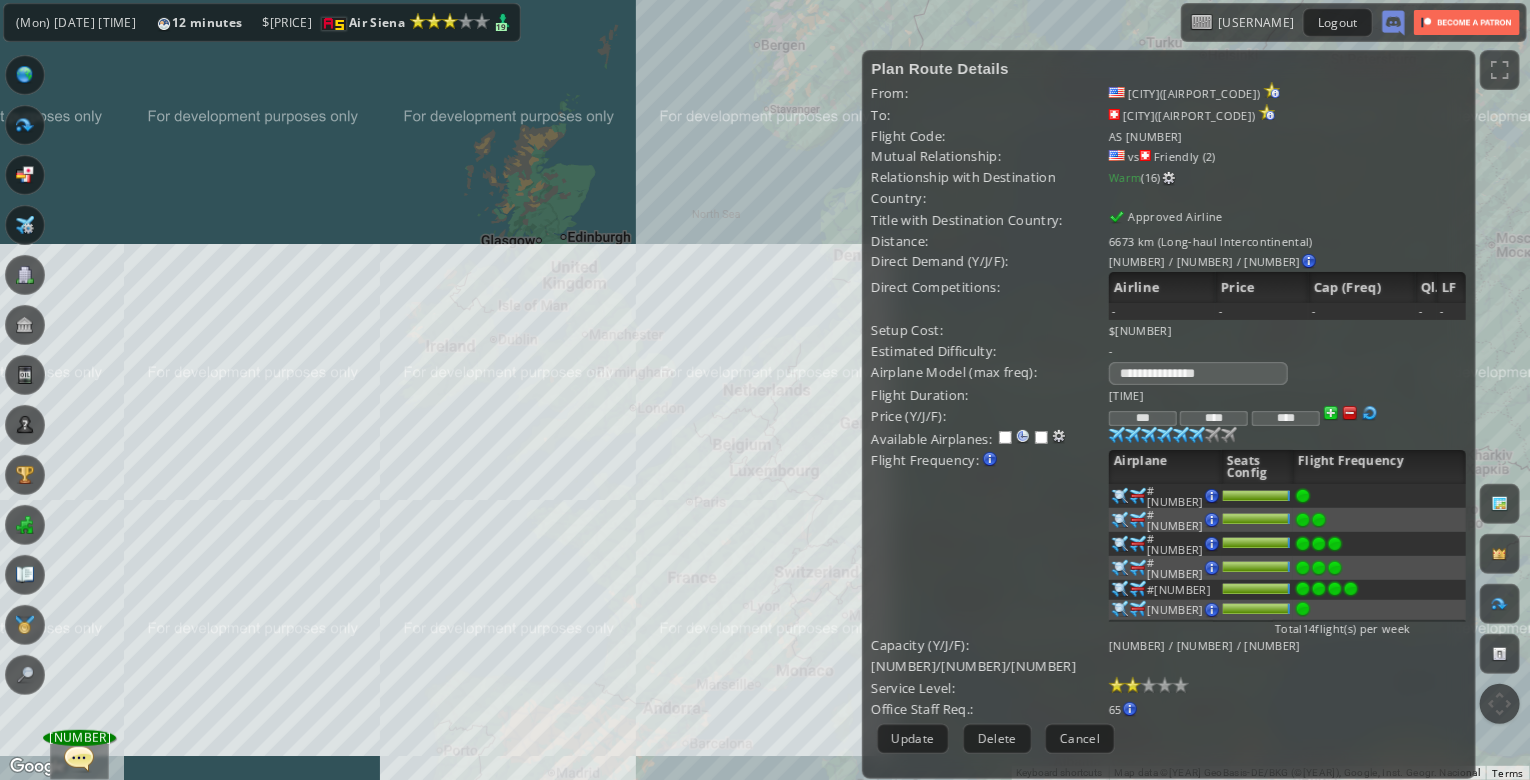 drag, startPoint x: 1234, startPoint y: 400, endPoint x: 1199, endPoint y: 399, distance: 35.014282 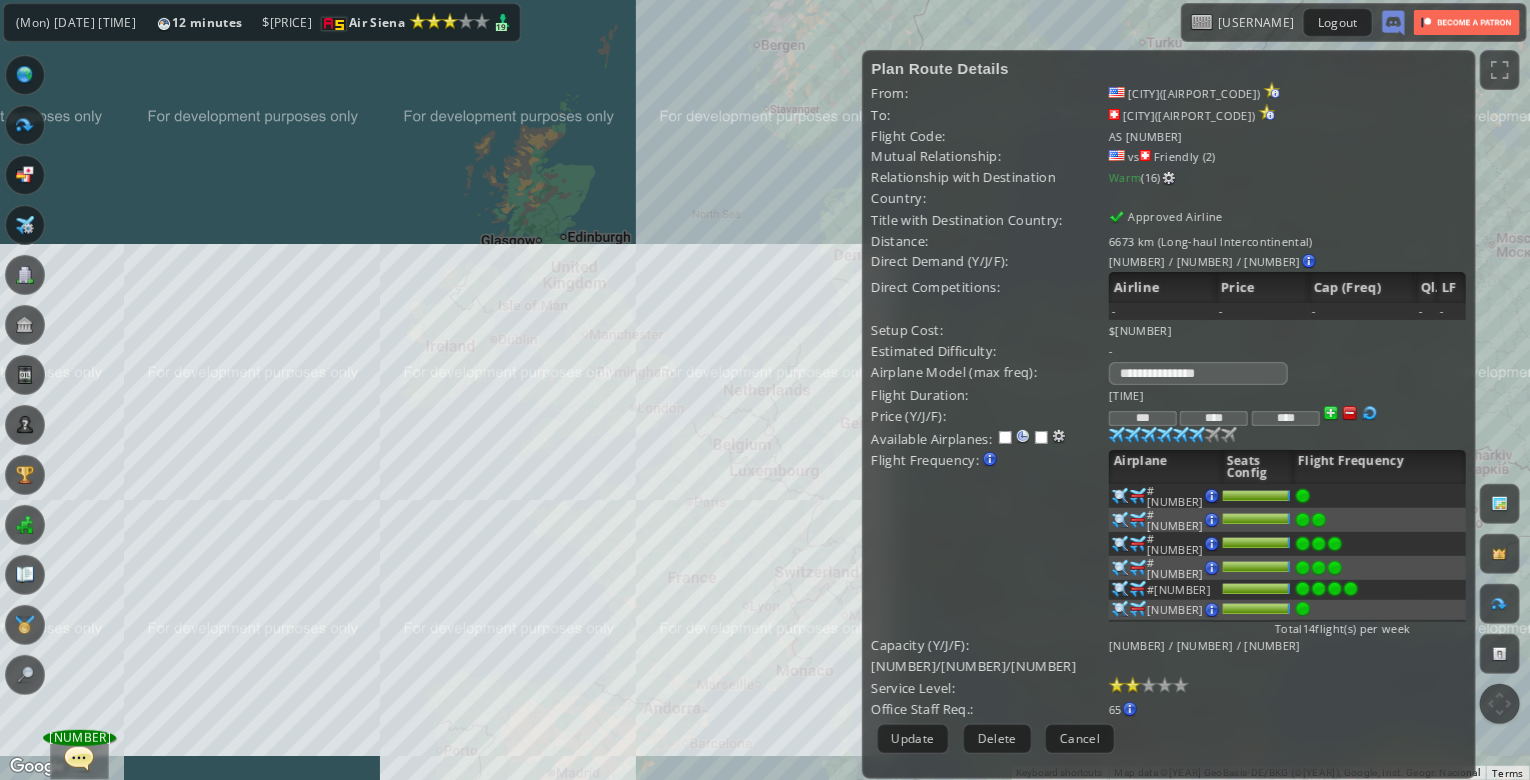 click on "****" at bounding box center [1214, 418] 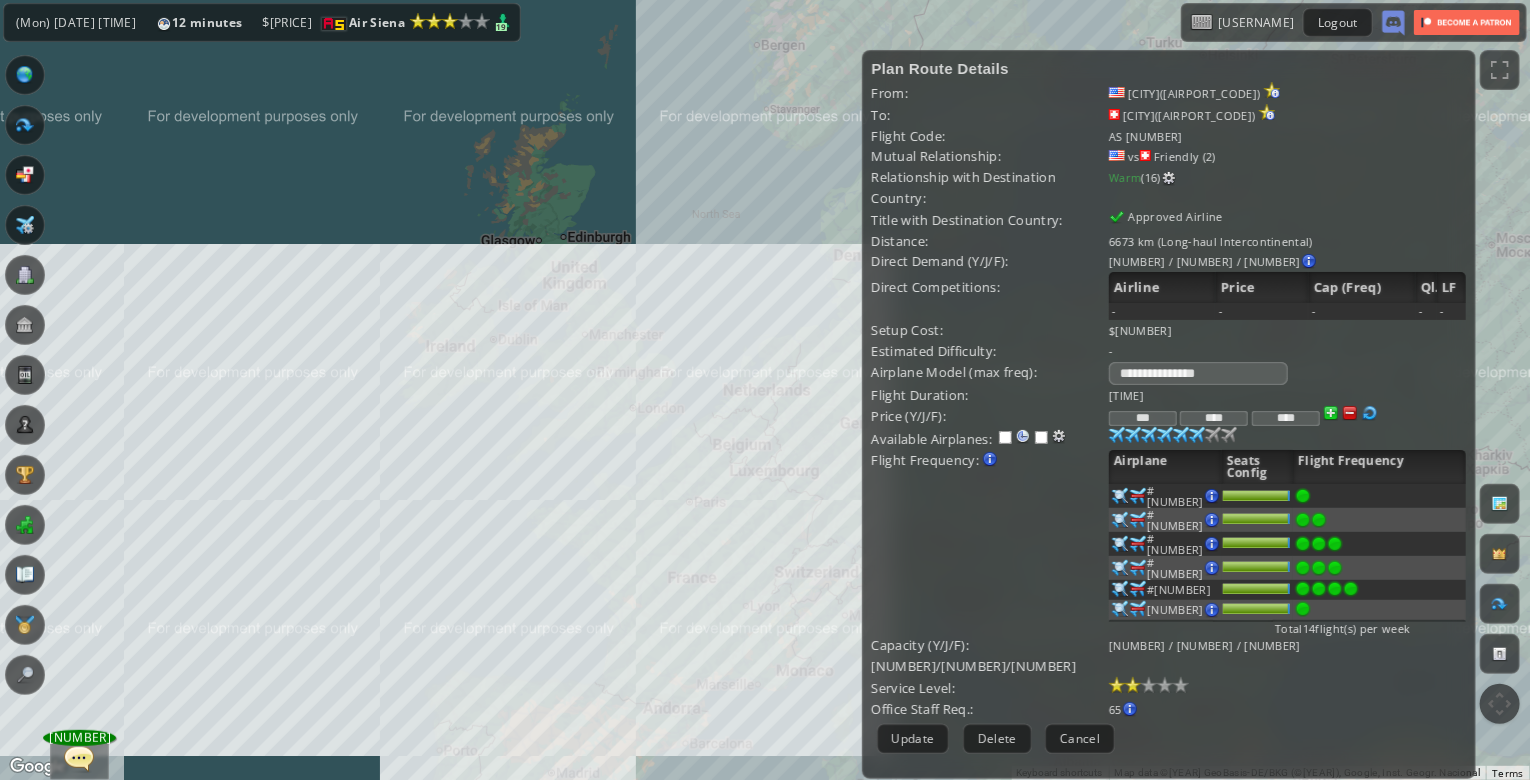 type on "****" 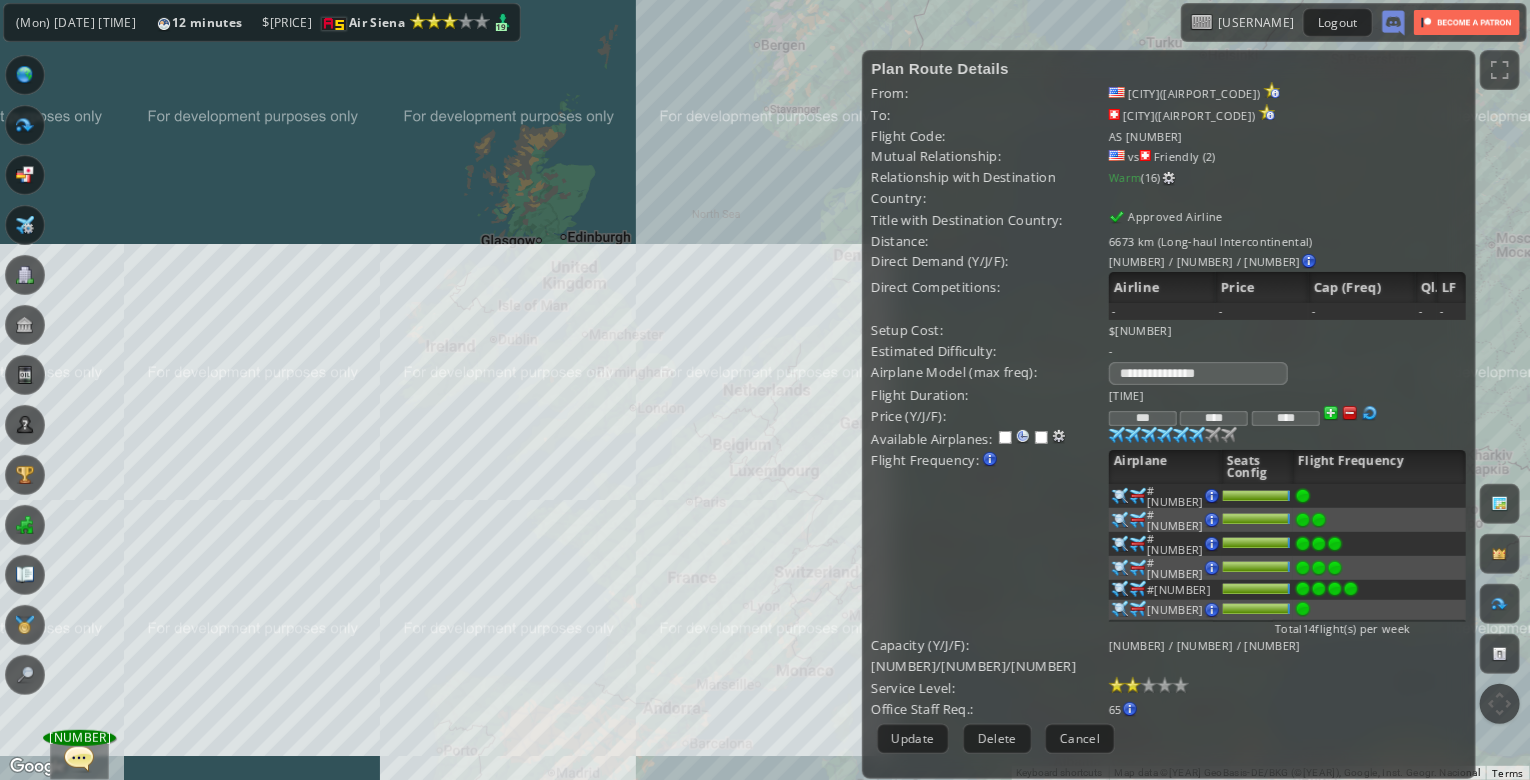 click on "Flight Frequency:
Increase/decrease the flight frequency by selecting/deselecting the airplane icons." at bounding box center (991, 395) 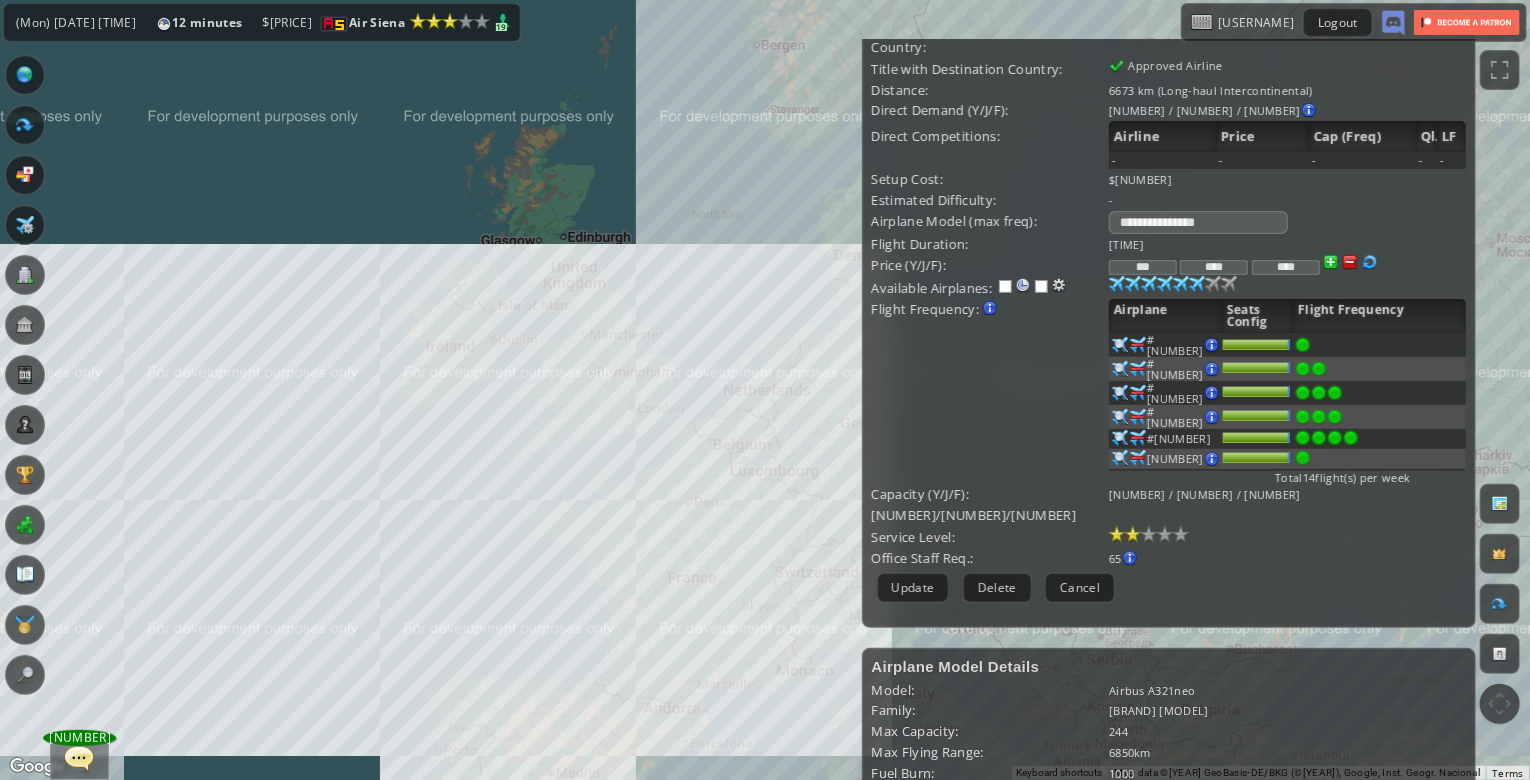 scroll, scrollTop: 0, scrollLeft: 0, axis: both 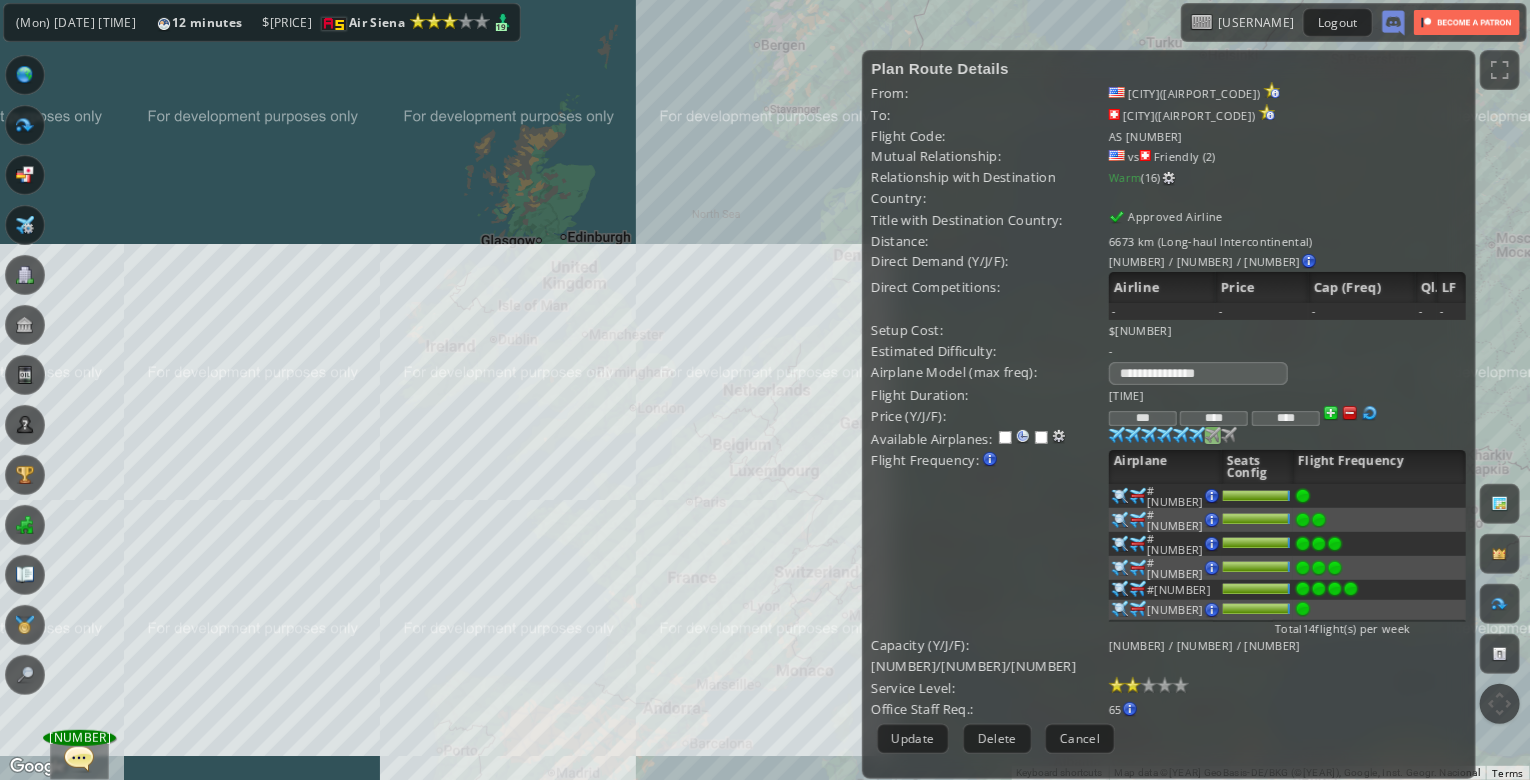 click at bounding box center [1117, 435] 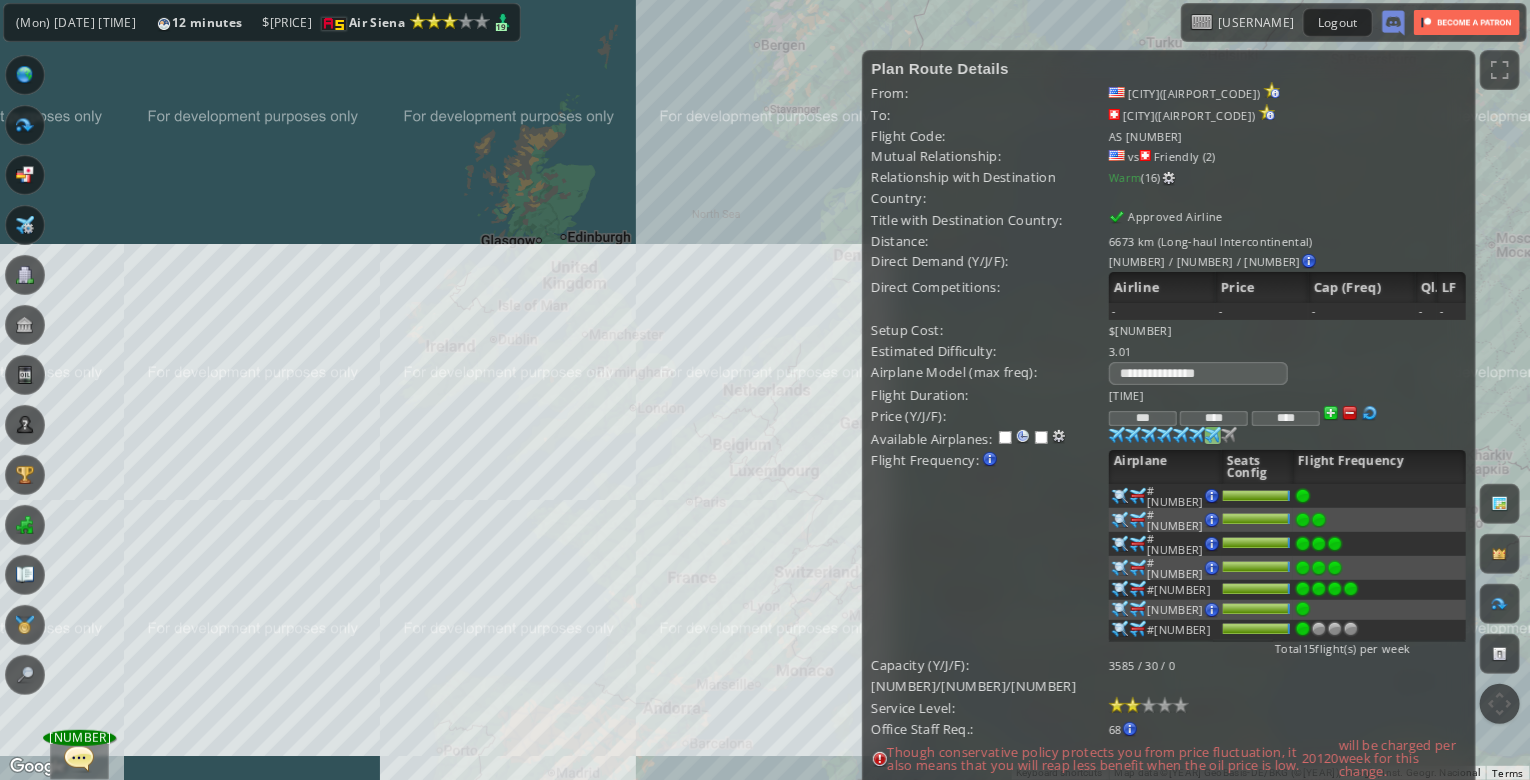 click at bounding box center (1117, 435) 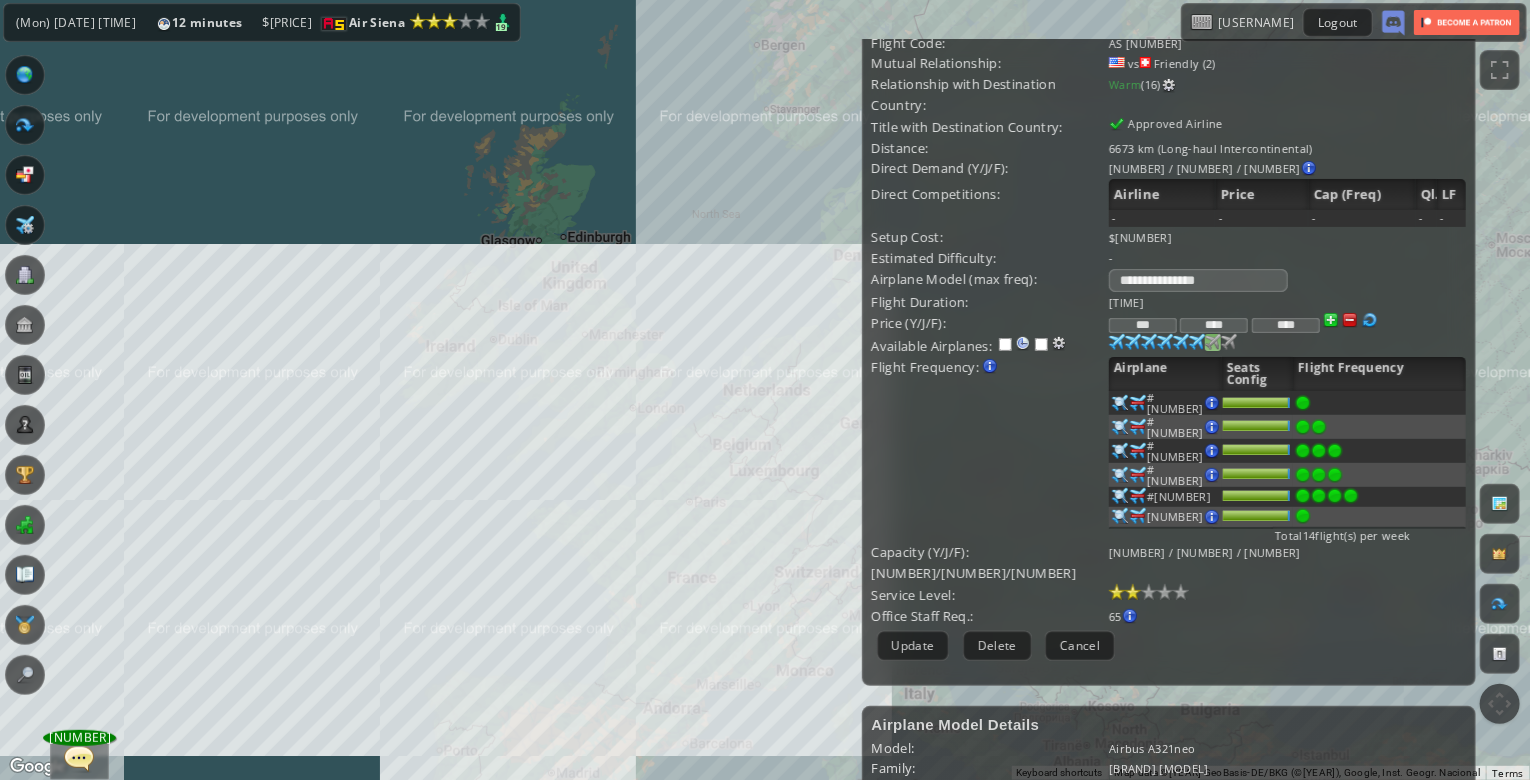 scroll, scrollTop: 0, scrollLeft: 0, axis: both 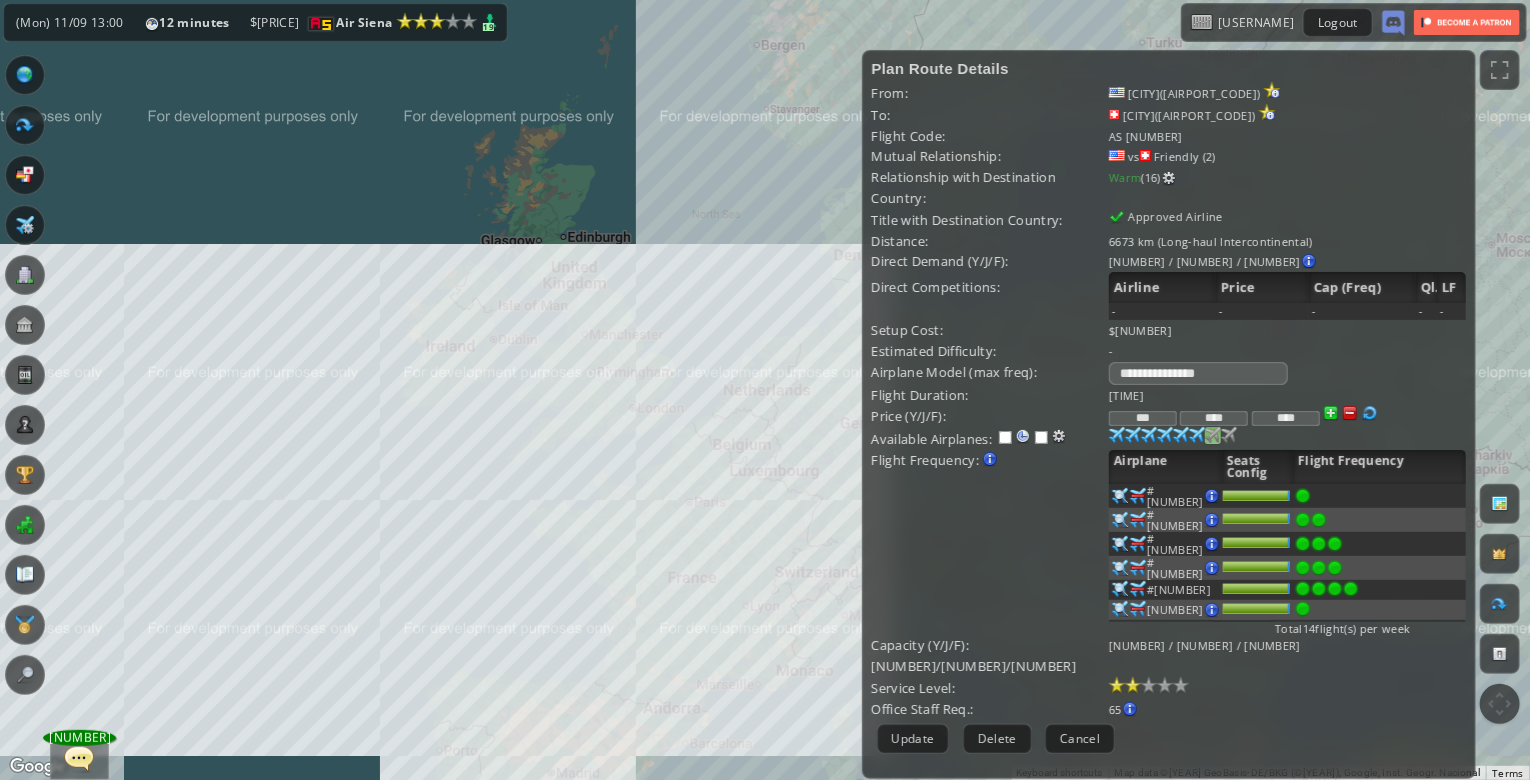 click on "Cancel" at bounding box center (1080, 738) 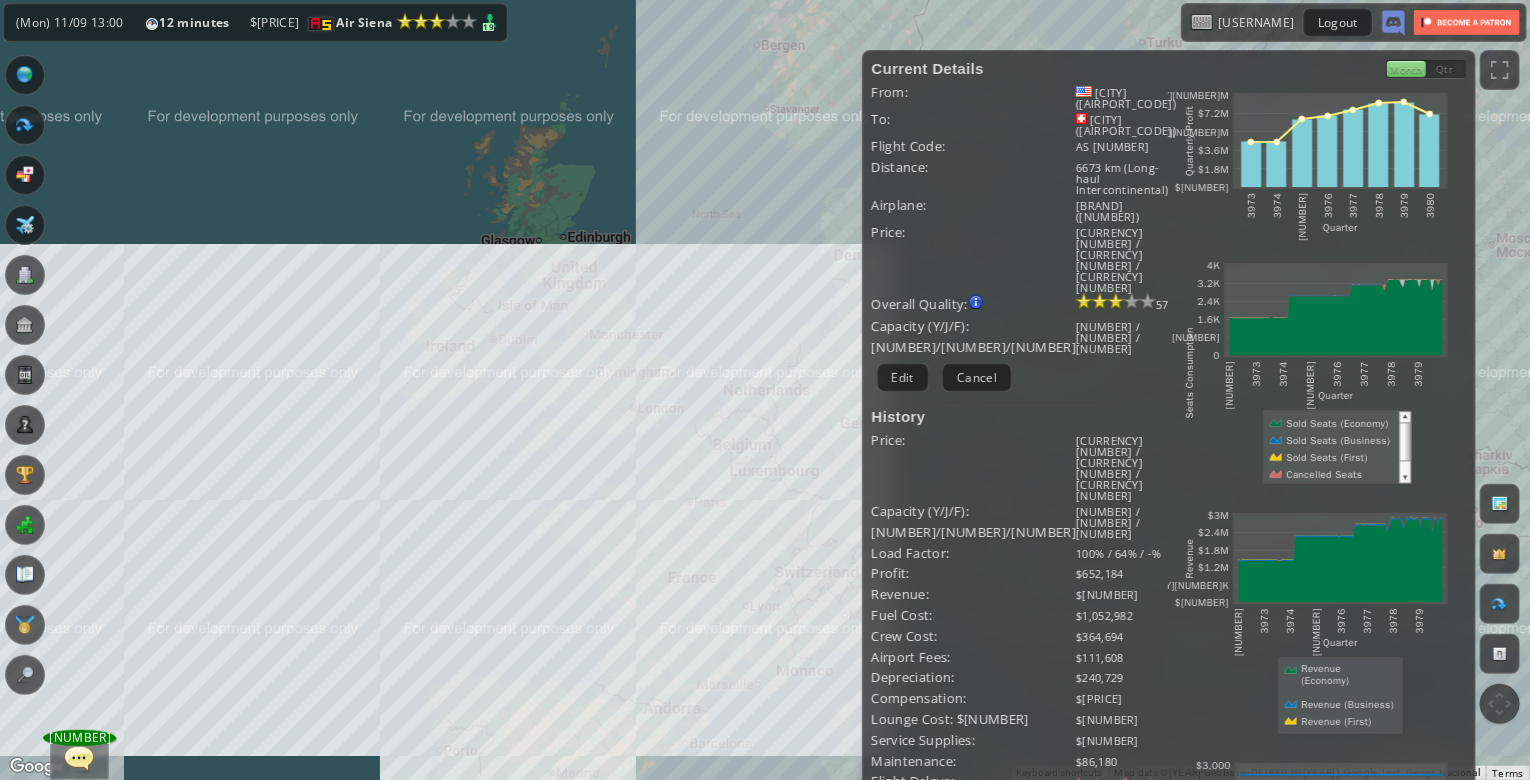 drag, startPoint x: 643, startPoint y: 500, endPoint x: 610, endPoint y: 507, distance: 33.734257 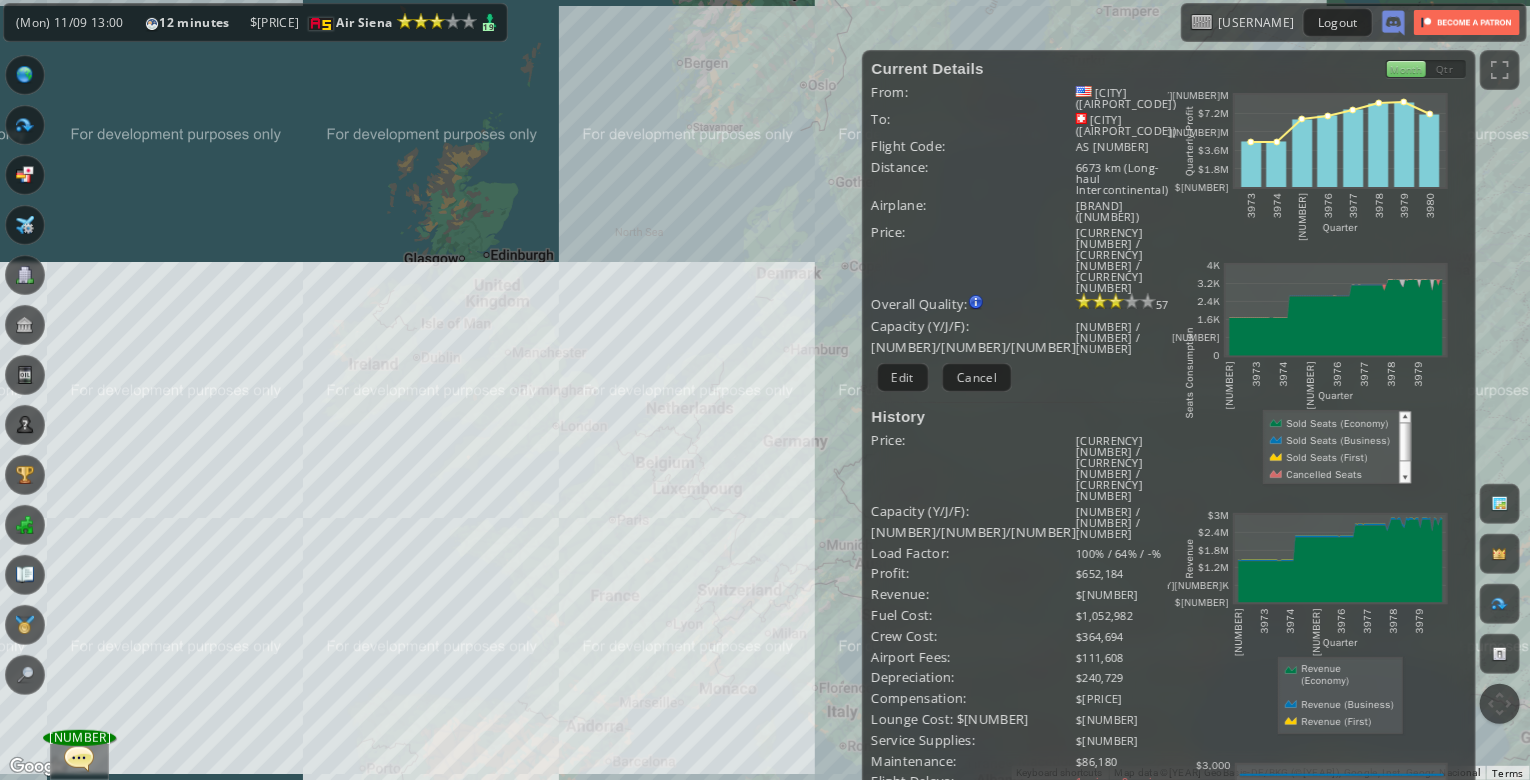 click on "To navigate, press the arrow keys." at bounding box center [765, 390] 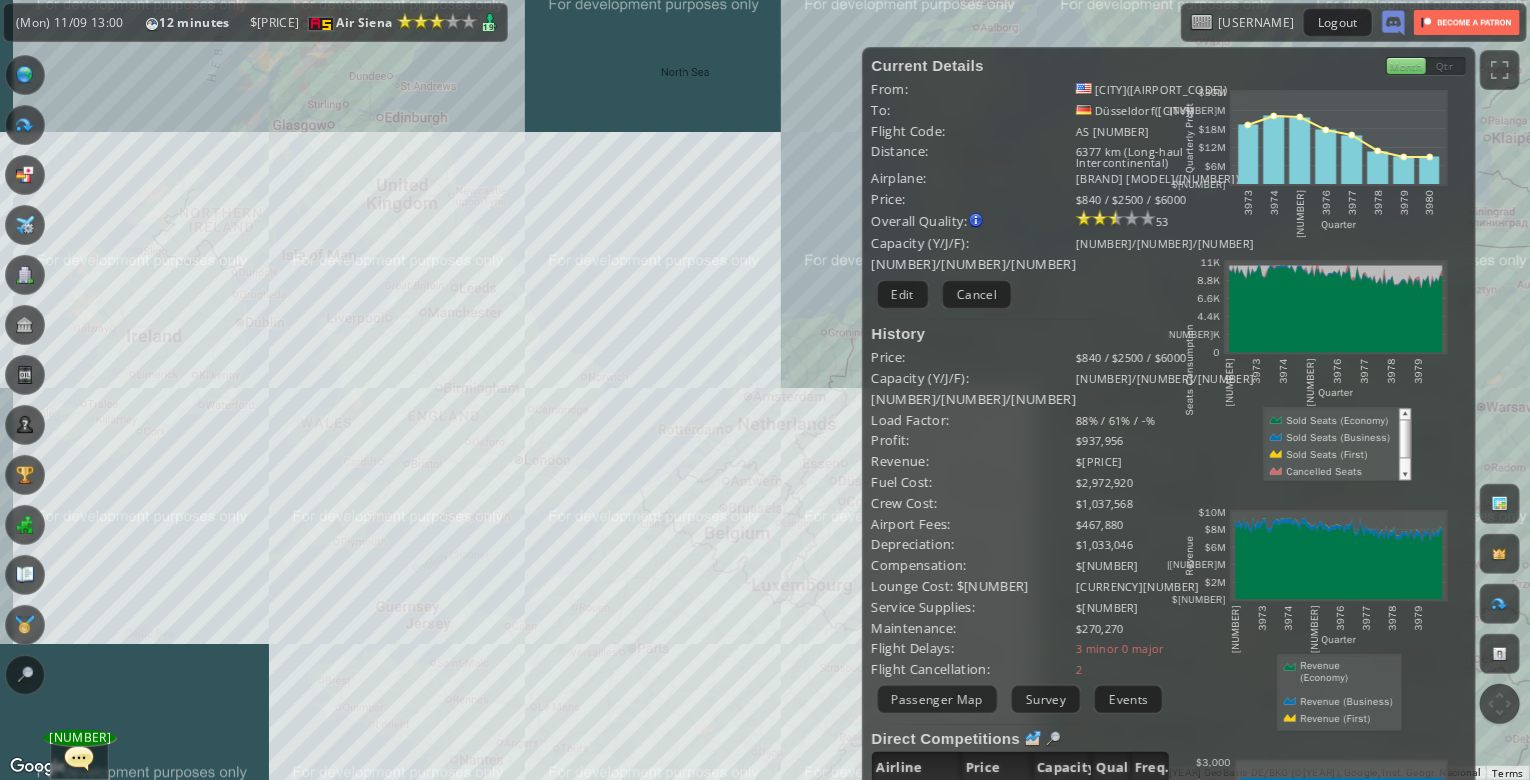 scroll, scrollTop: 0, scrollLeft: 0, axis: both 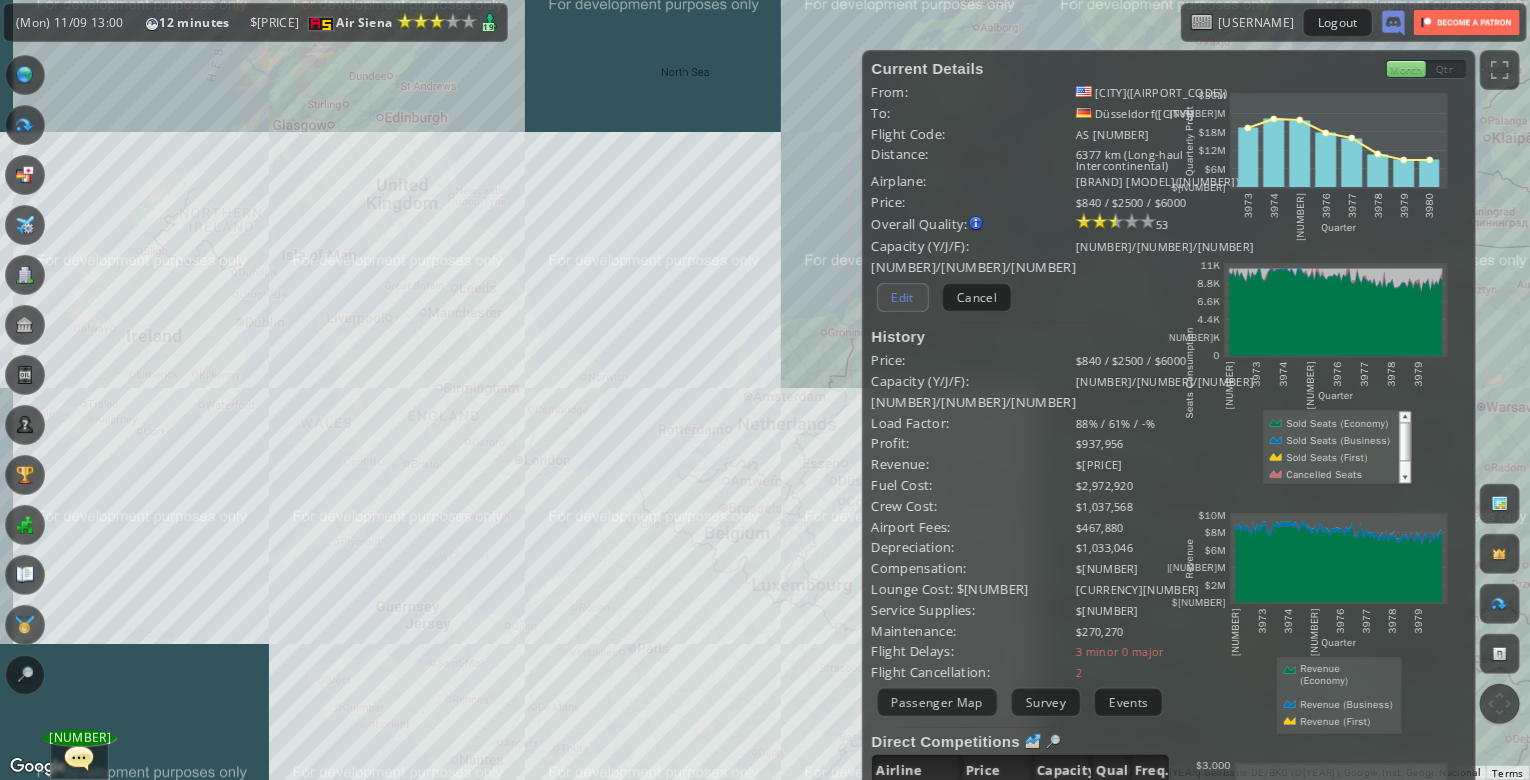 click on "Edit" at bounding box center (903, 297) 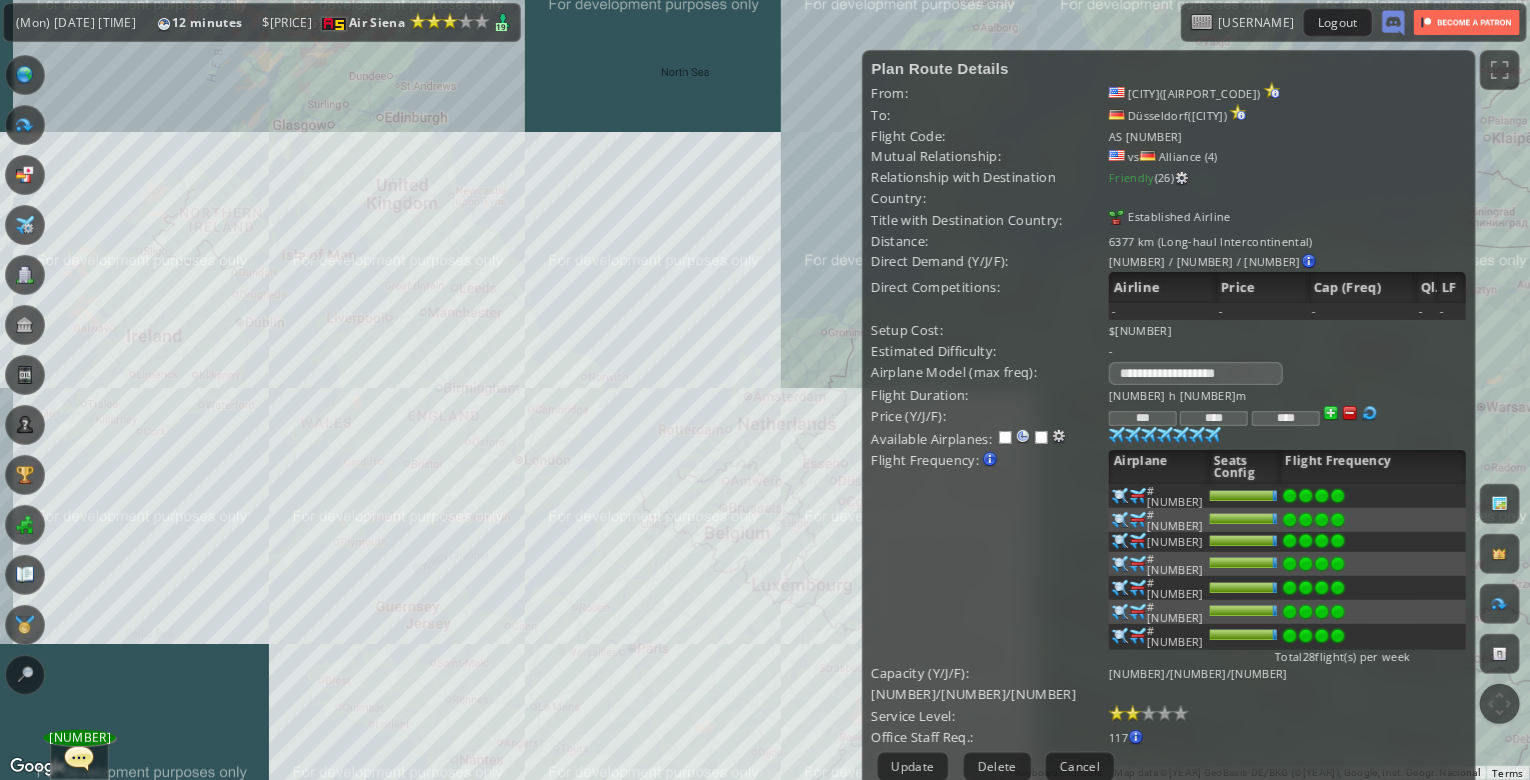 click on "***" at bounding box center (1143, 418) 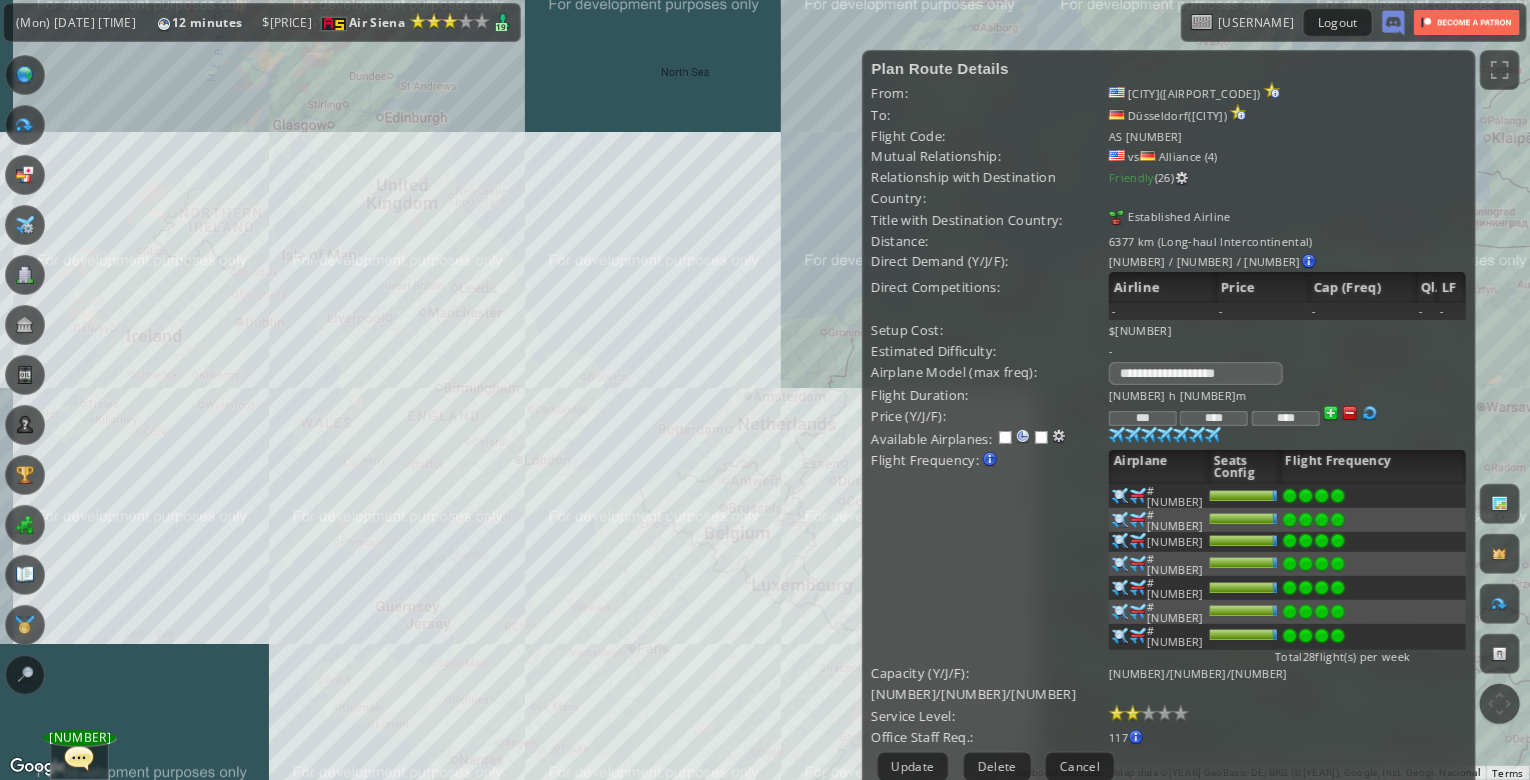 click on "Update" at bounding box center (913, 766) 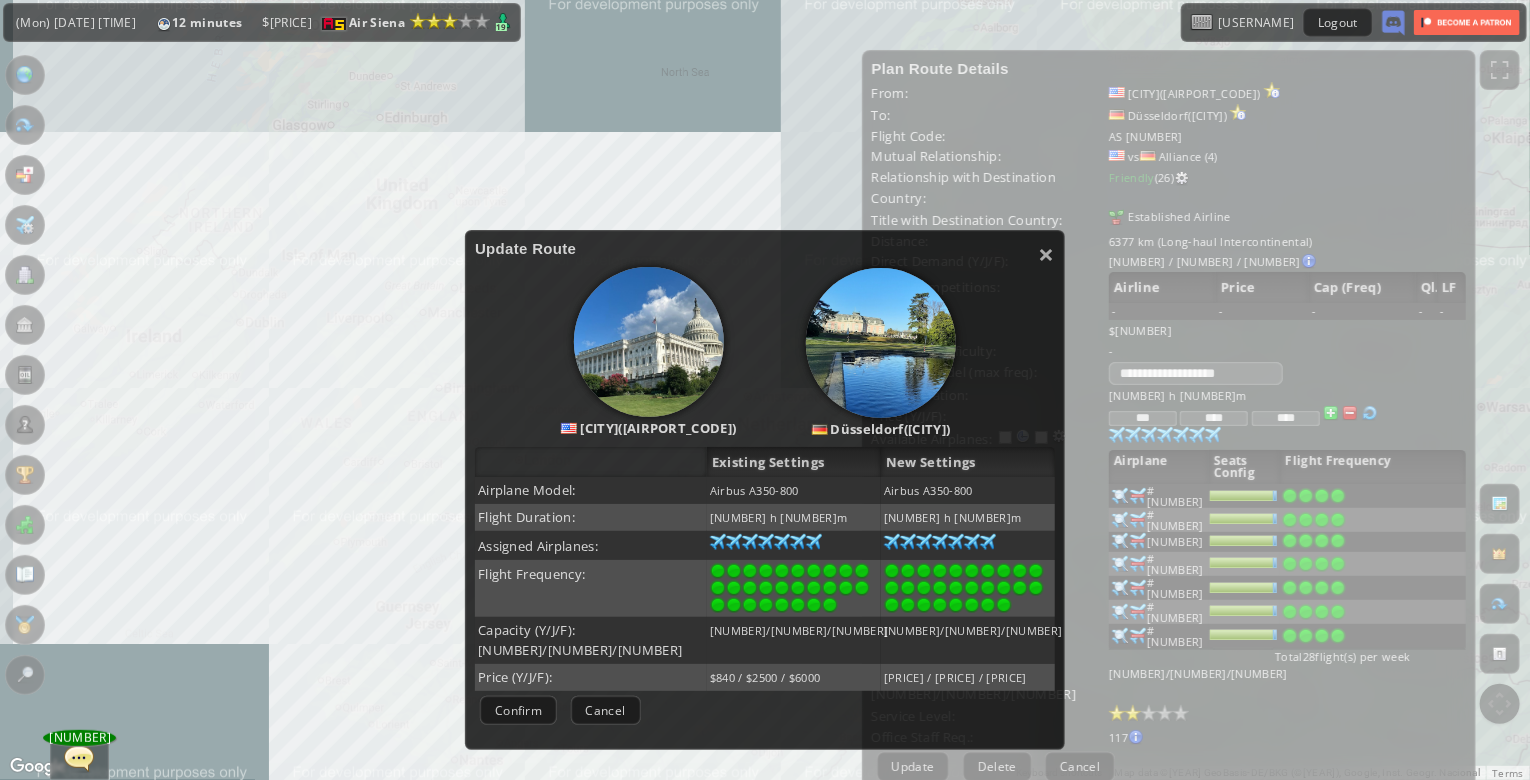 click on "Confirm" at bounding box center (518, 710) 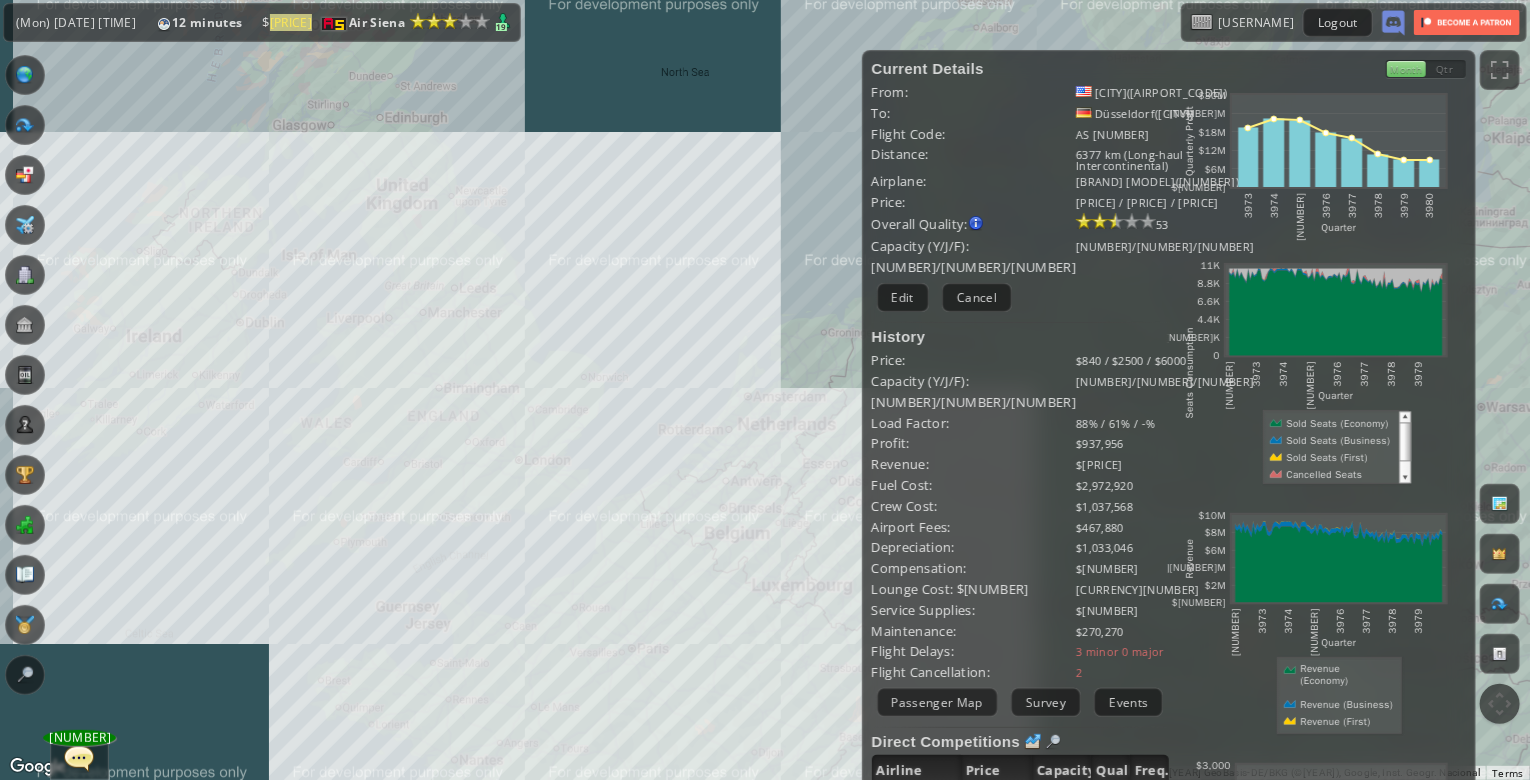 click on "To navigate, press the arrow keys." at bounding box center [765, 390] 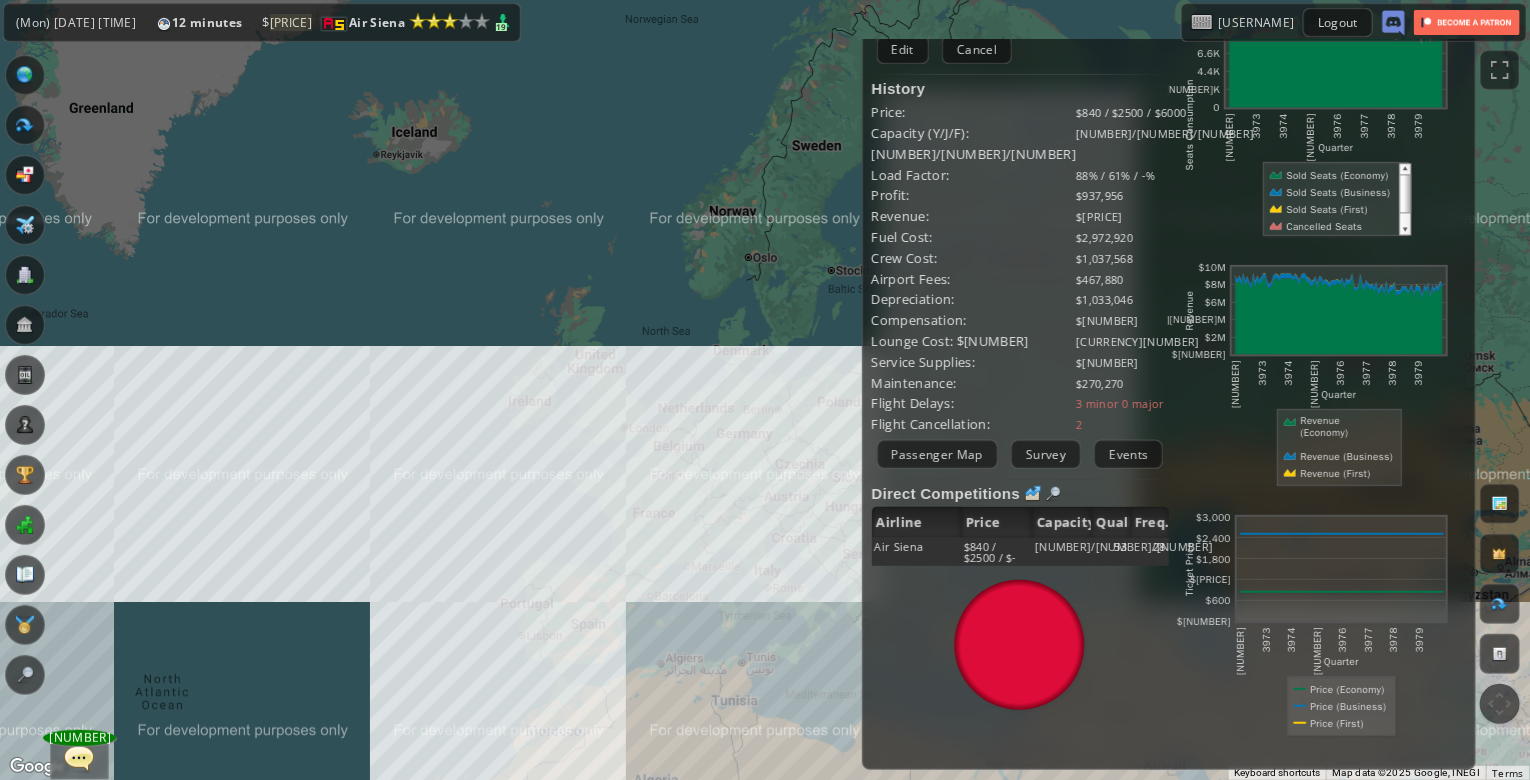scroll, scrollTop: 0, scrollLeft: 0, axis: both 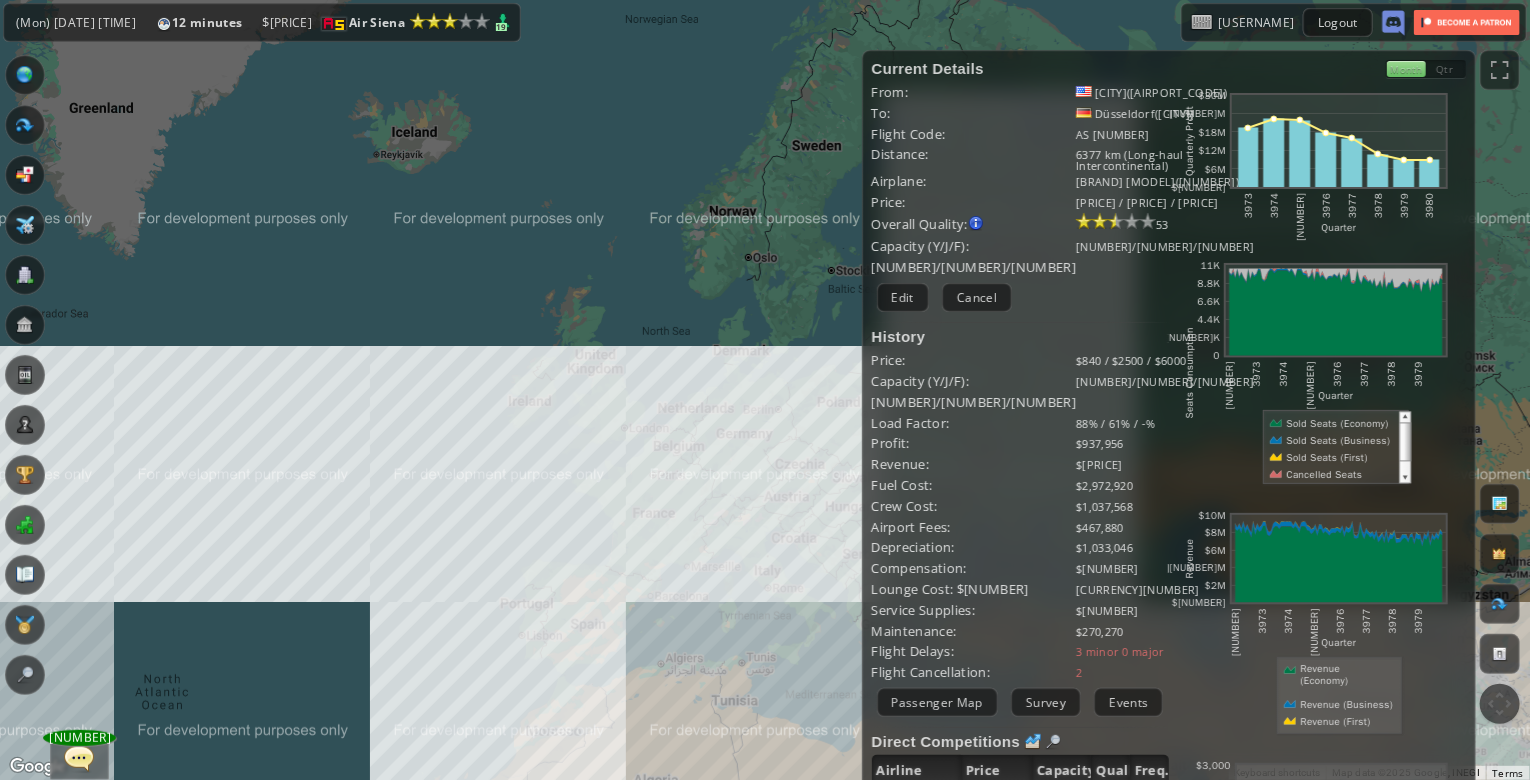 drag, startPoint x: 691, startPoint y: 422, endPoint x: 734, endPoint y: 415, distance: 43.56604 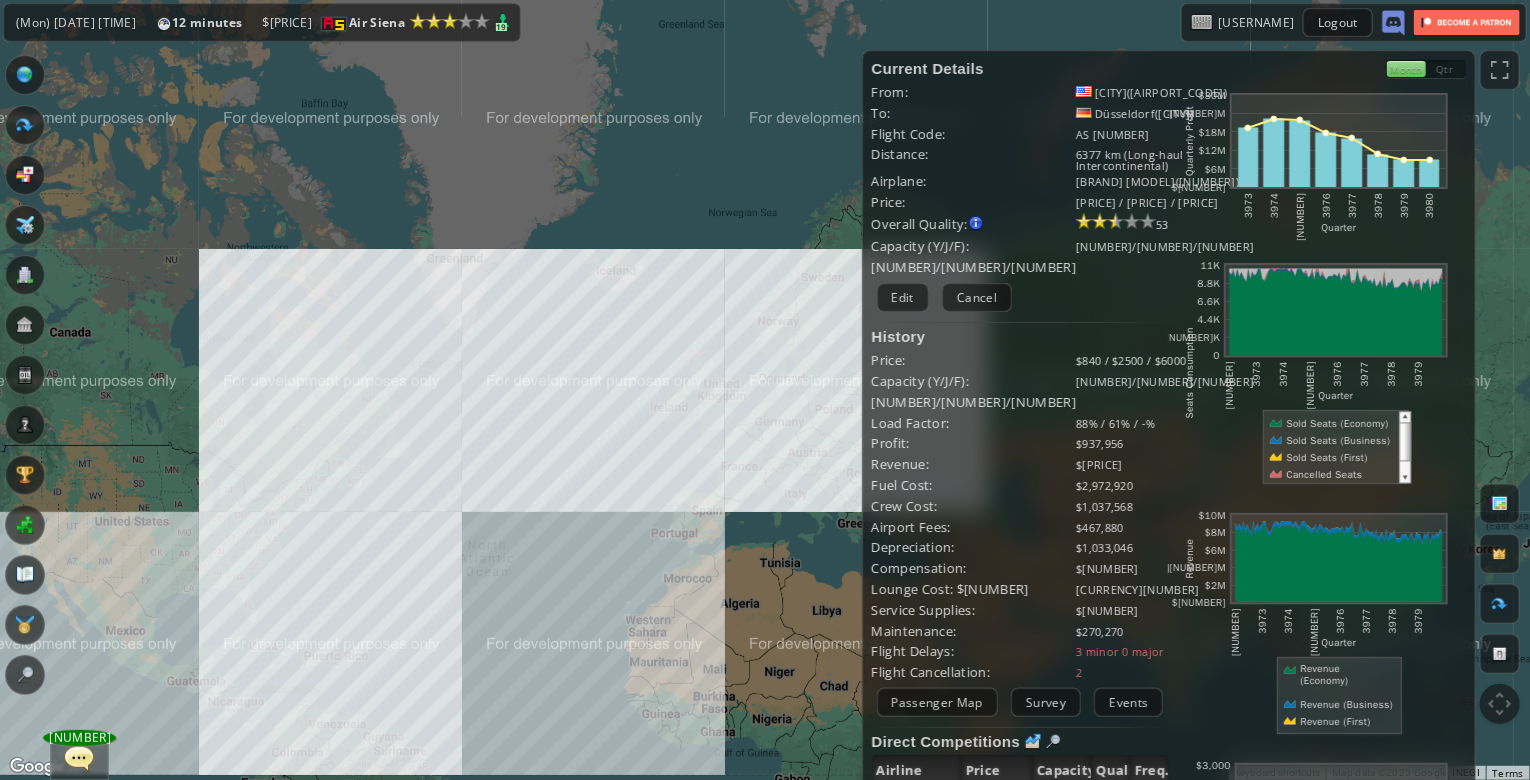 drag, startPoint x: 607, startPoint y: 446, endPoint x: 672, endPoint y: 433, distance: 66.287254 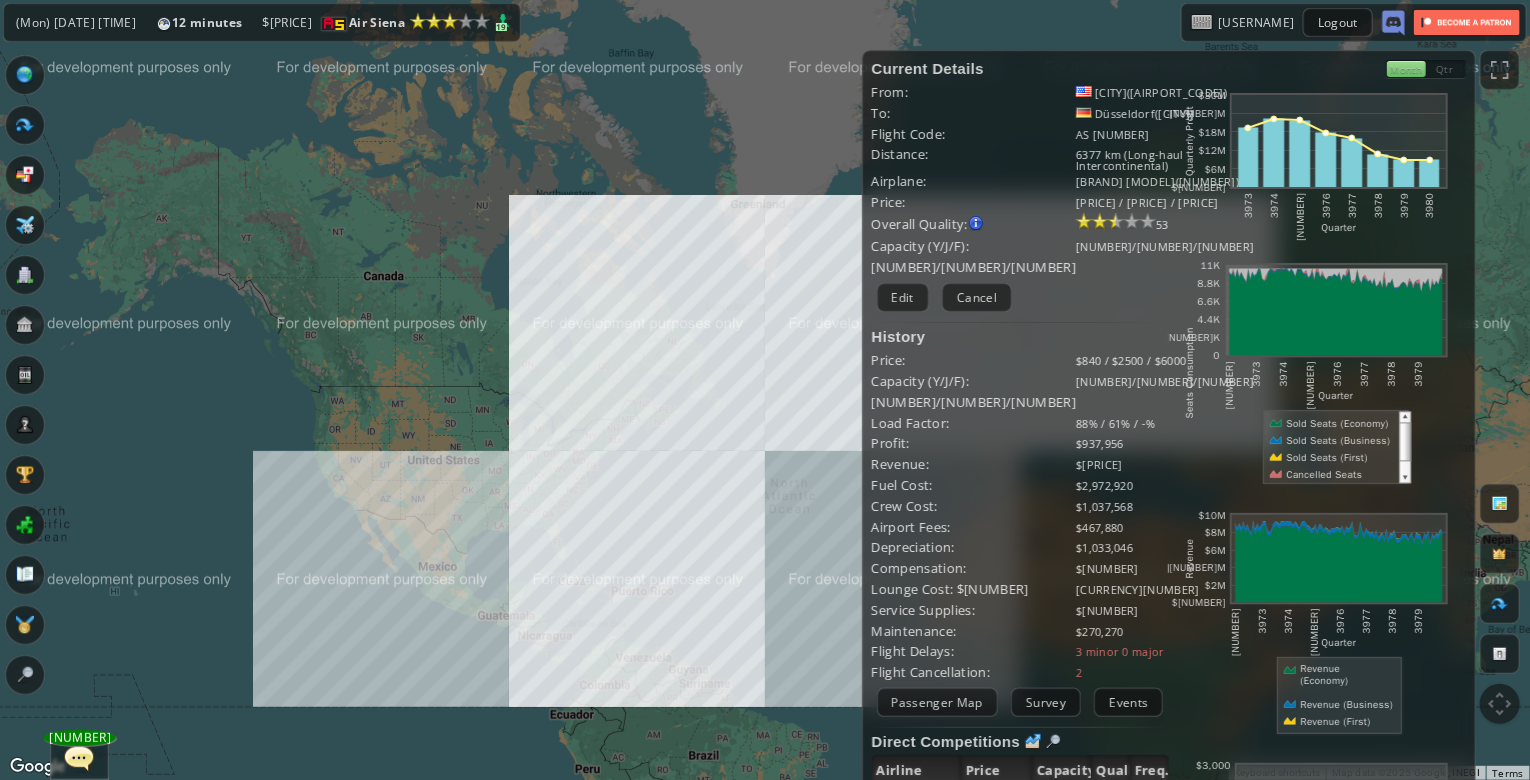 drag, startPoint x: 656, startPoint y: 441, endPoint x: 705, endPoint y: 420, distance: 53.310413 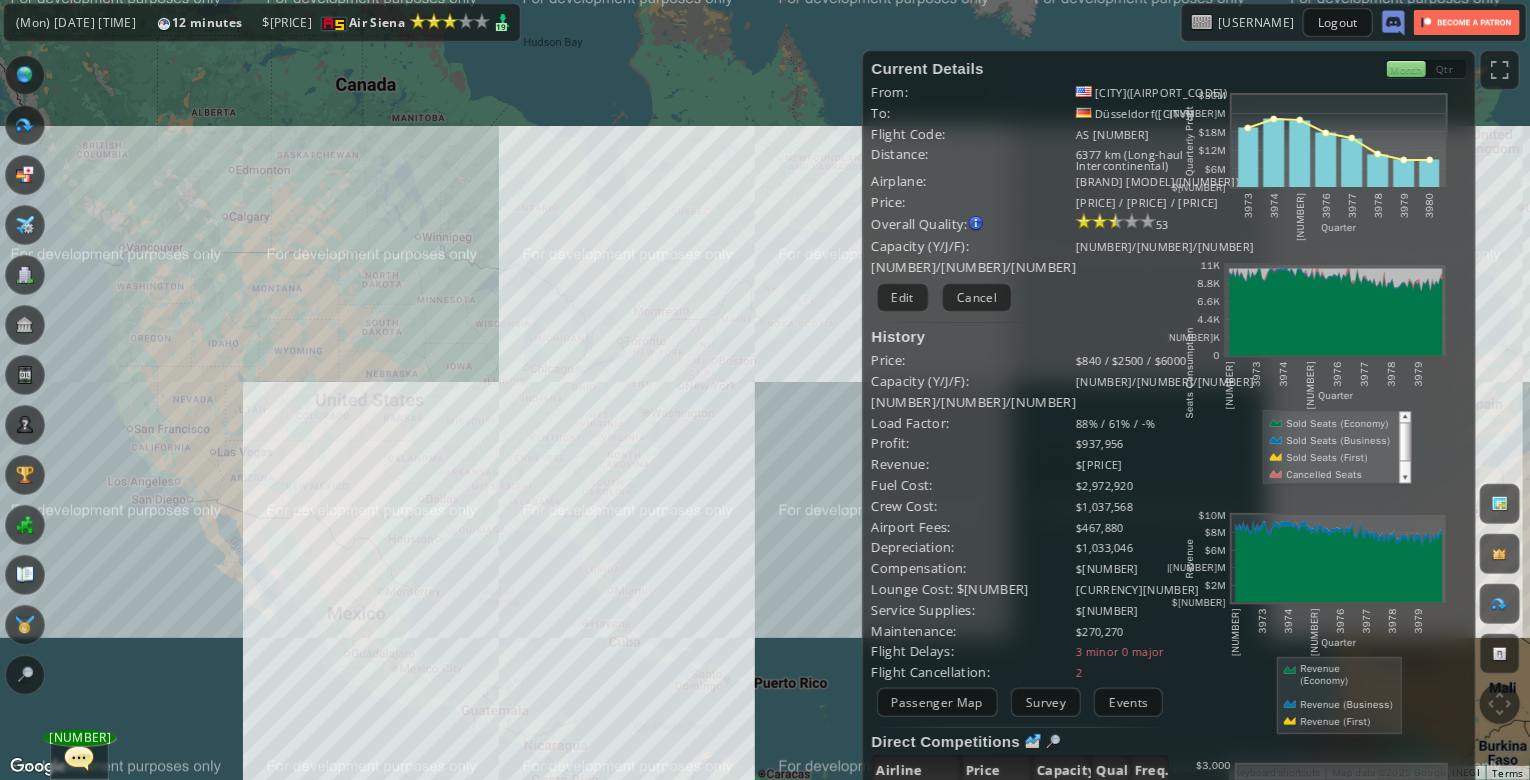 drag, startPoint x: 720, startPoint y: 427, endPoint x: 739, endPoint y: 378, distance: 52.554733 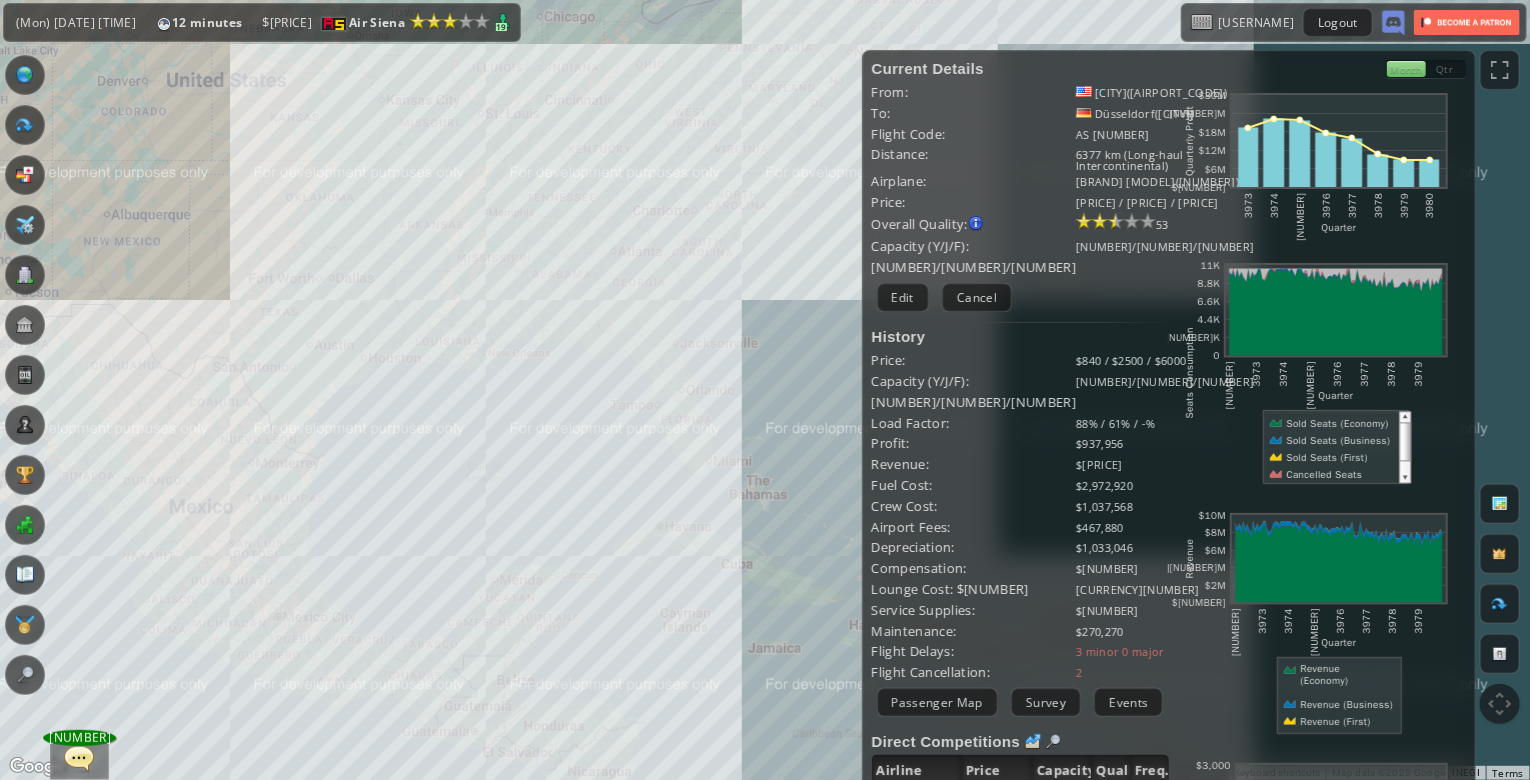 click on "To navigate, press the arrow keys." at bounding box center (765, 390) 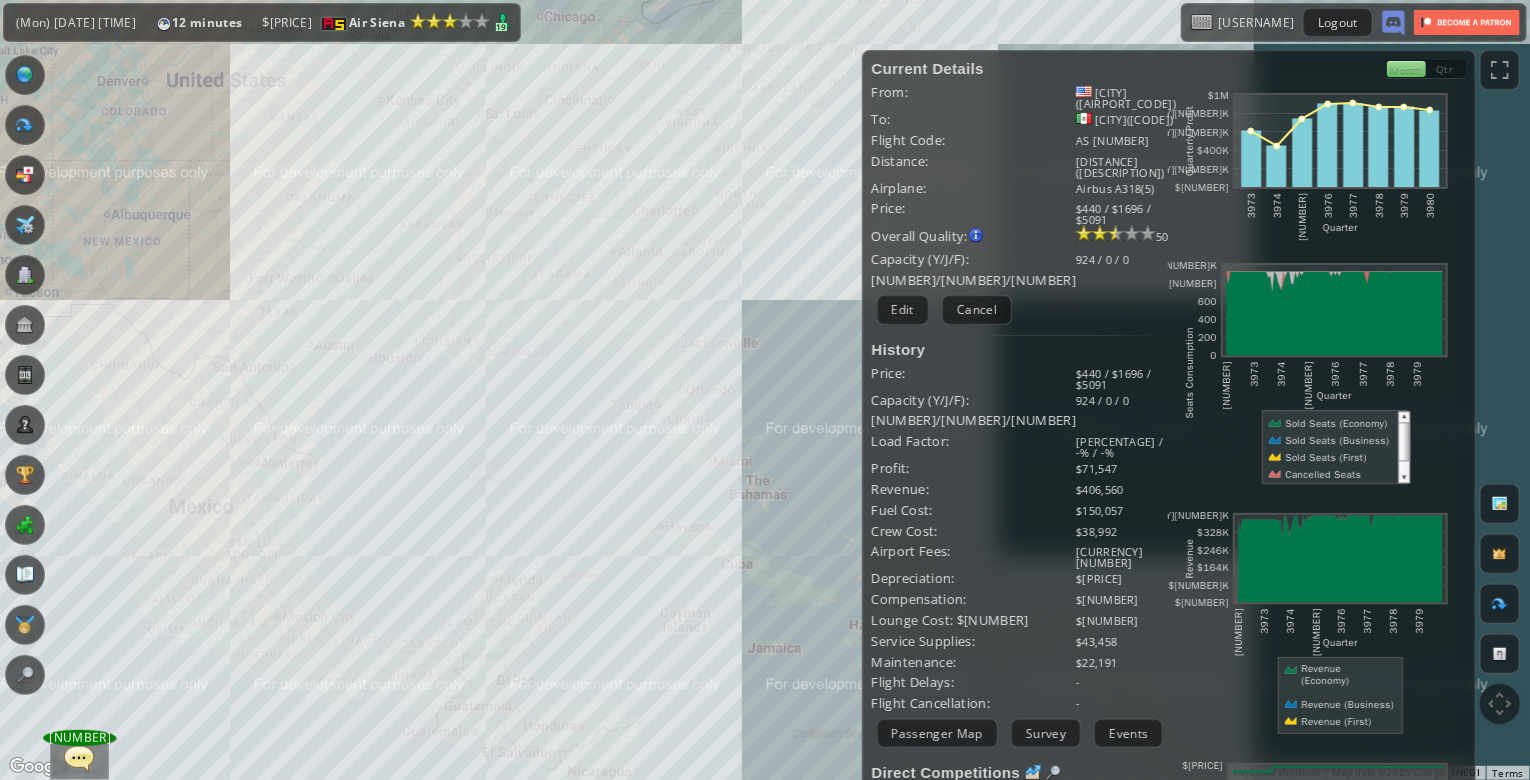 click on "To navigate, press the arrow keys." at bounding box center (765, 390) 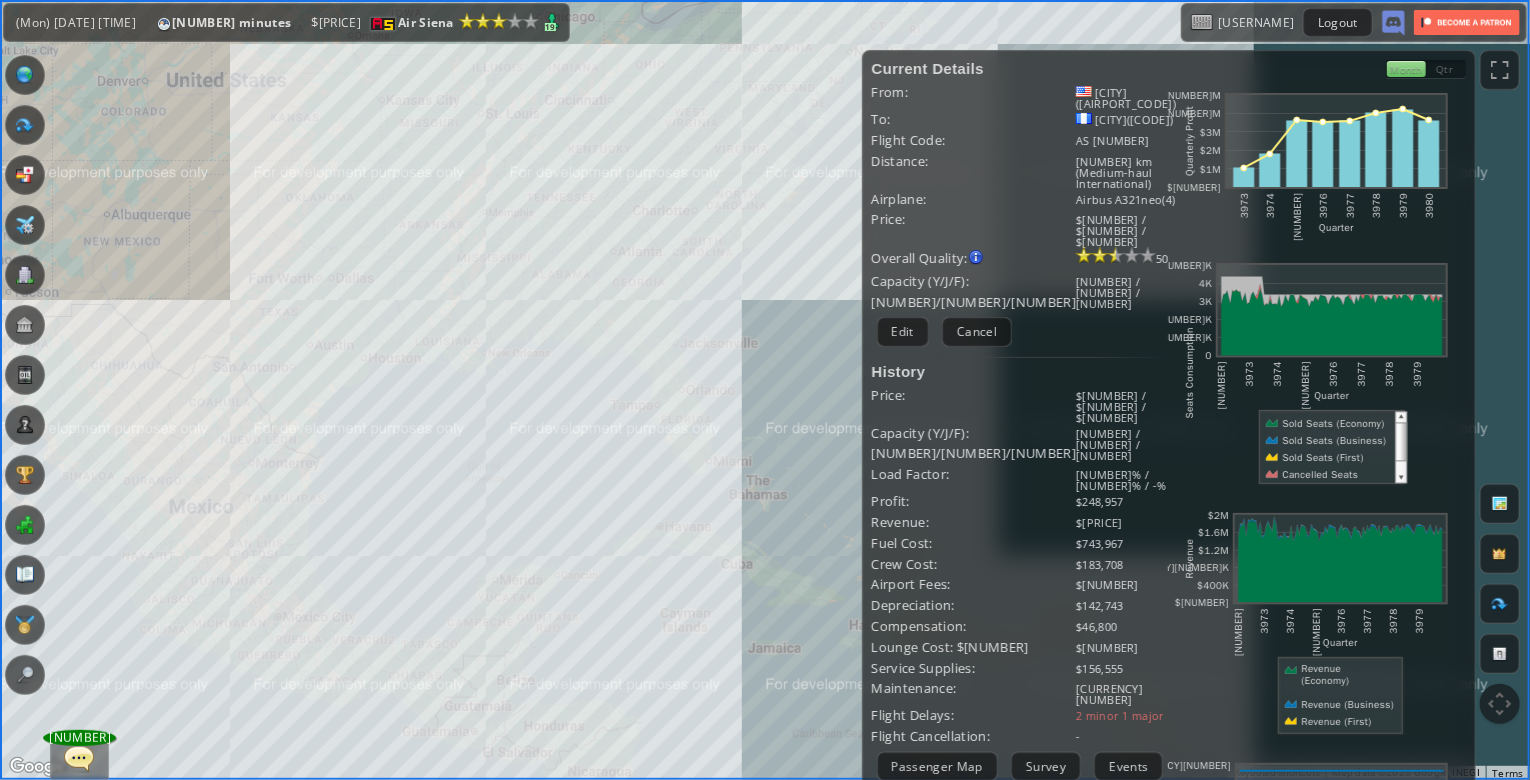 drag, startPoint x: 656, startPoint y: 459, endPoint x: 717, endPoint y: 415, distance: 75.21303 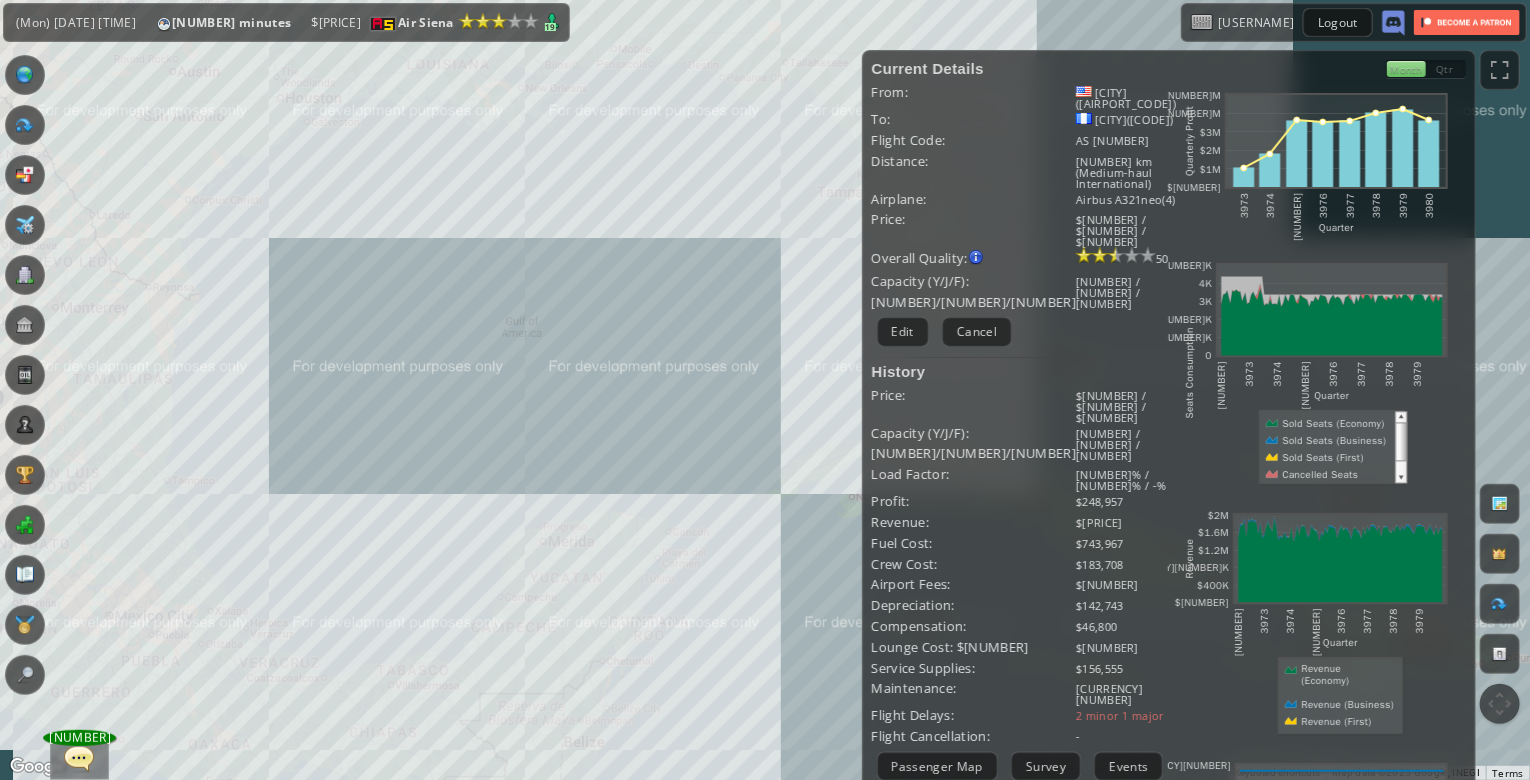 click on "To navigate, press the arrow keys." at bounding box center [765, 390] 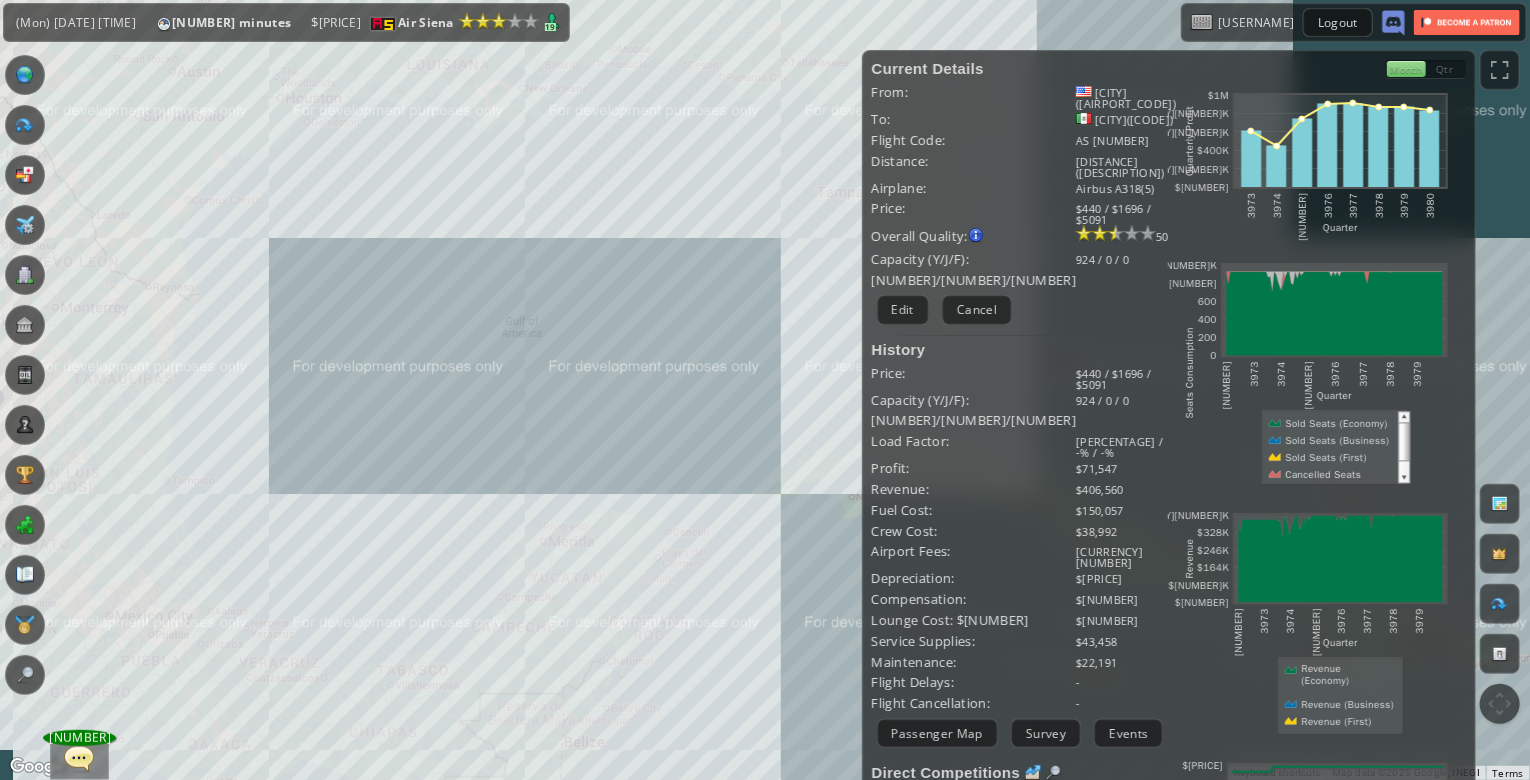 drag, startPoint x: 763, startPoint y: 408, endPoint x: 459, endPoint y: 469, distance: 310.05966 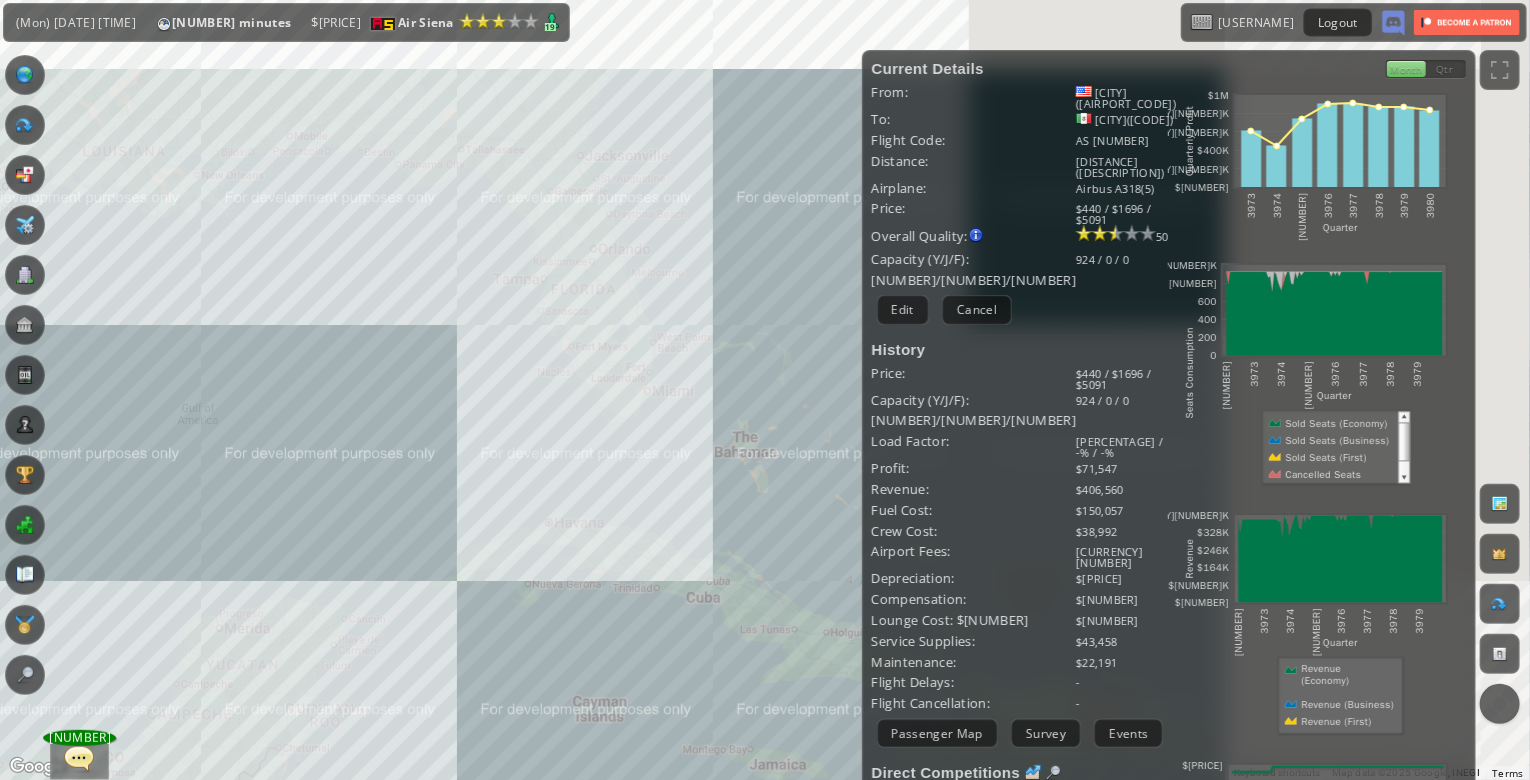 drag, startPoint x: 629, startPoint y: 474, endPoint x: 451, endPoint y: 516, distance: 182.88794 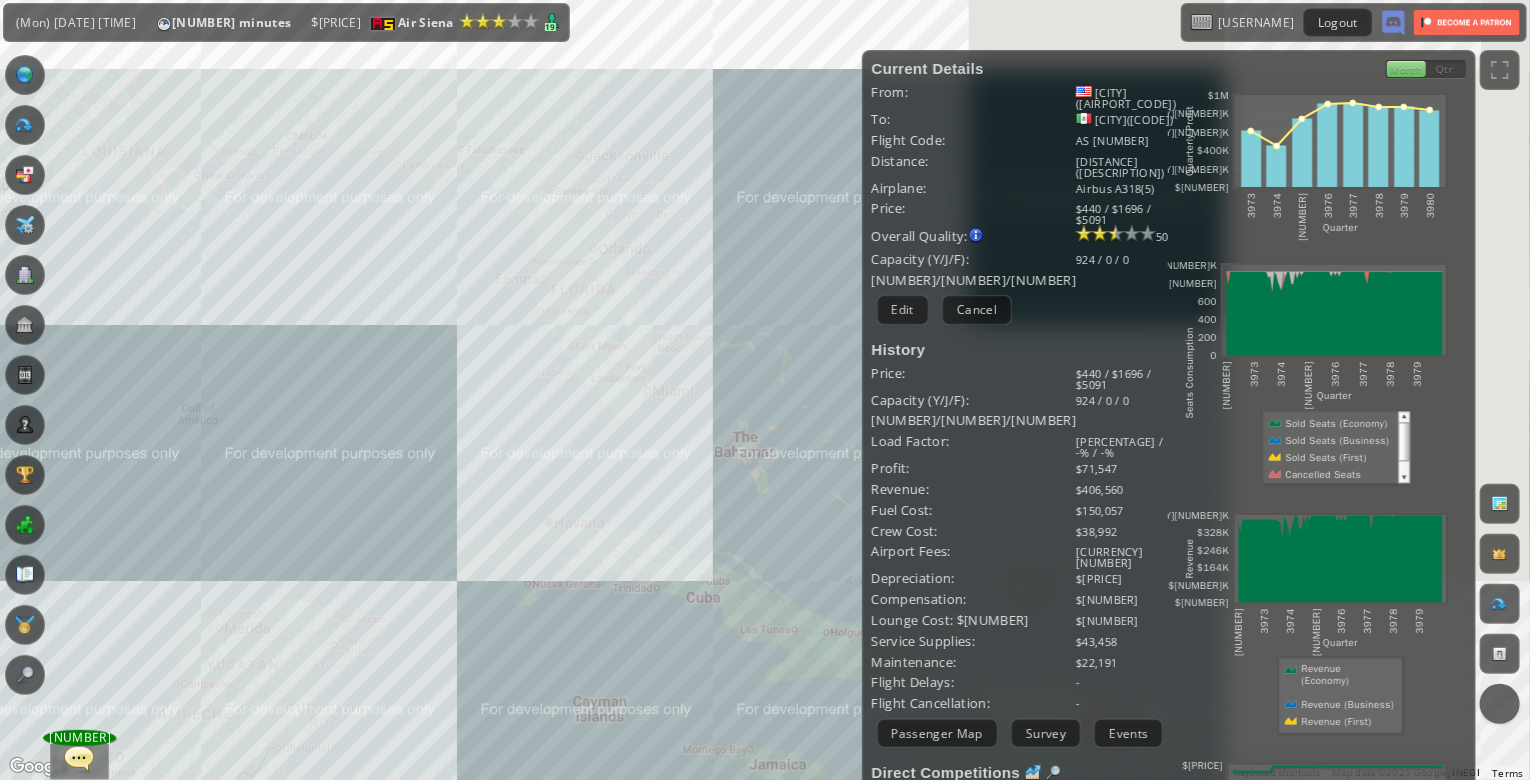 click on "To navigate, press the arrow keys." at bounding box center [765, 390] 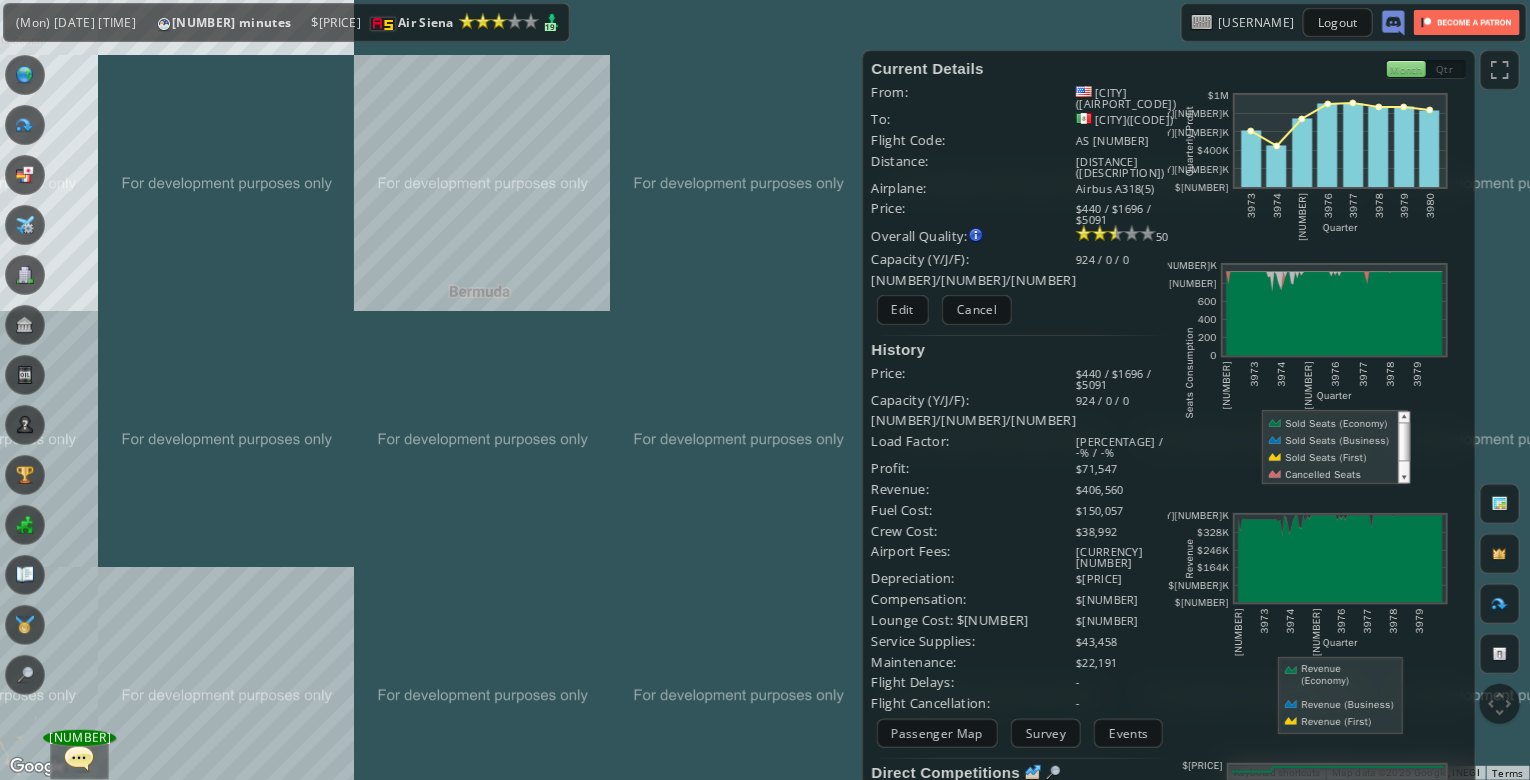drag, startPoint x: 673, startPoint y: 485, endPoint x: 600, endPoint y: 519, distance: 80.529495 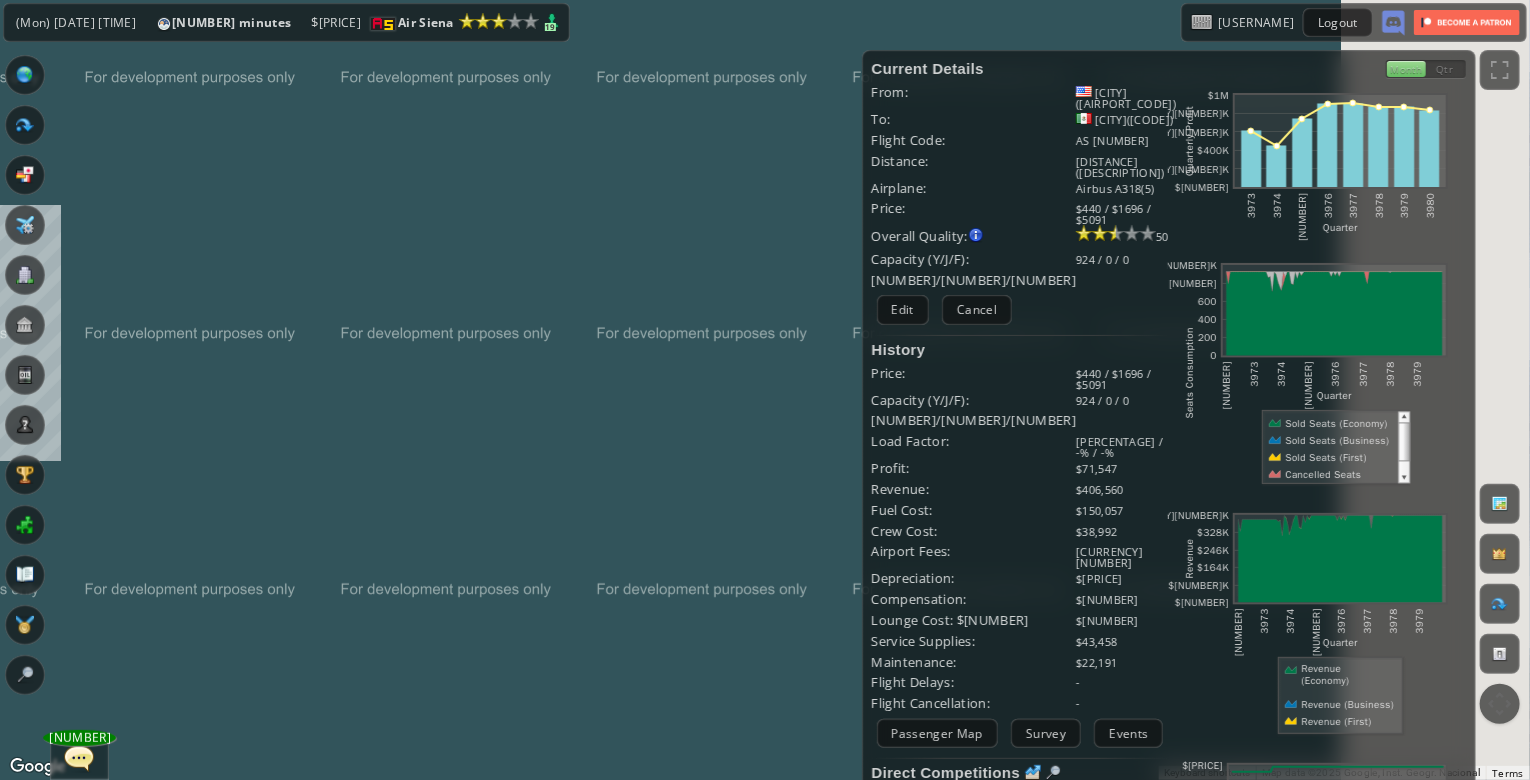click on "To navigate, press the arrow keys." at bounding box center [765, 390] 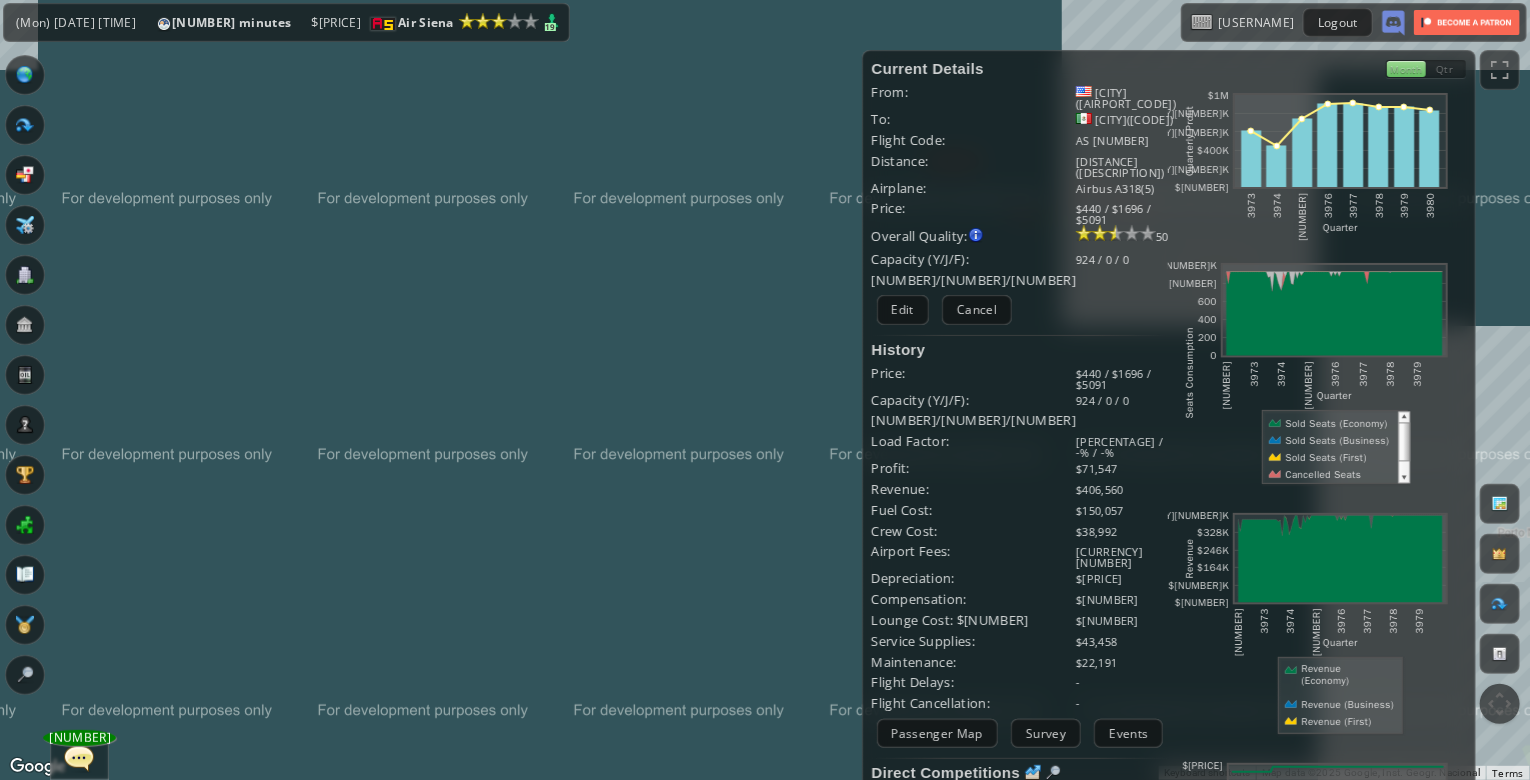 drag, startPoint x: 499, startPoint y: 554, endPoint x: 285, endPoint y: 585, distance: 216.23367 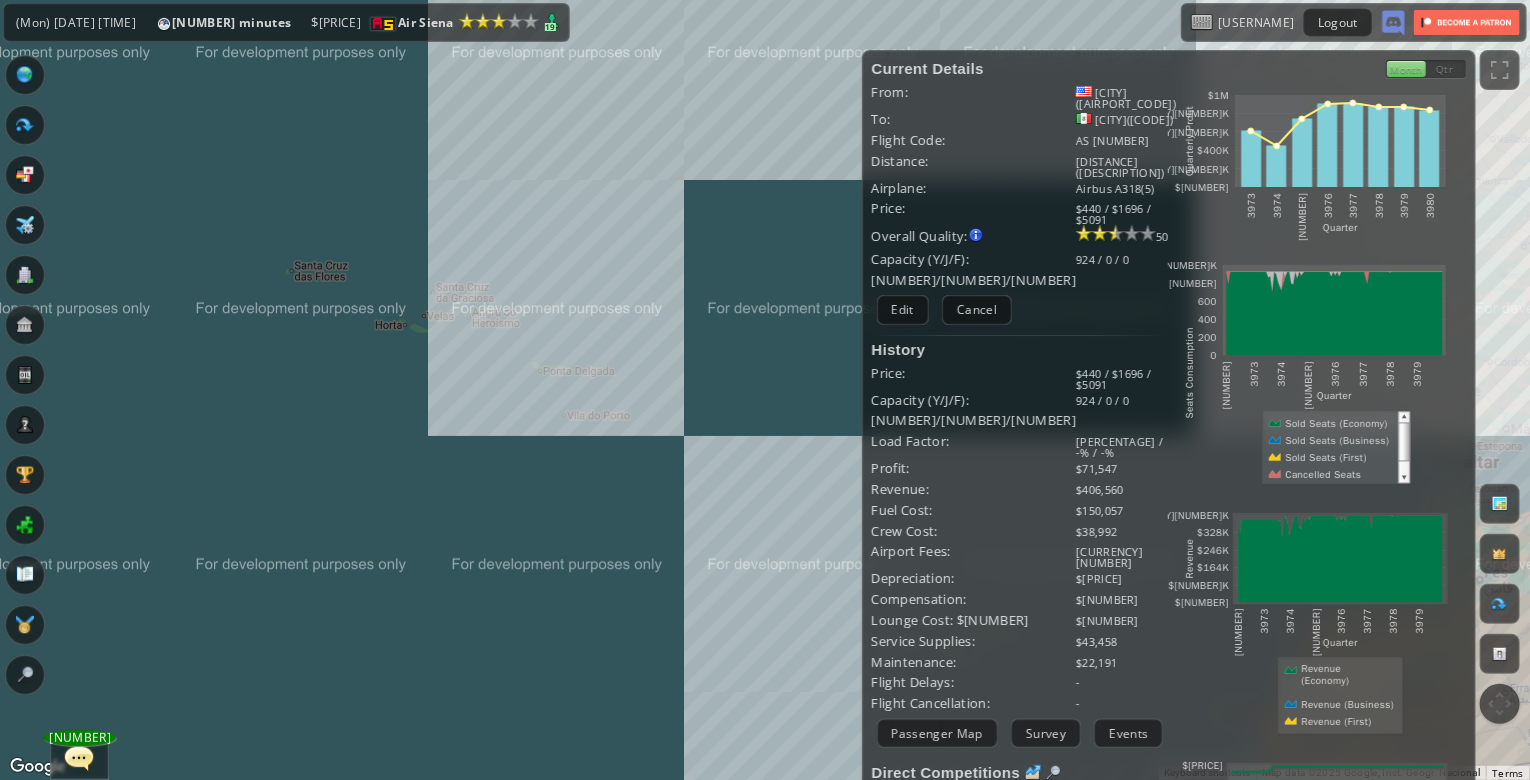 click on "To navigate, press the arrow keys." at bounding box center (765, 390) 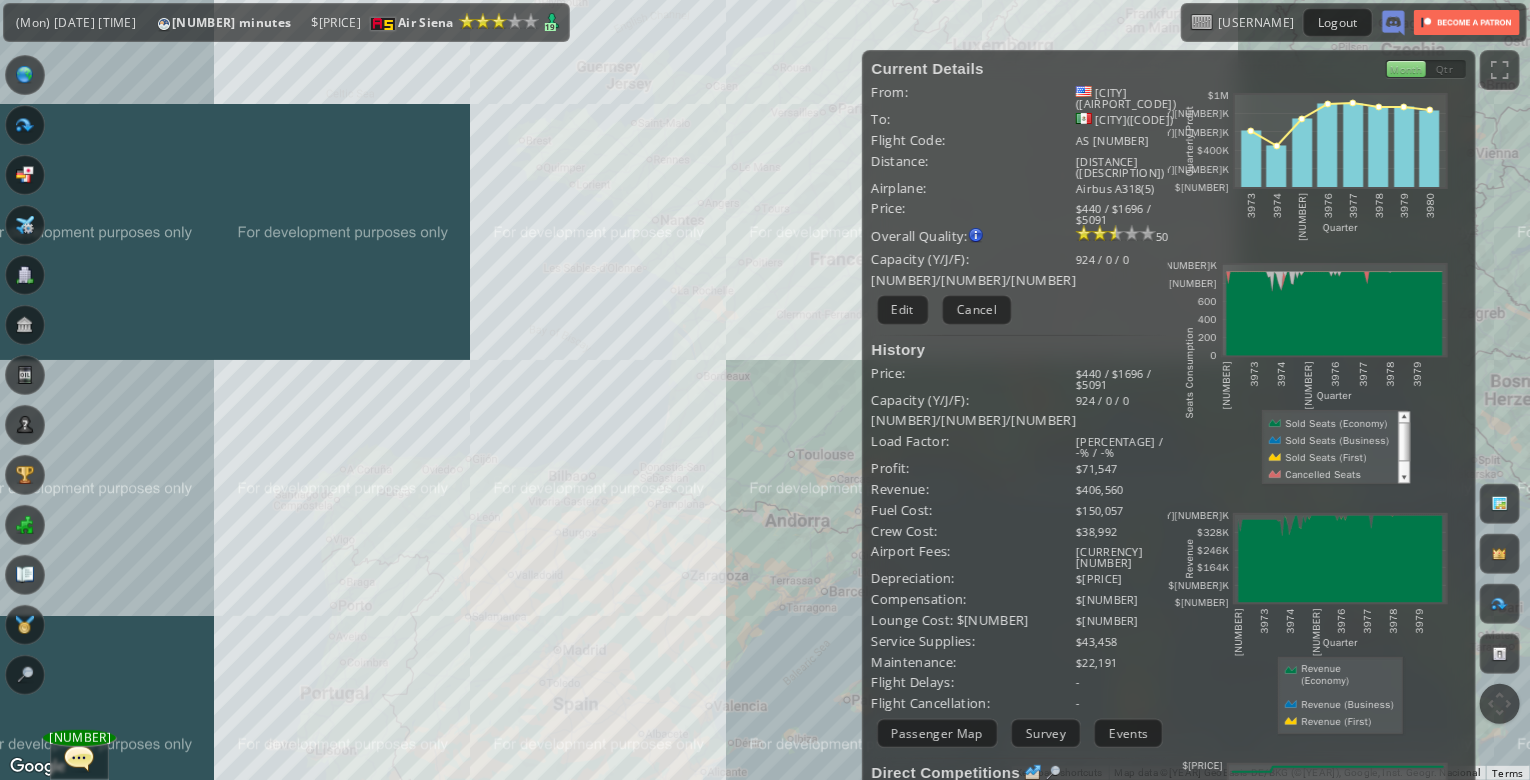 drag, startPoint x: 643, startPoint y: 506, endPoint x: 564, endPoint y: 629, distance: 146.18481 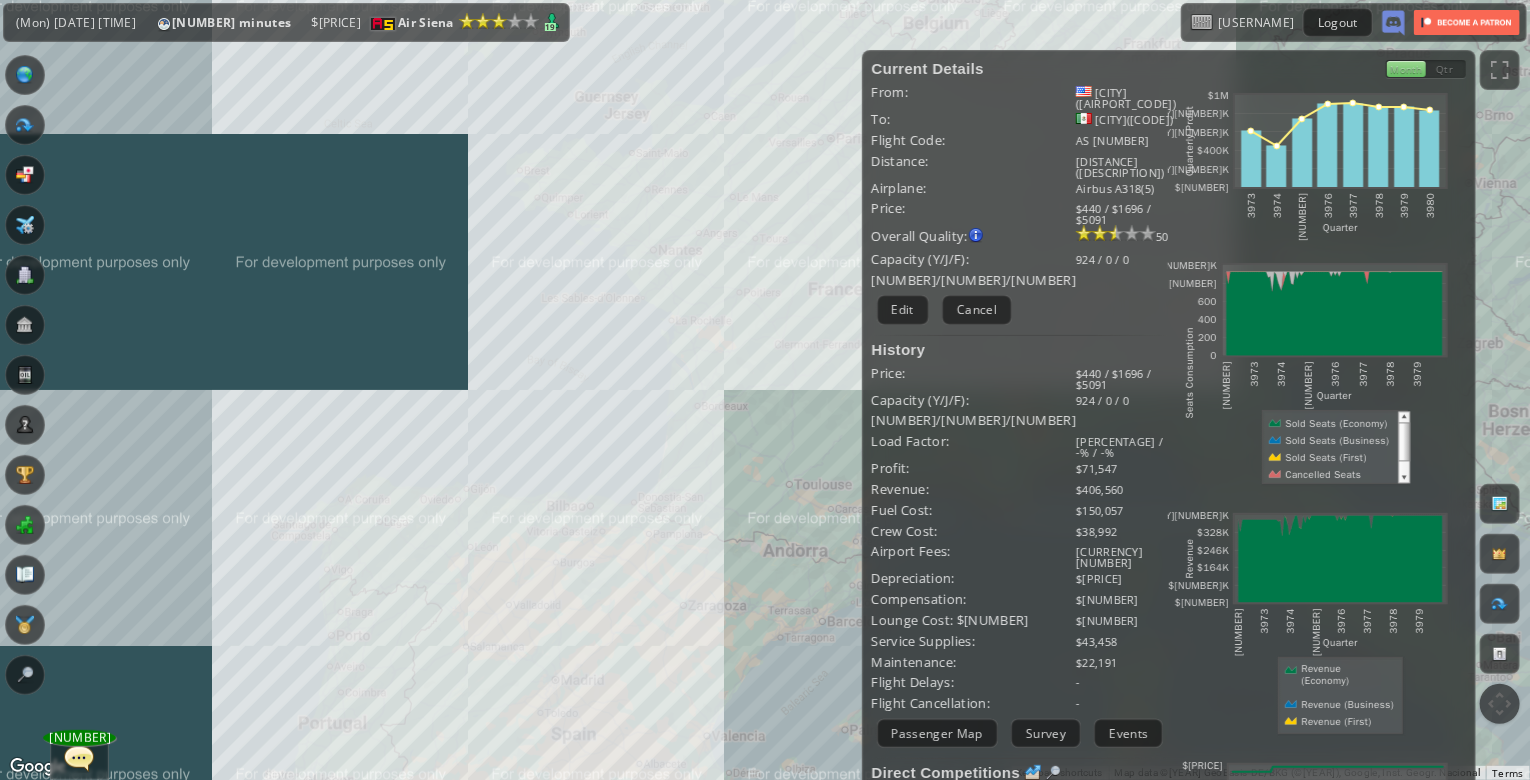 drag, startPoint x: 621, startPoint y: 543, endPoint x: 540, endPoint y: 685, distance: 163.47783 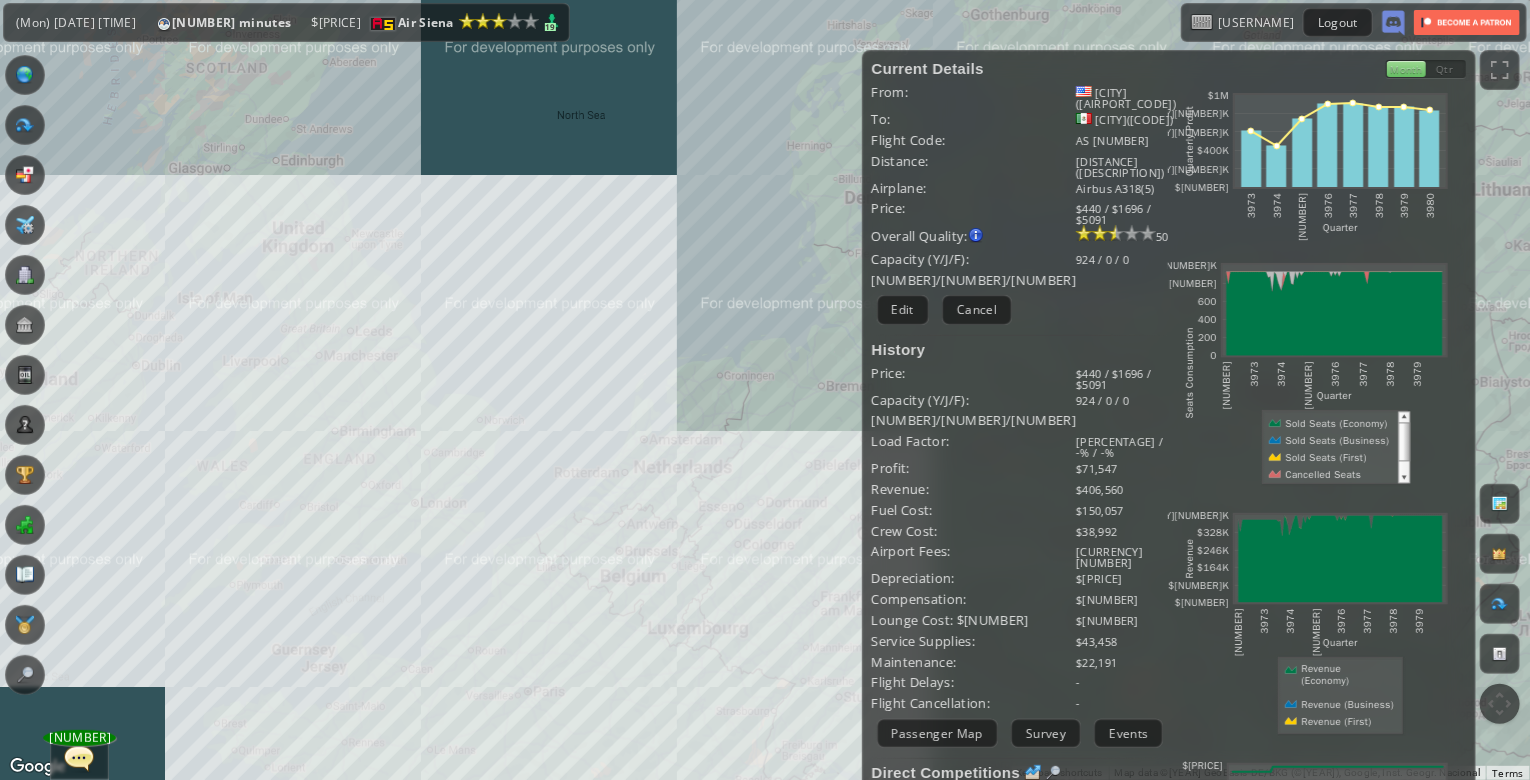 click on "To navigate, press the arrow keys." at bounding box center (765, 390) 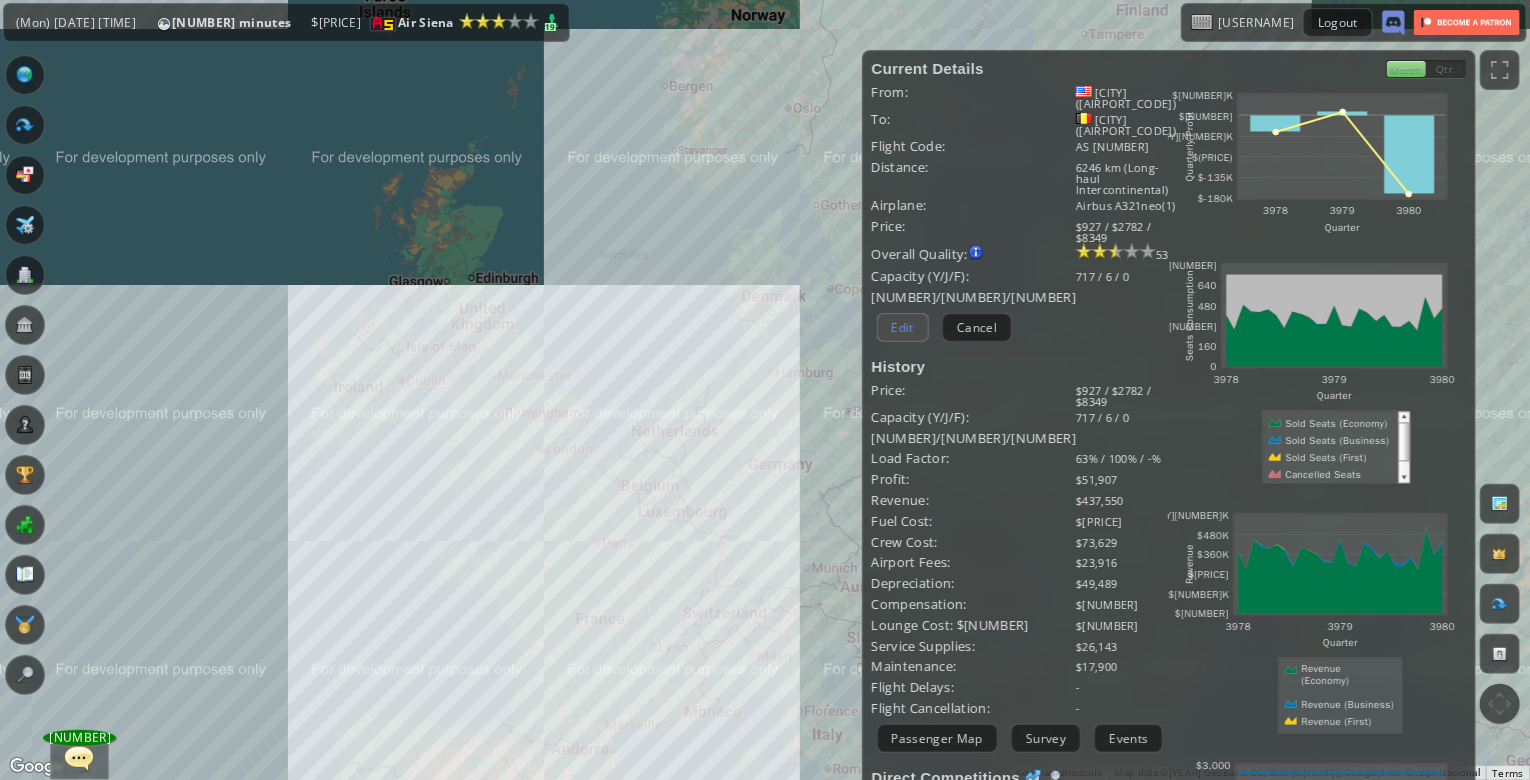 click on "Edit" at bounding box center (903, 327) 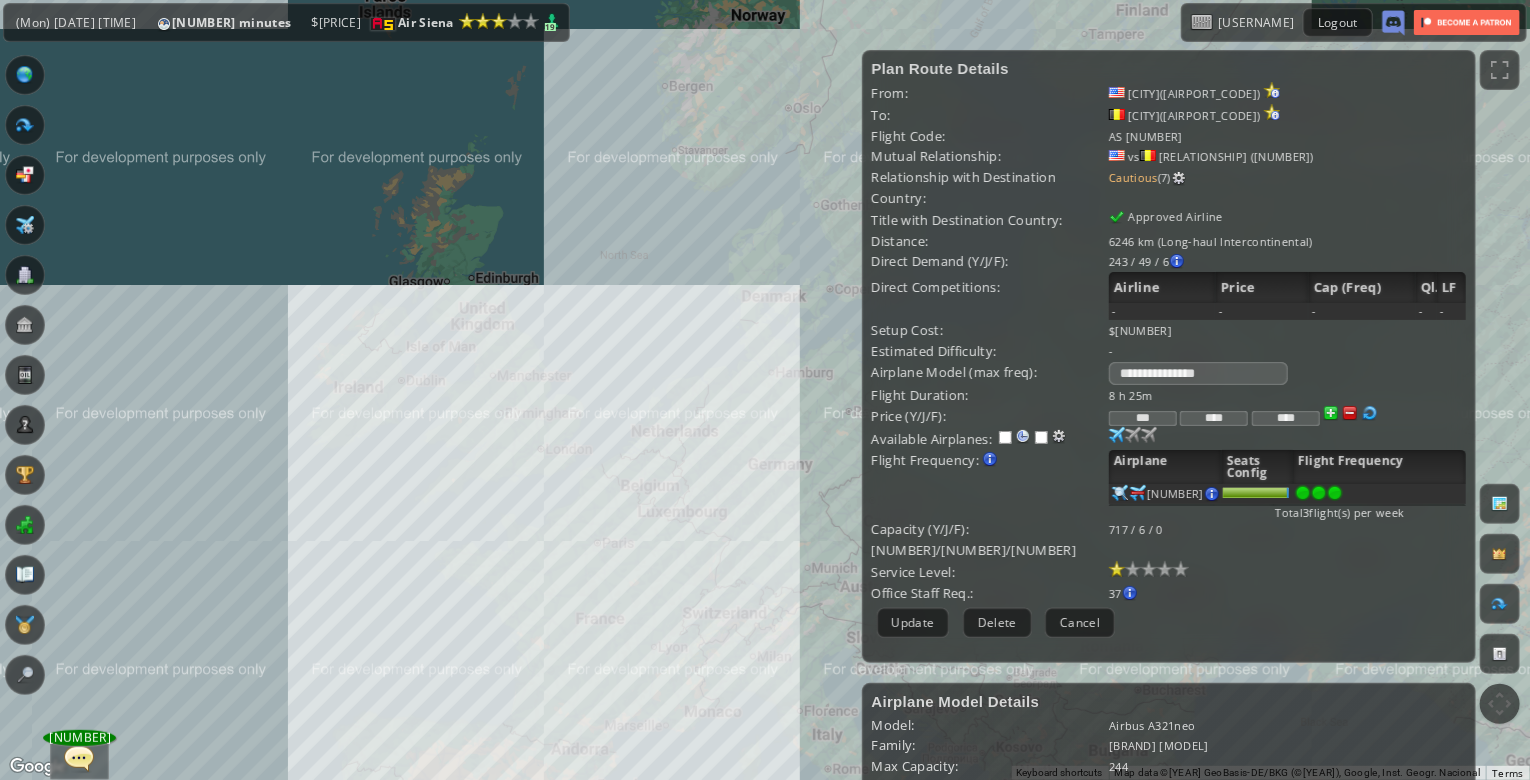click on "***" at bounding box center (1143, 418) 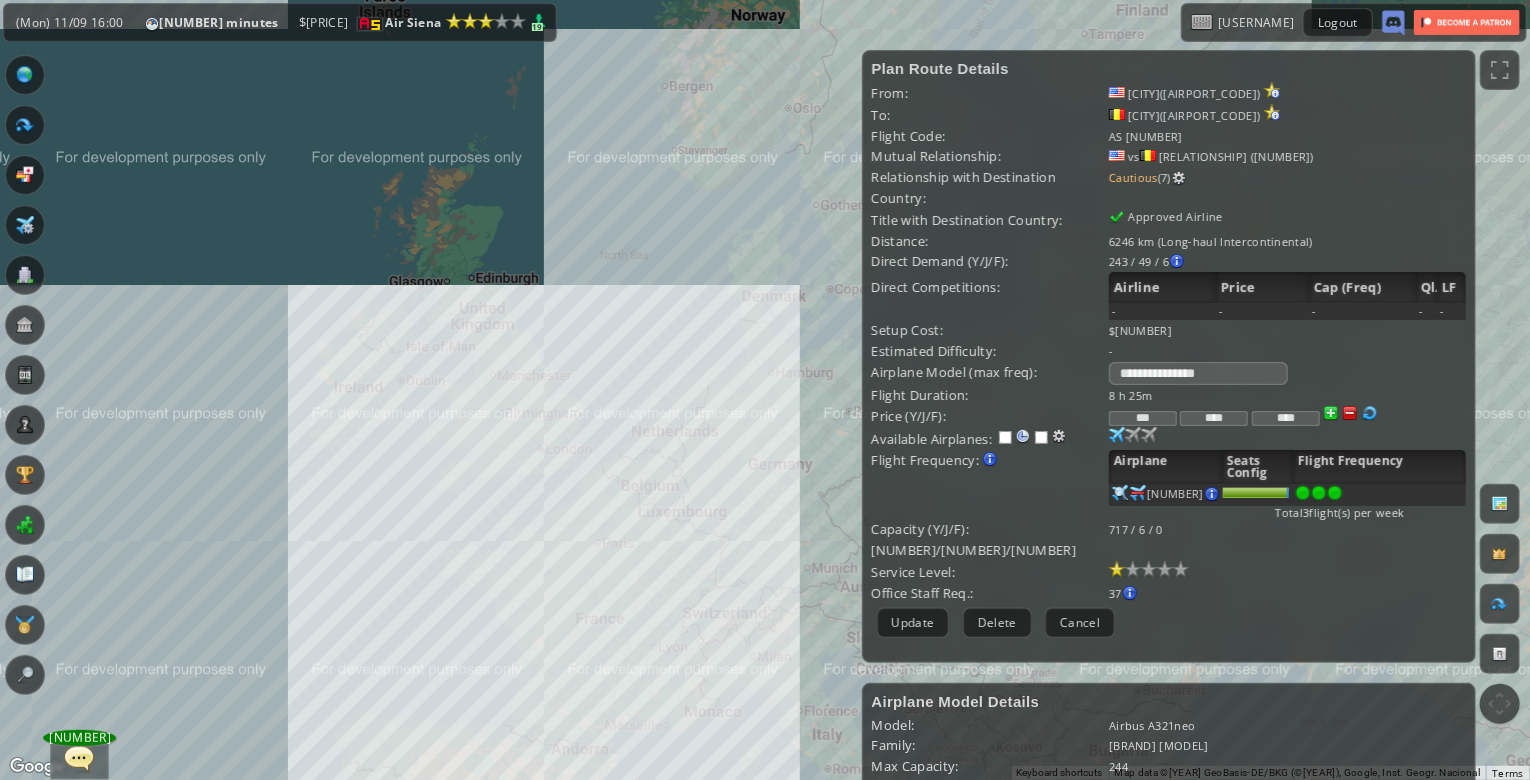 type on "***" 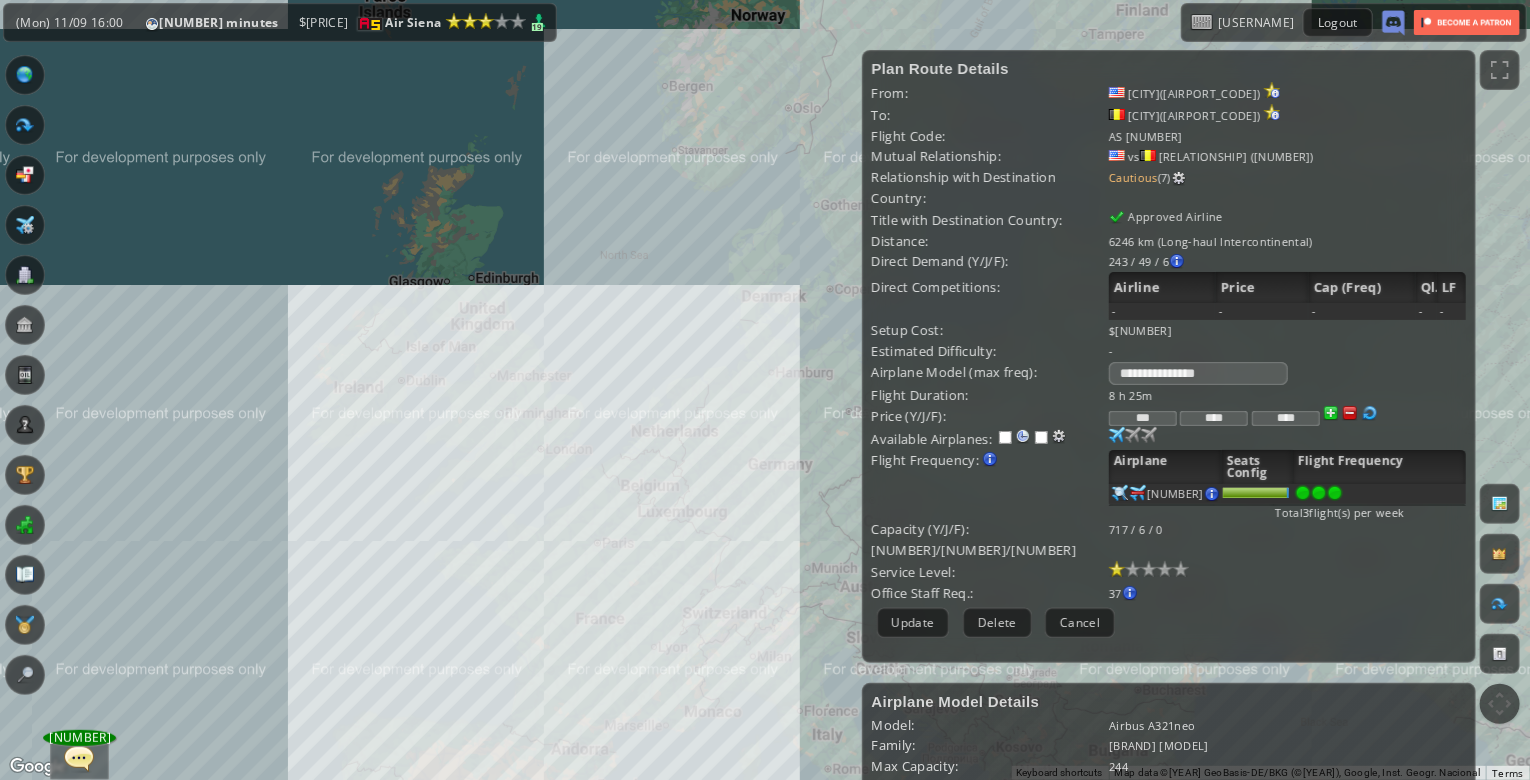 click on "****" at bounding box center (1214, 418) 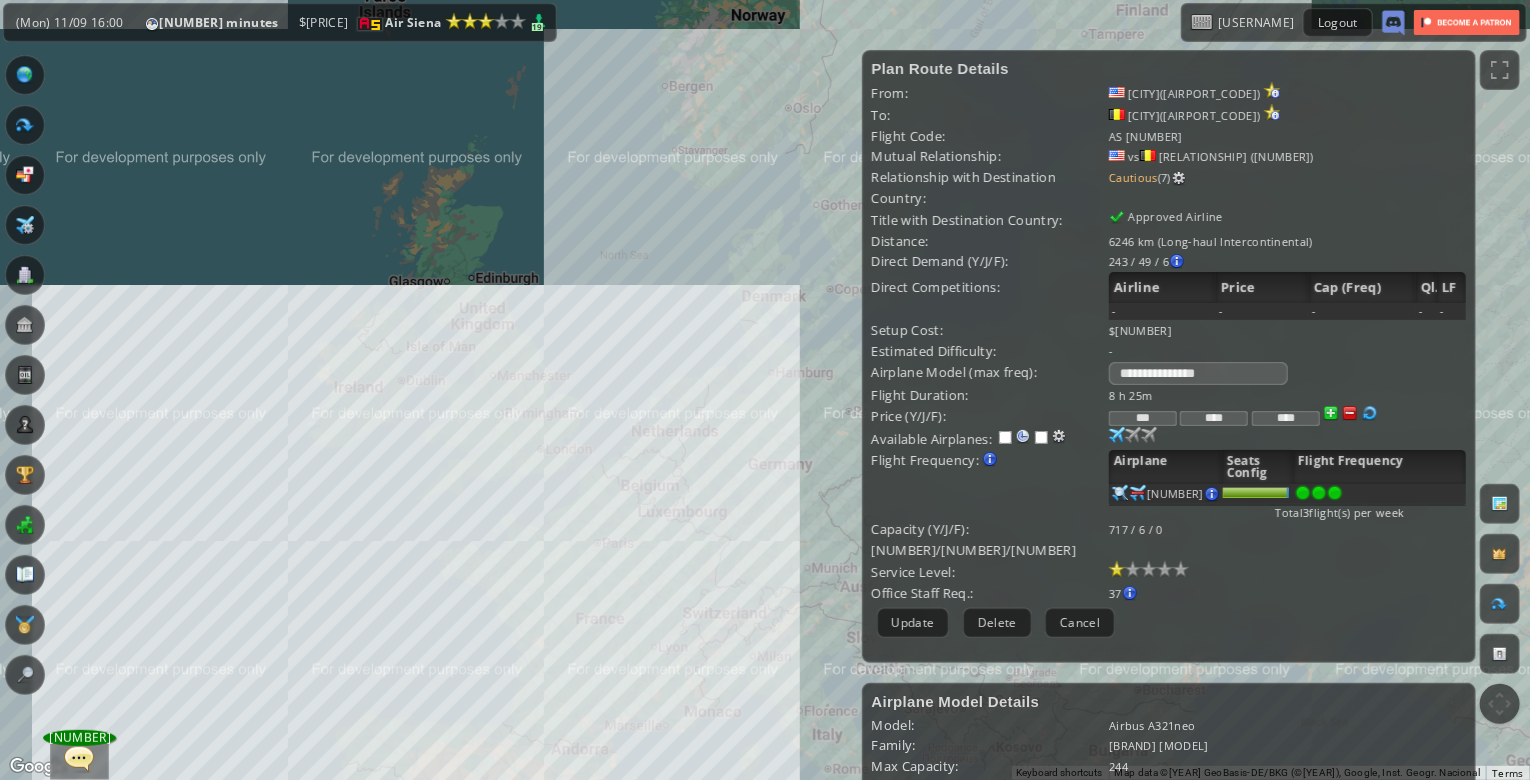 type on "****" 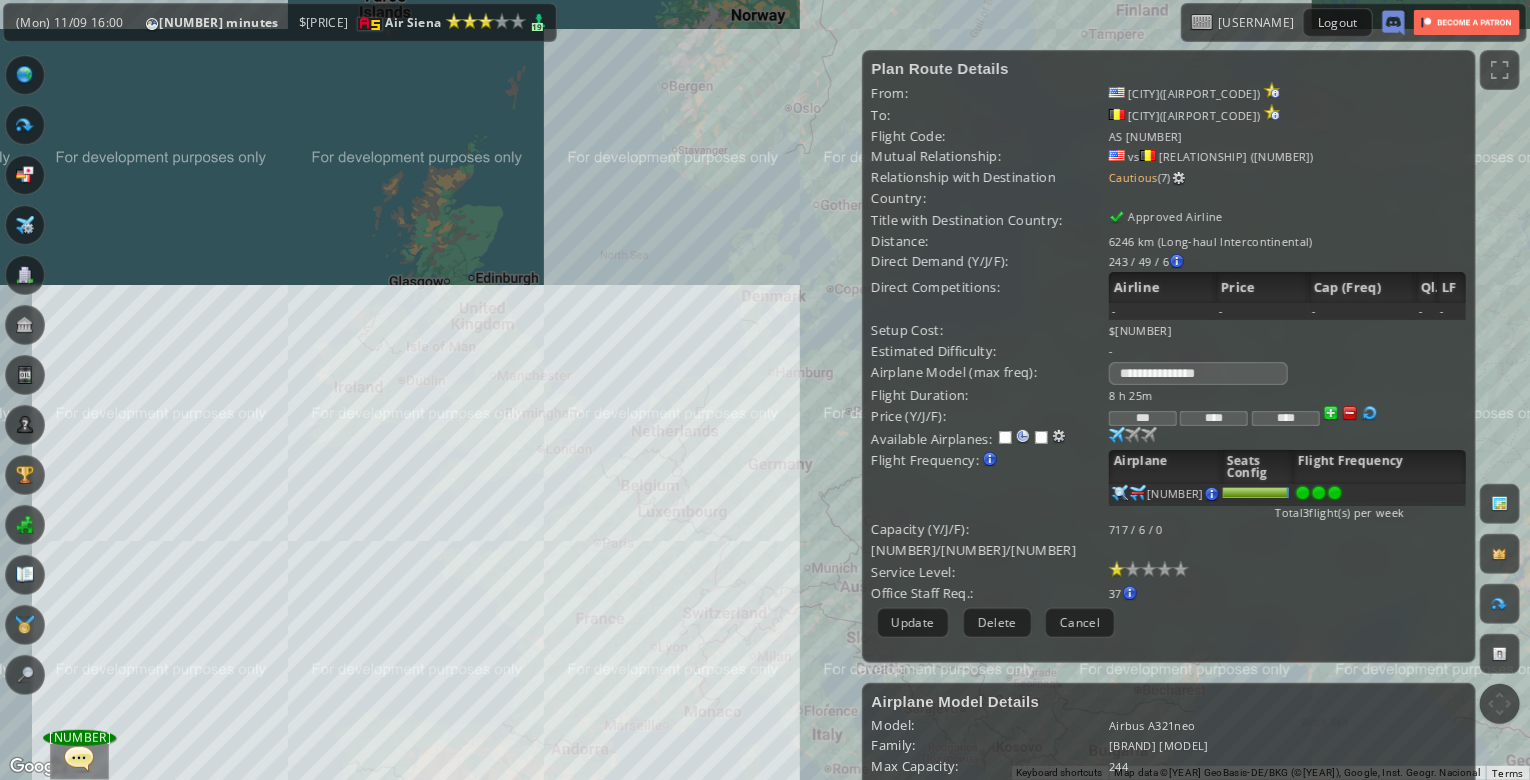 click on "***" at bounding box center (1143, 418) 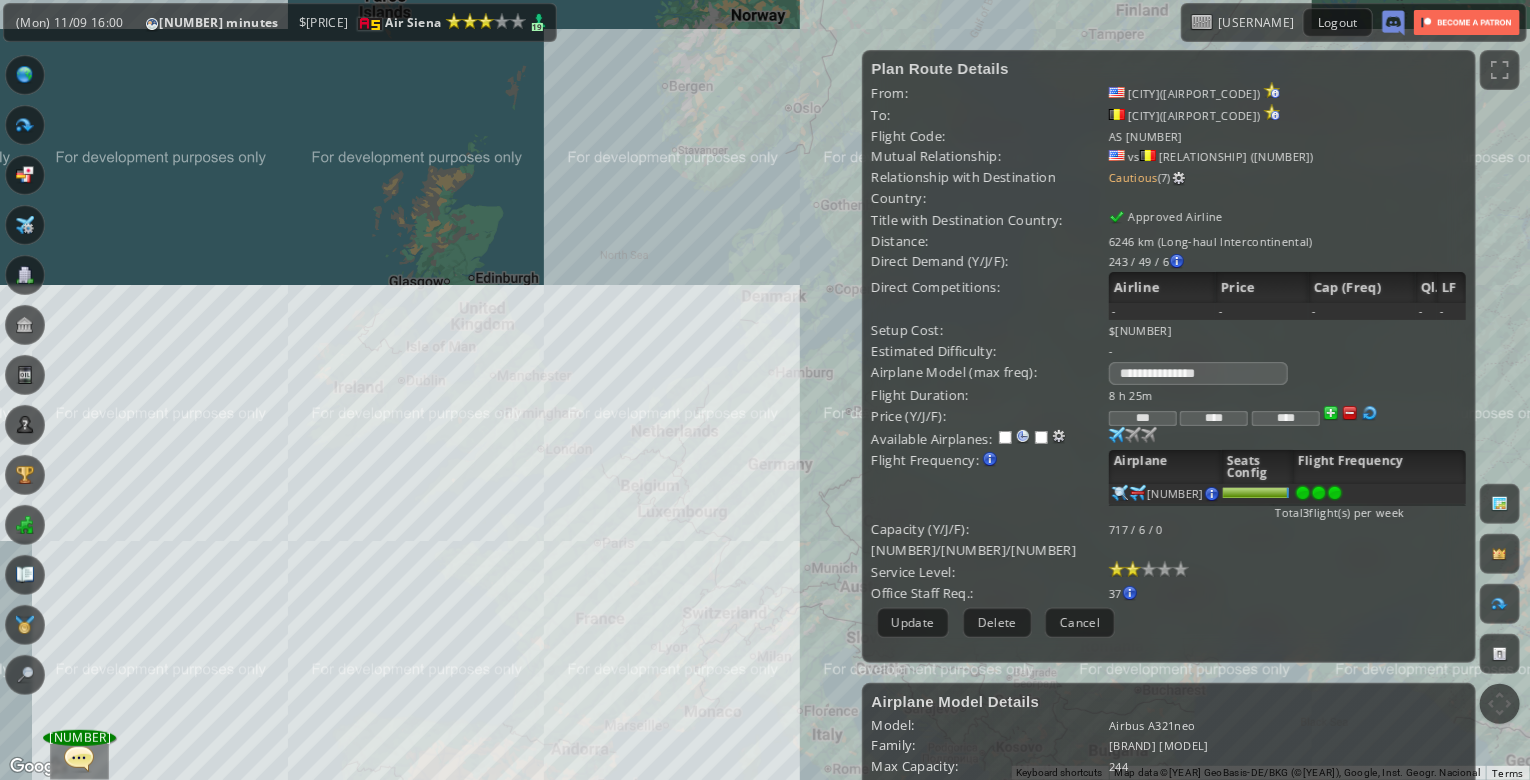 type on "***" 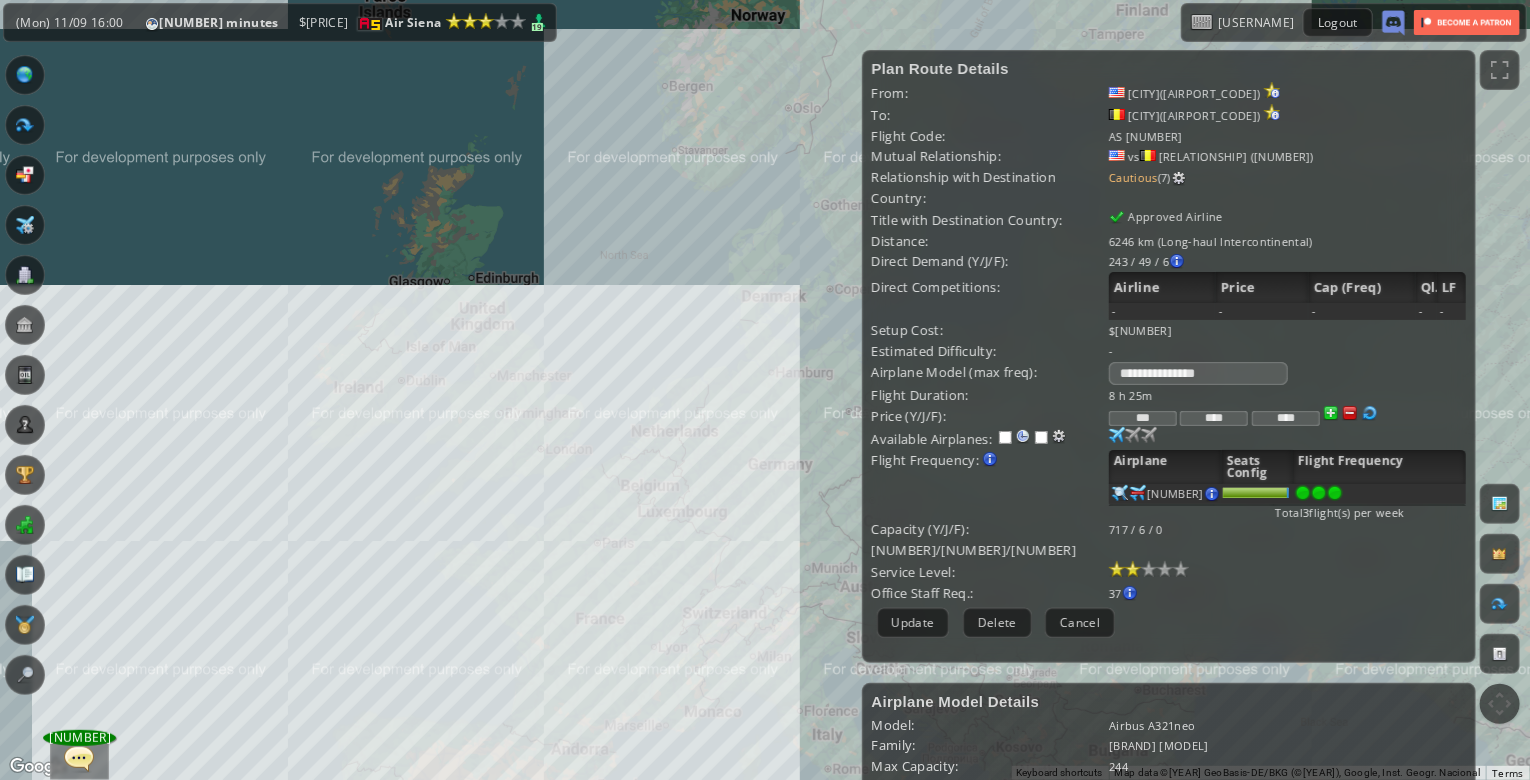 click at bounding box center (1133, 569) 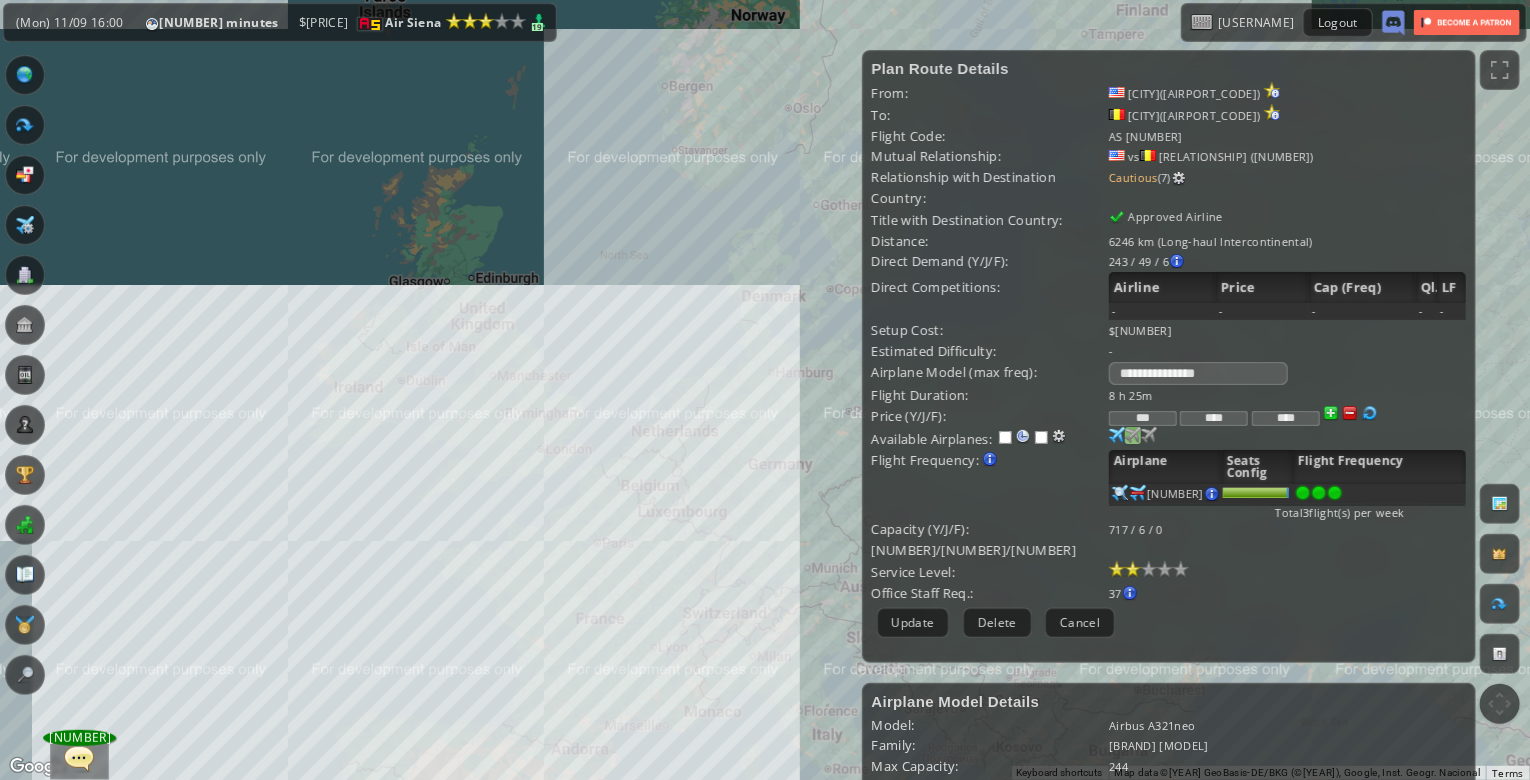 click at bounding box center (1117, 435) 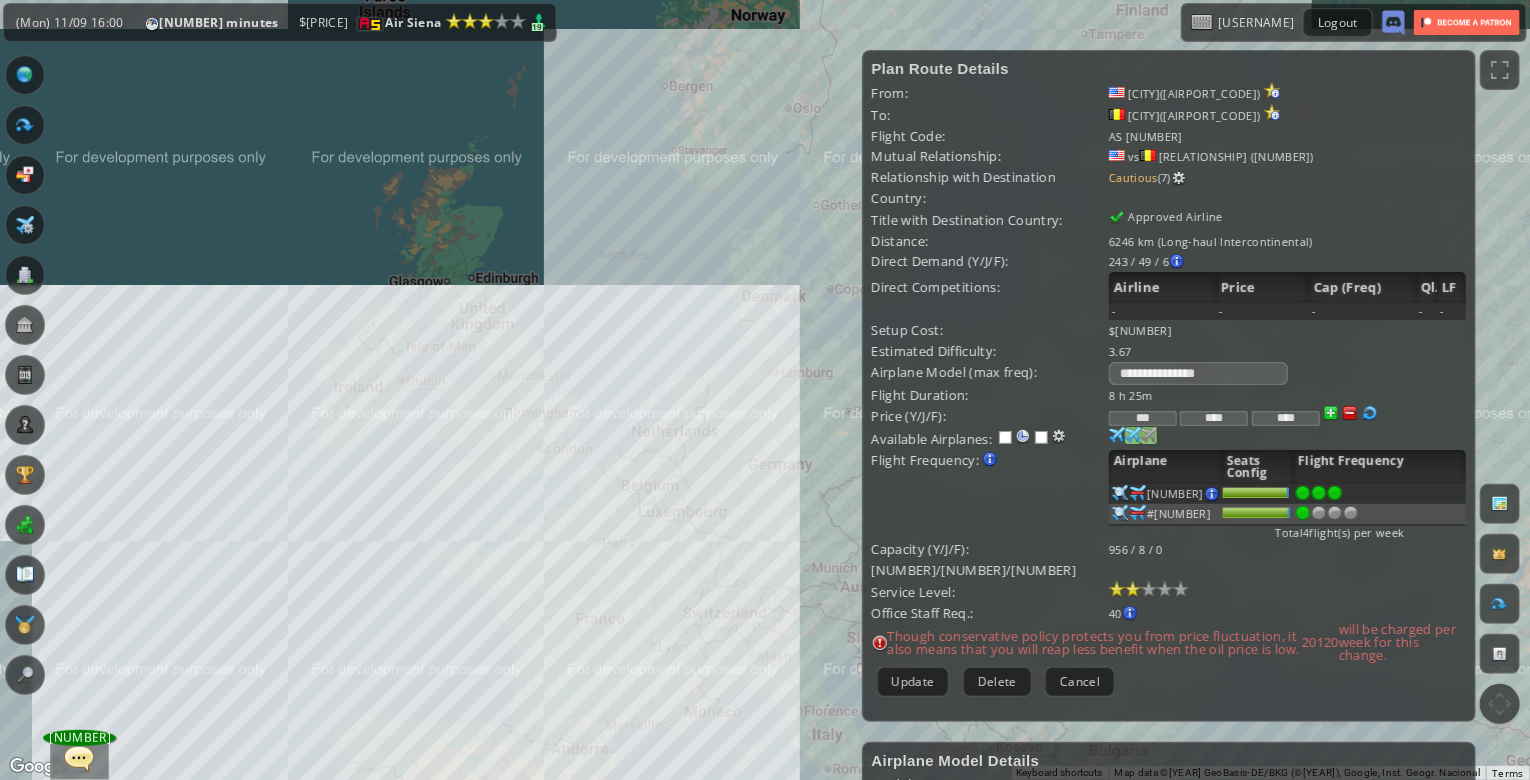 click at bounding box center (1117, 435) 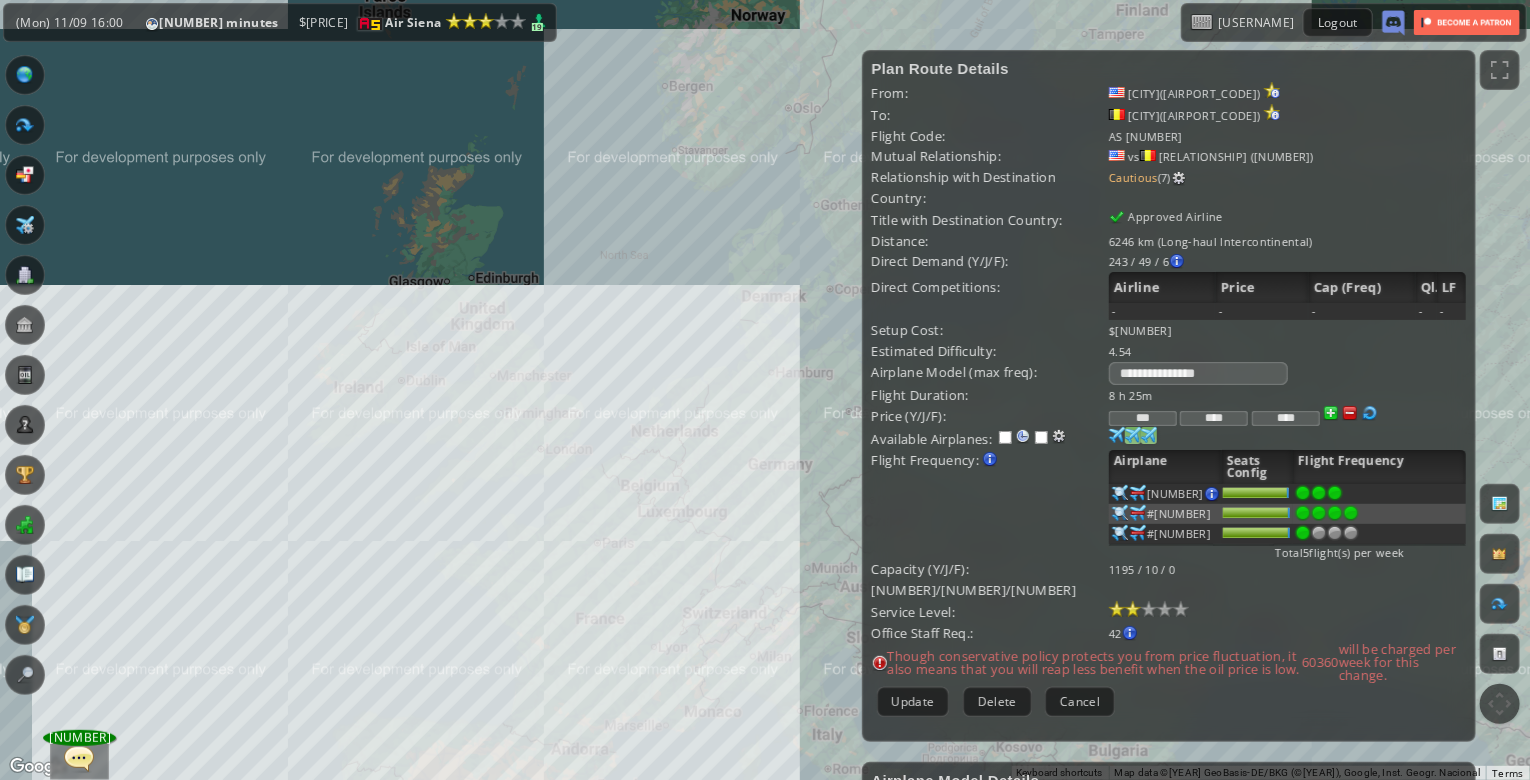 click at bounding box center (1379, 494) 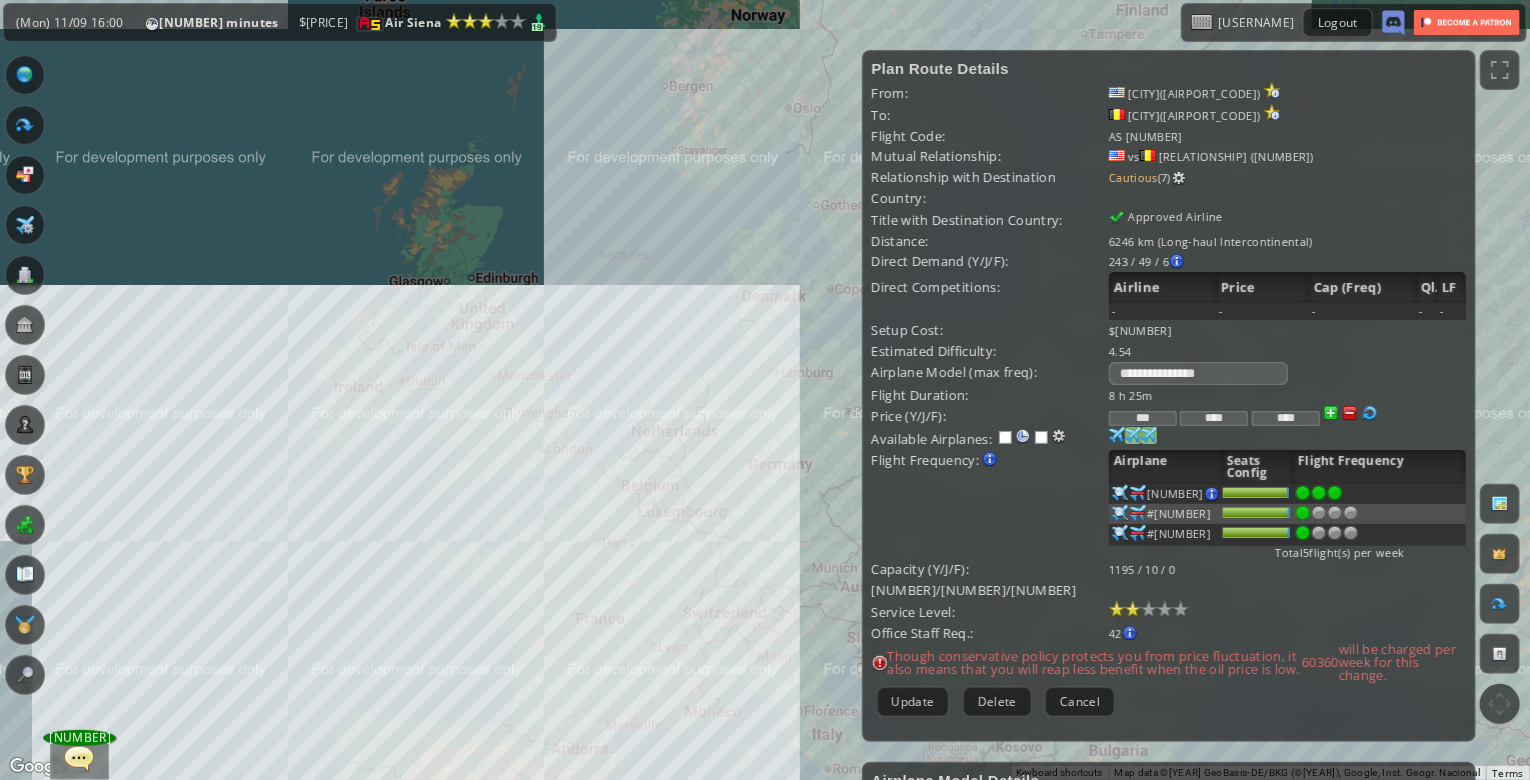 click at bounding box center [1351, 513] 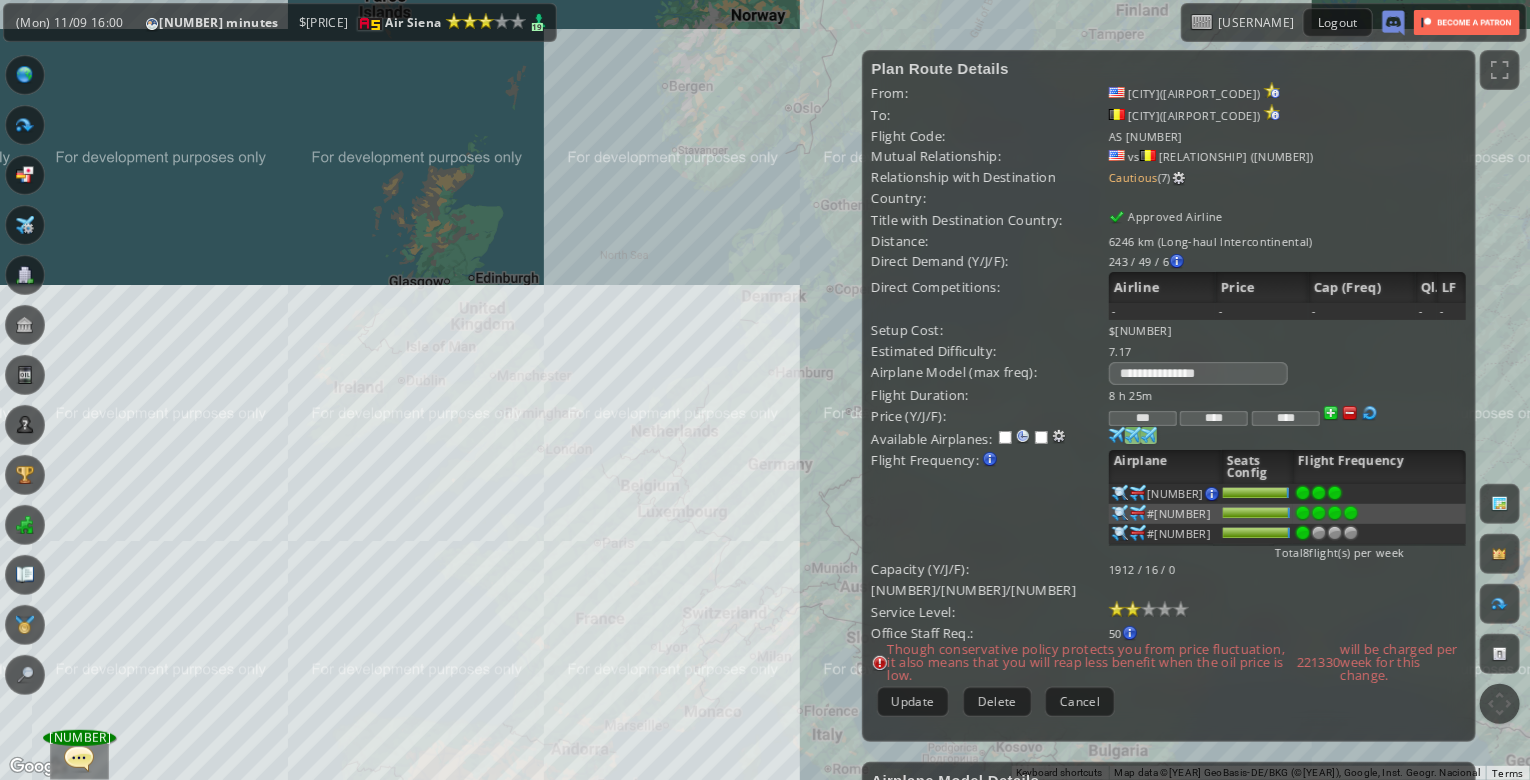 click at bounding box center (1117, 435) 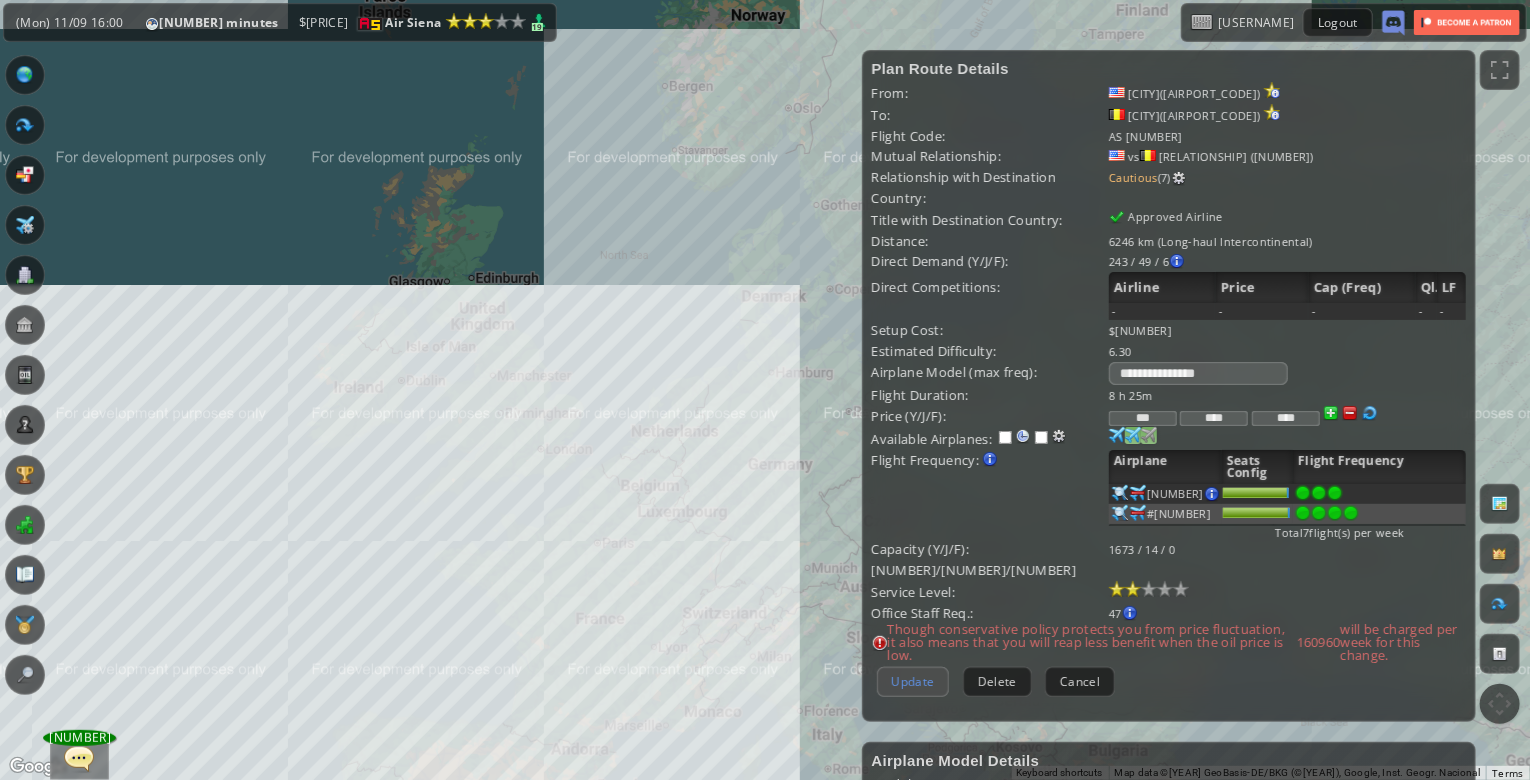 click on "Update" at bounding box center (913, 681) 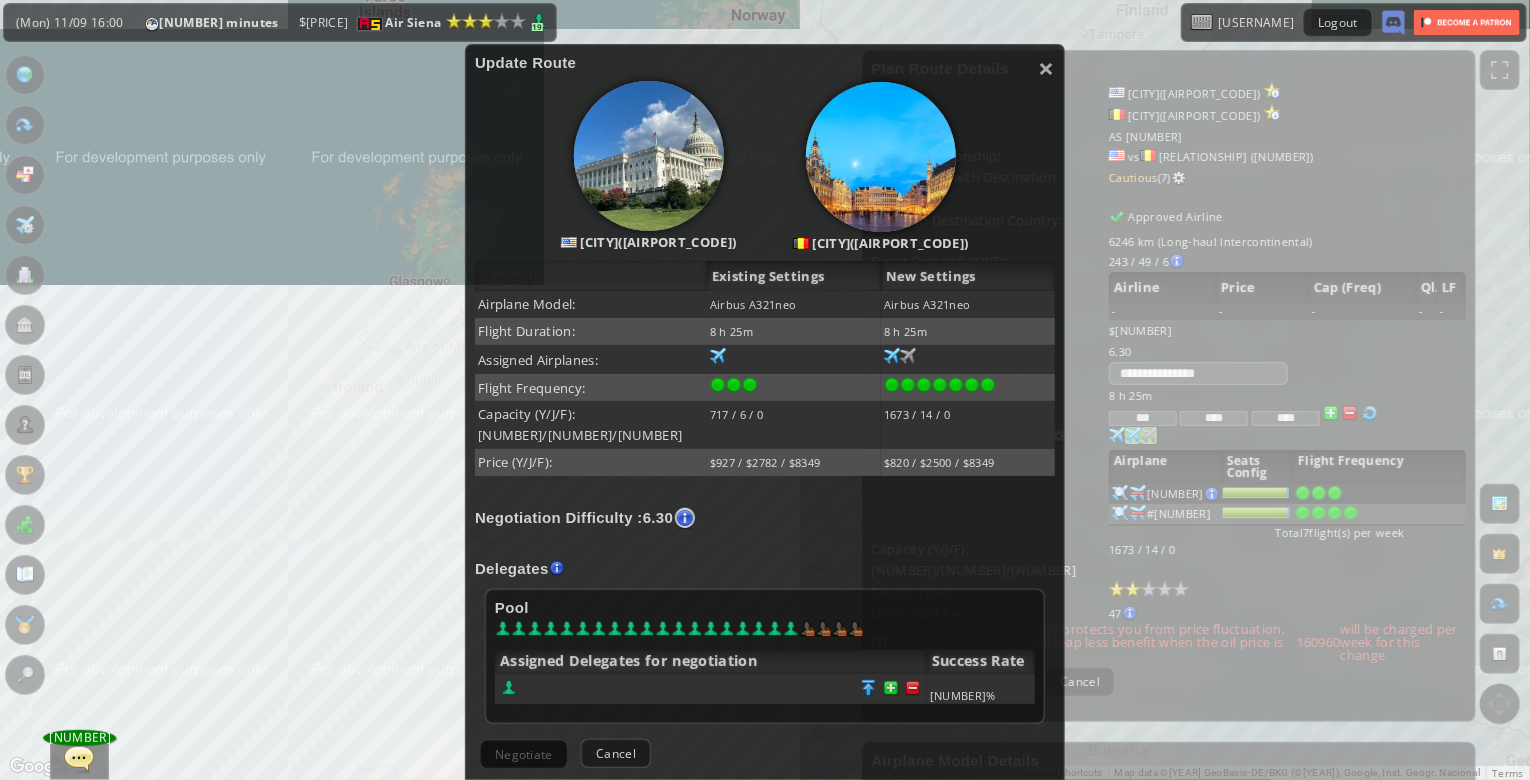 scroll, scrollTop: 233, scrollLeft: 0, axis: vertical 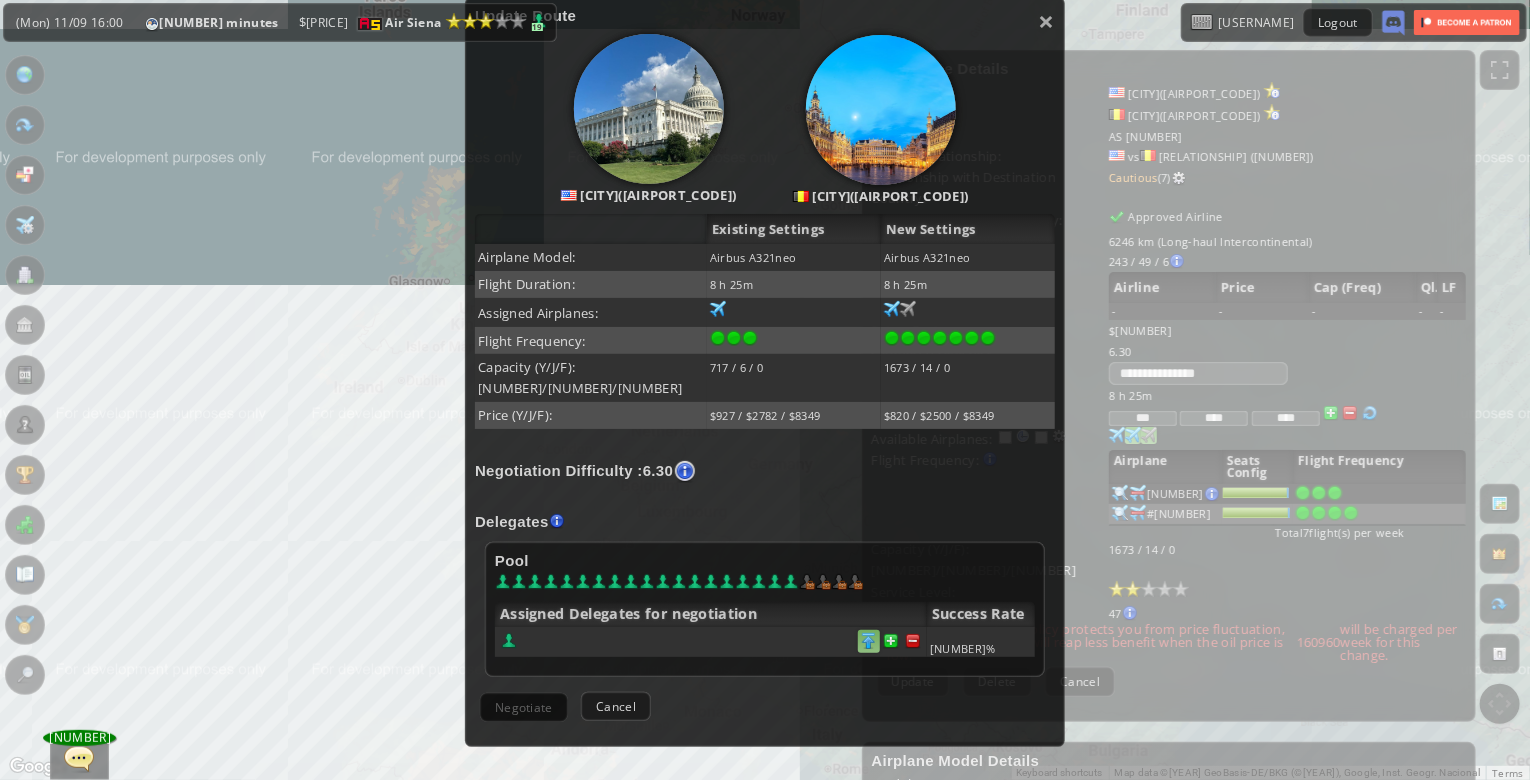 click at bounding box center (913, 641) 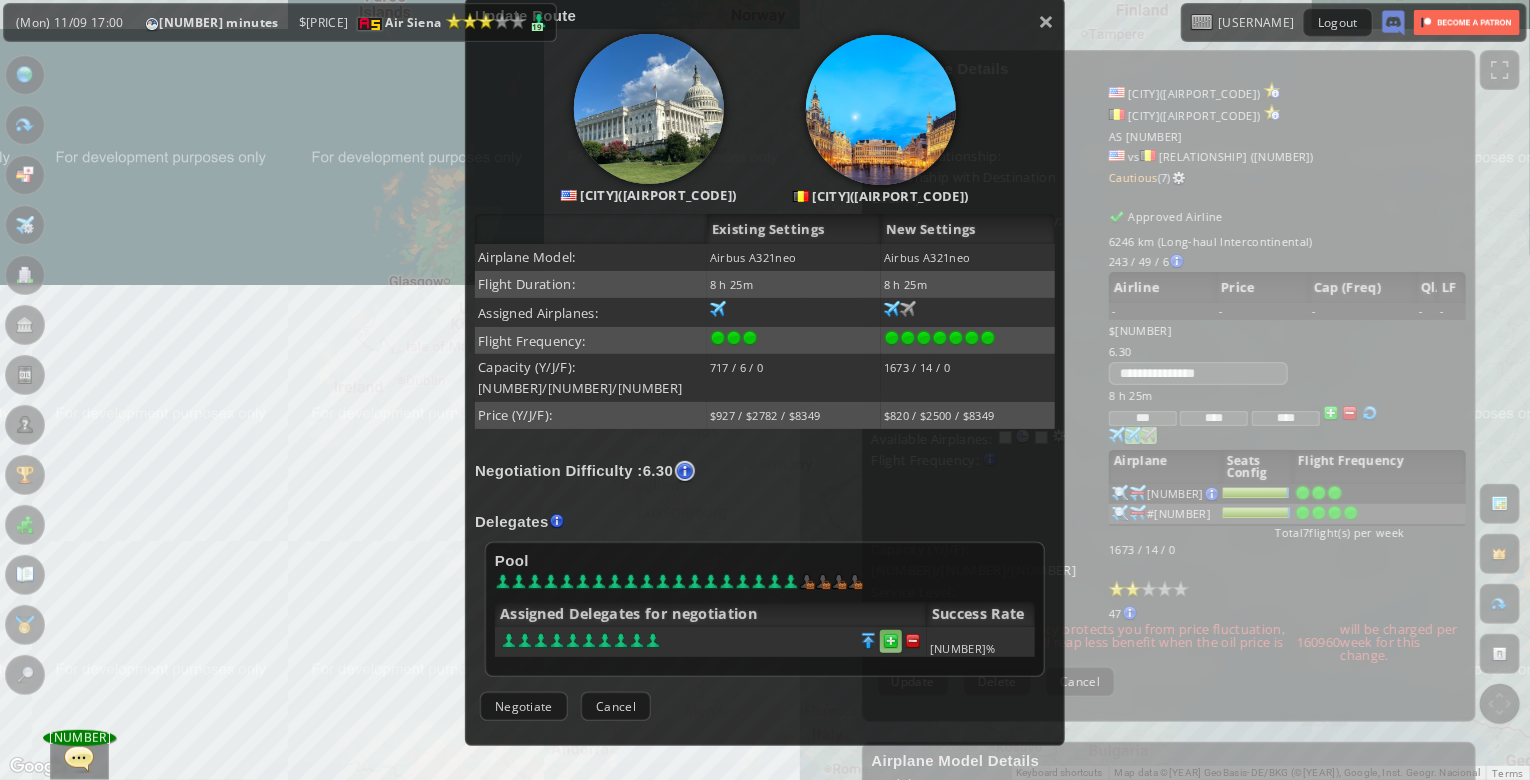 click at bounding box center (913, 641) 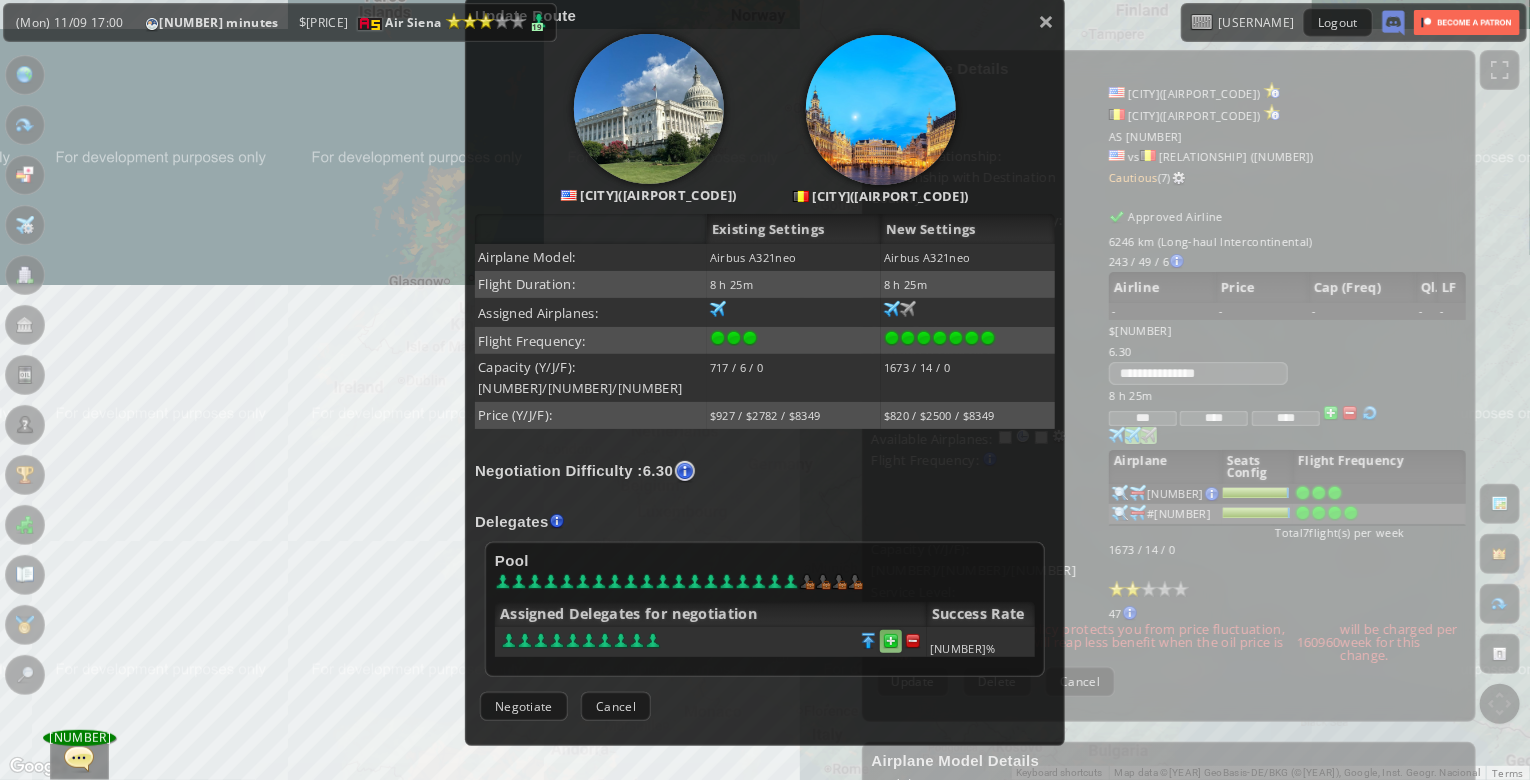 click at bounding box center [913, 641] 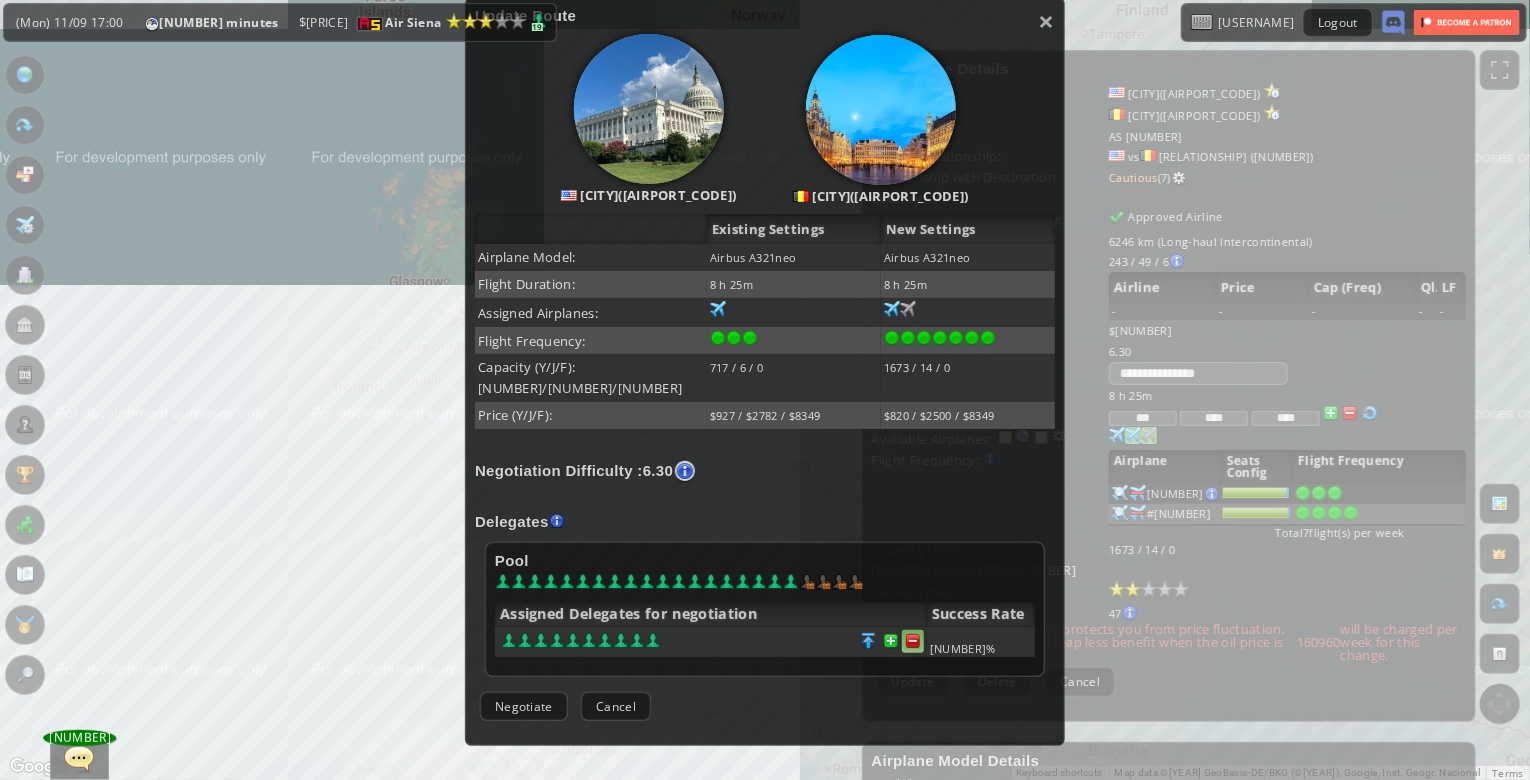 click at bounding box center (913, 641) 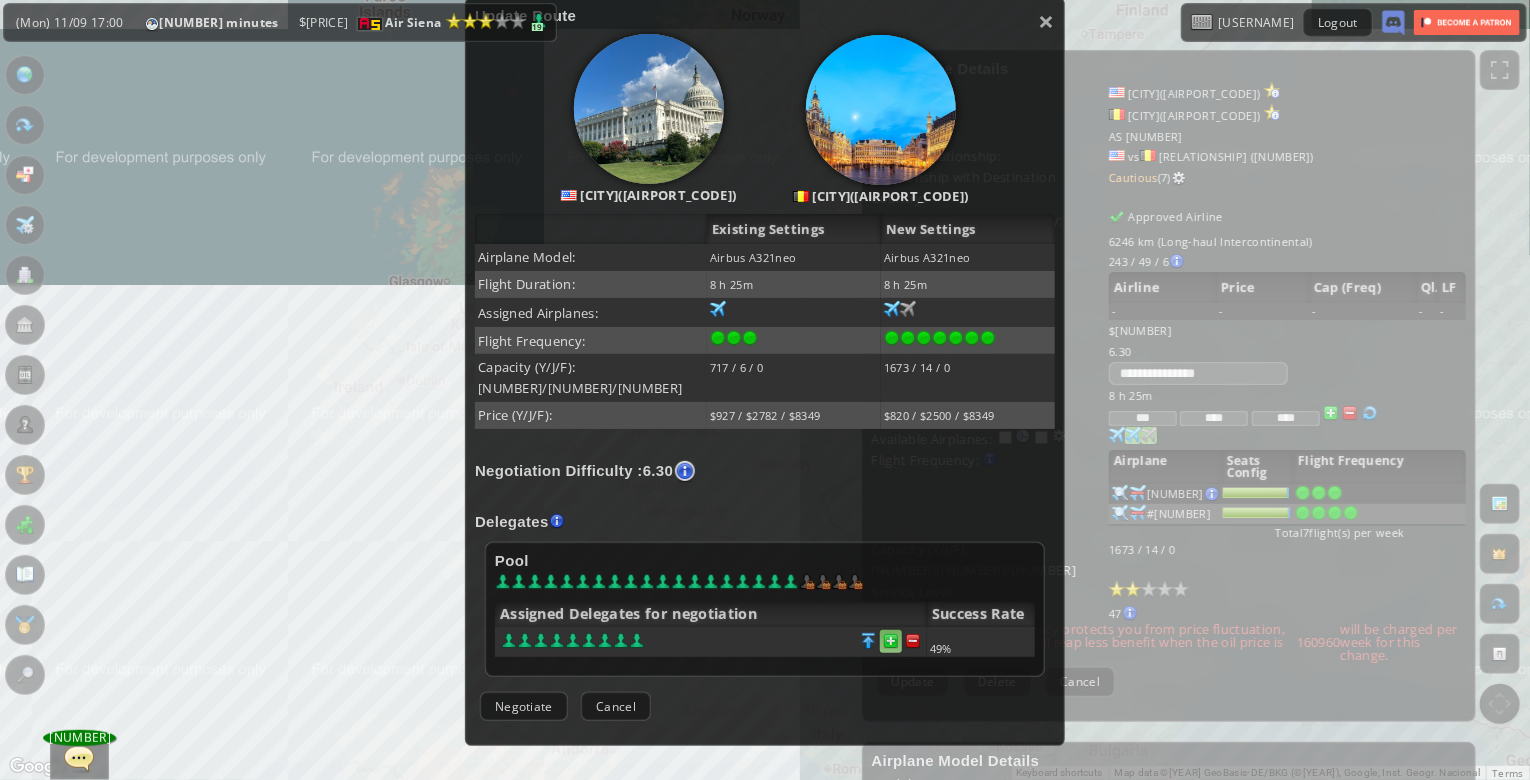 click at bounding box center (891, 641) 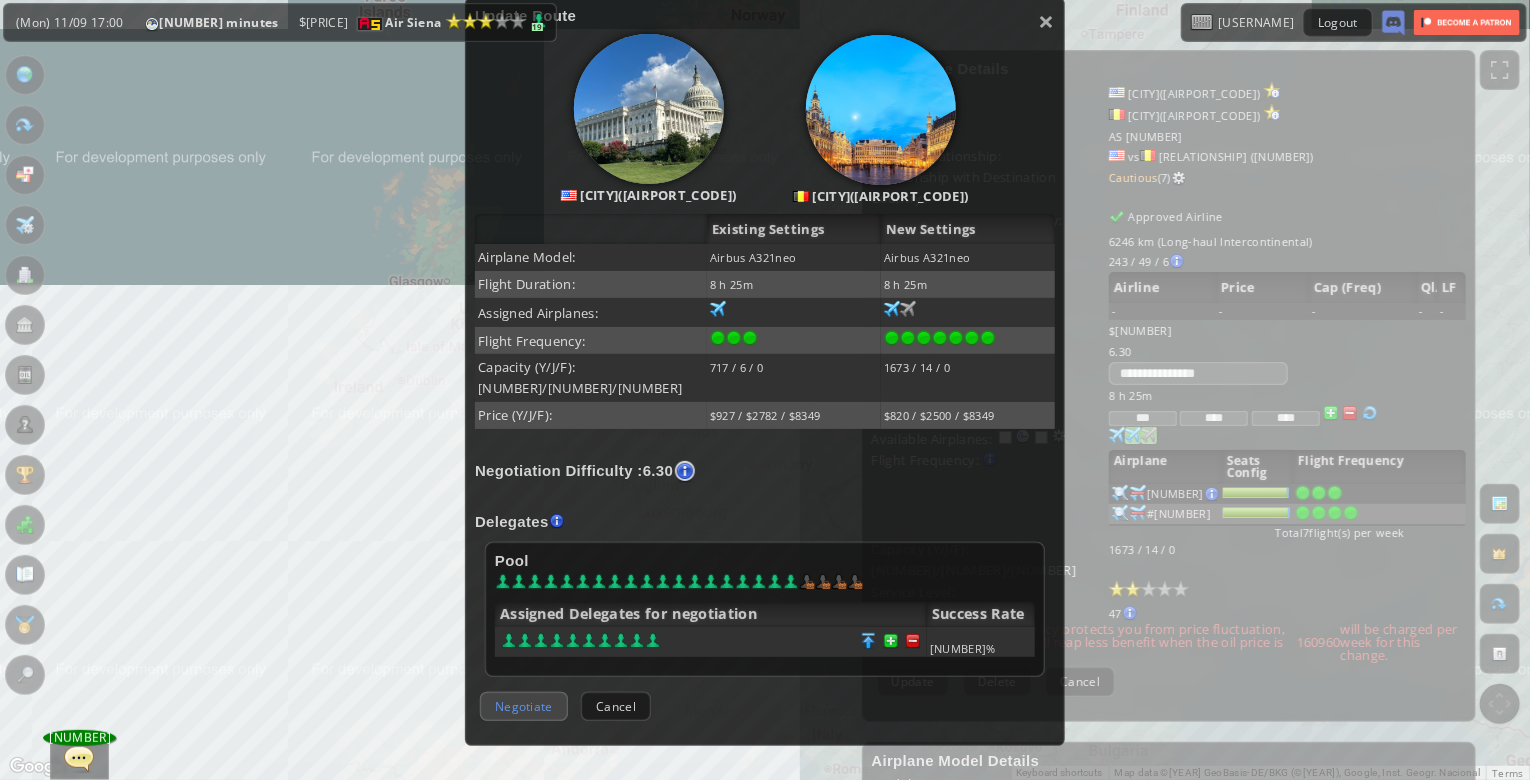 click on "Negotiate" at bounding box center (524, 706) 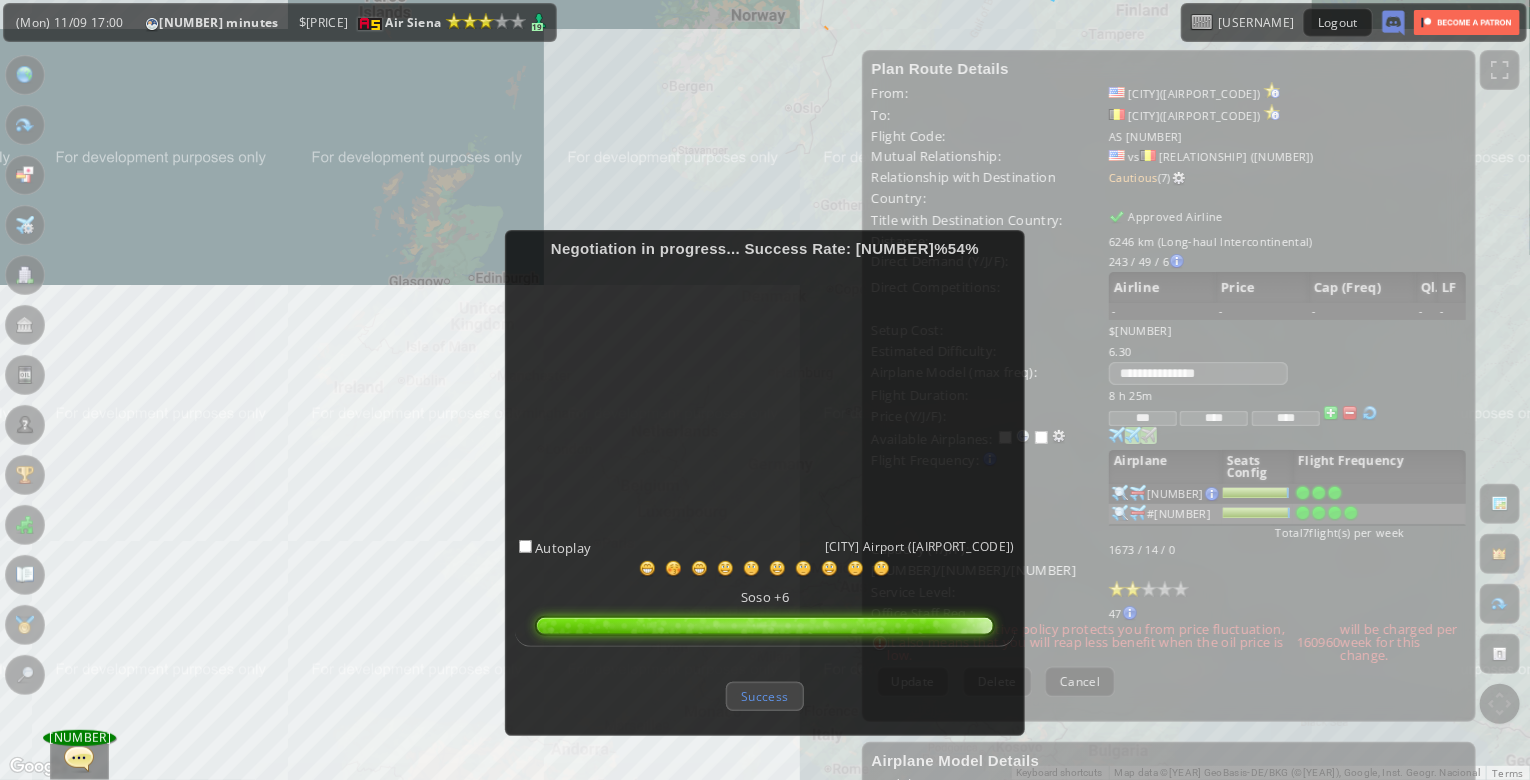 click on "Success" at bounding box center [764, 696] 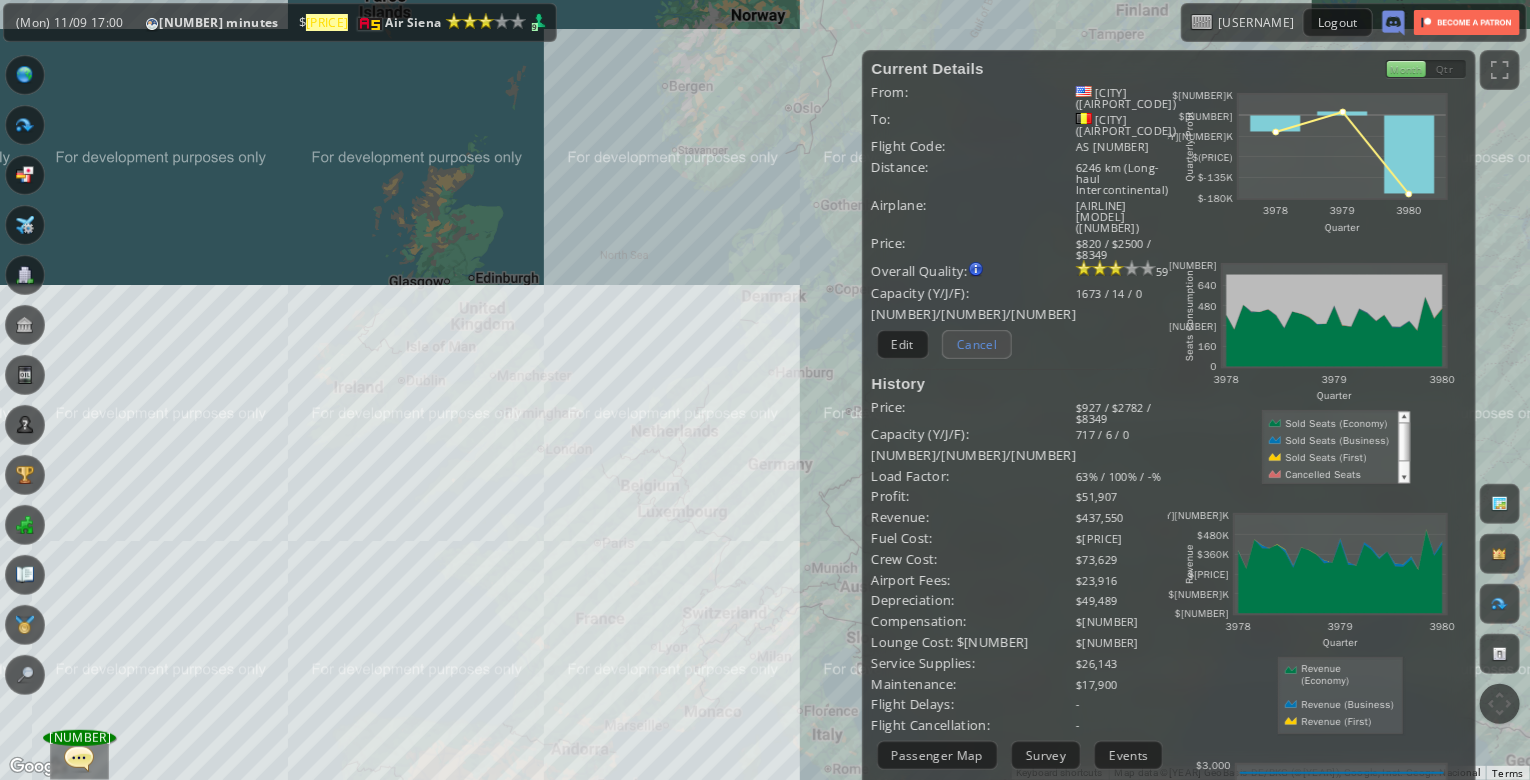 click on "Cancel" at bounding box center (977, 344) 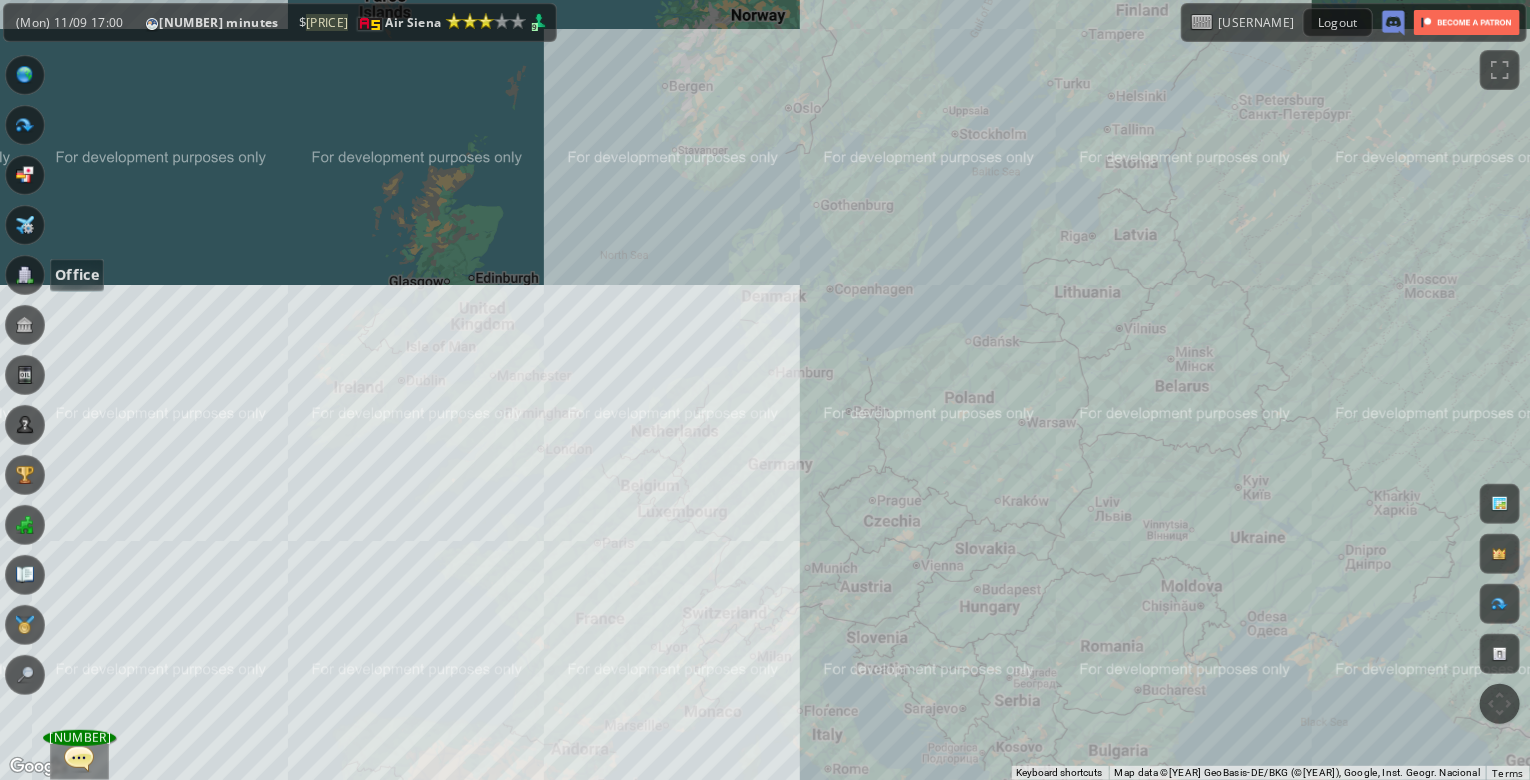 click at bounding box center [25, 275] 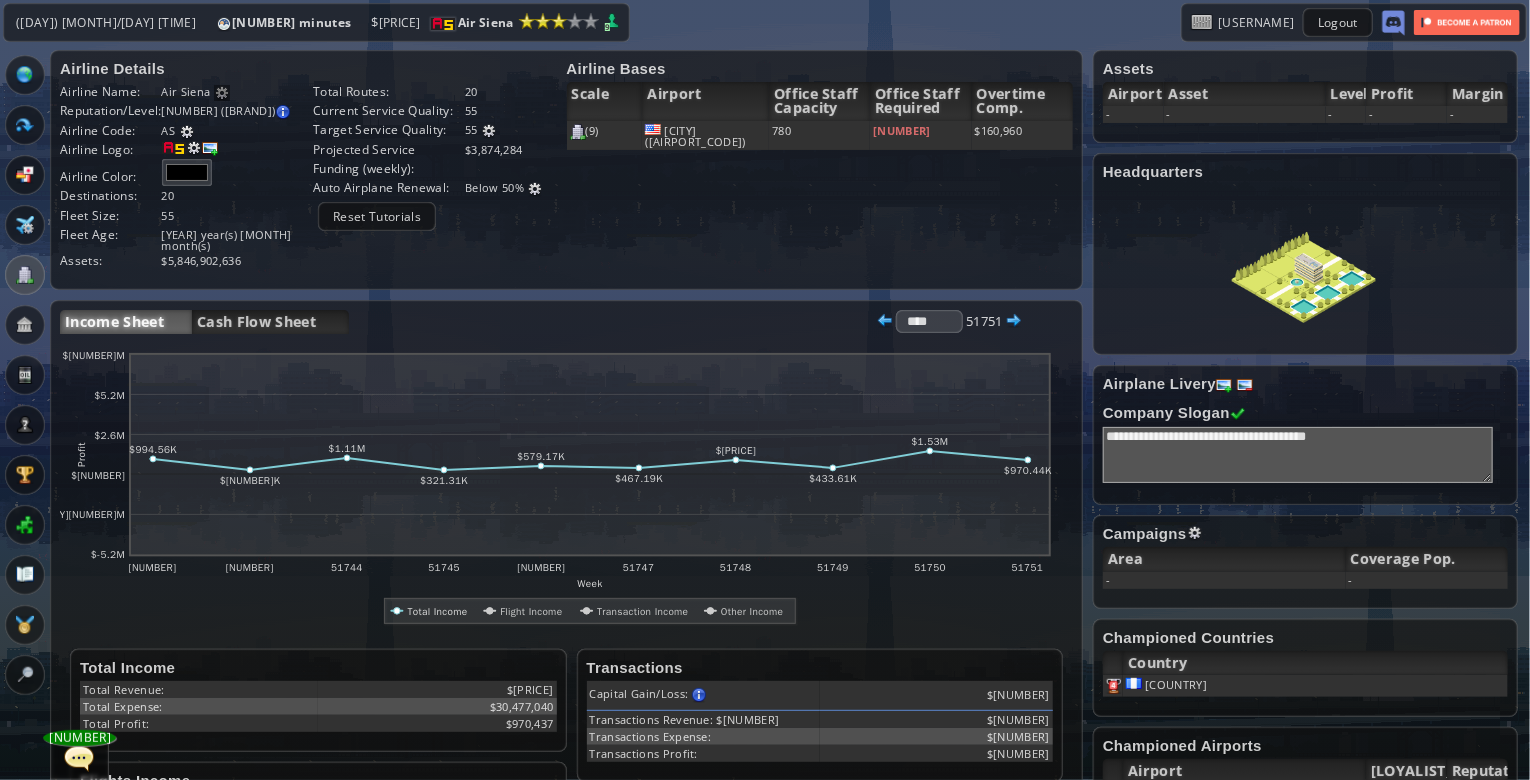 scroll, scrollTop: 656, scrollLeft: 0, axis: vertical 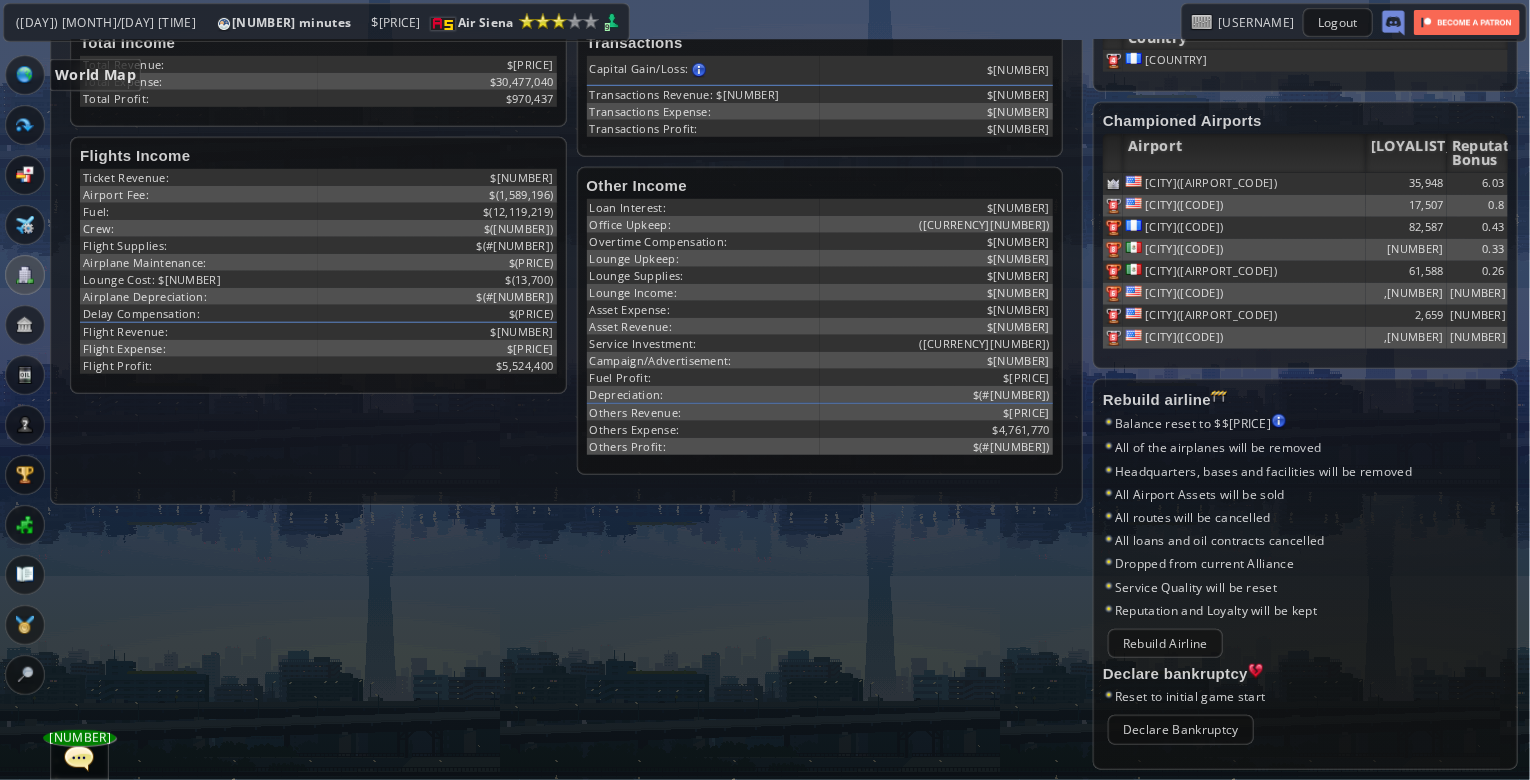 click at bounding box center (25, 75) 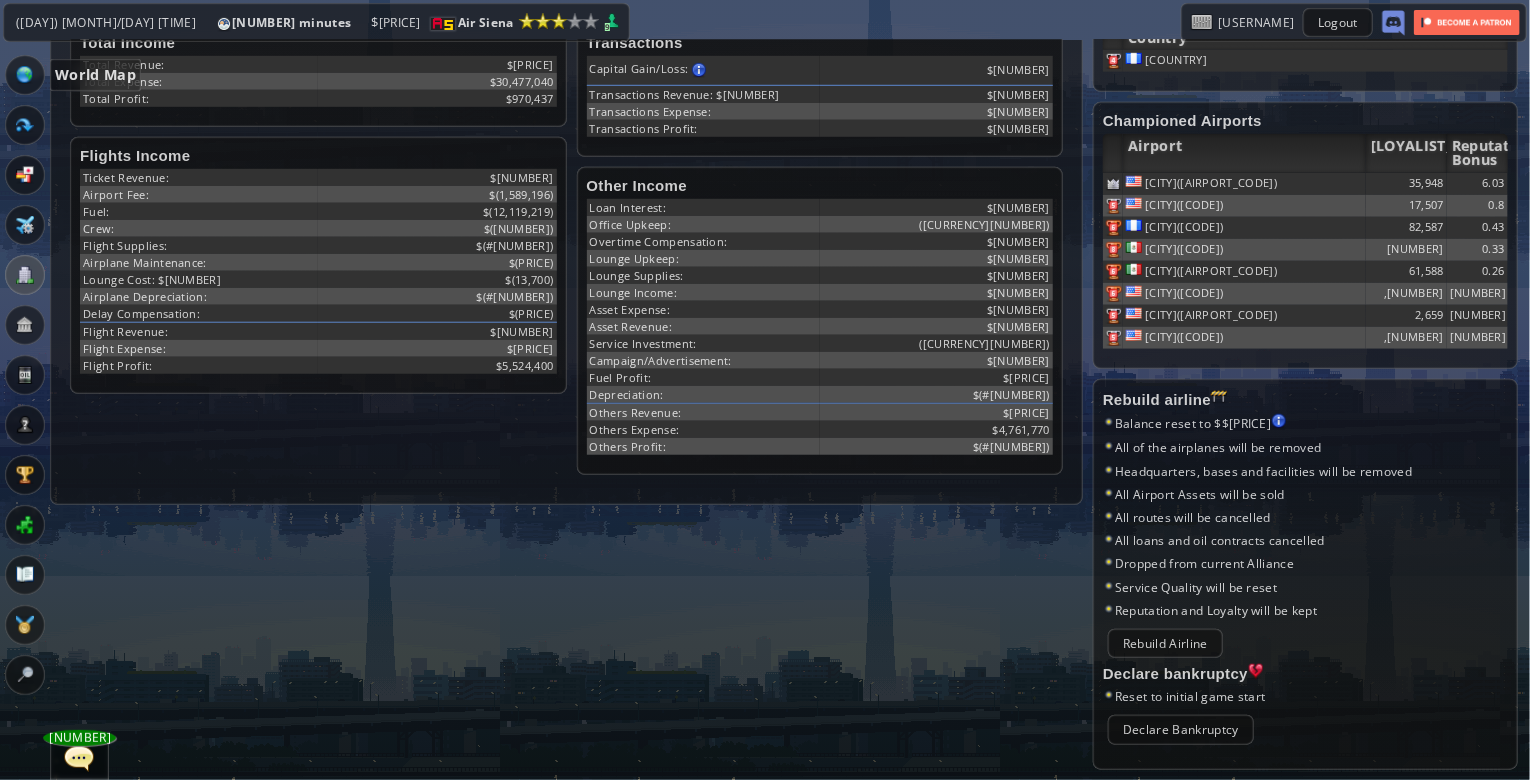 scroll, scrollTop: 0, scrollLeft: 0, axis: both 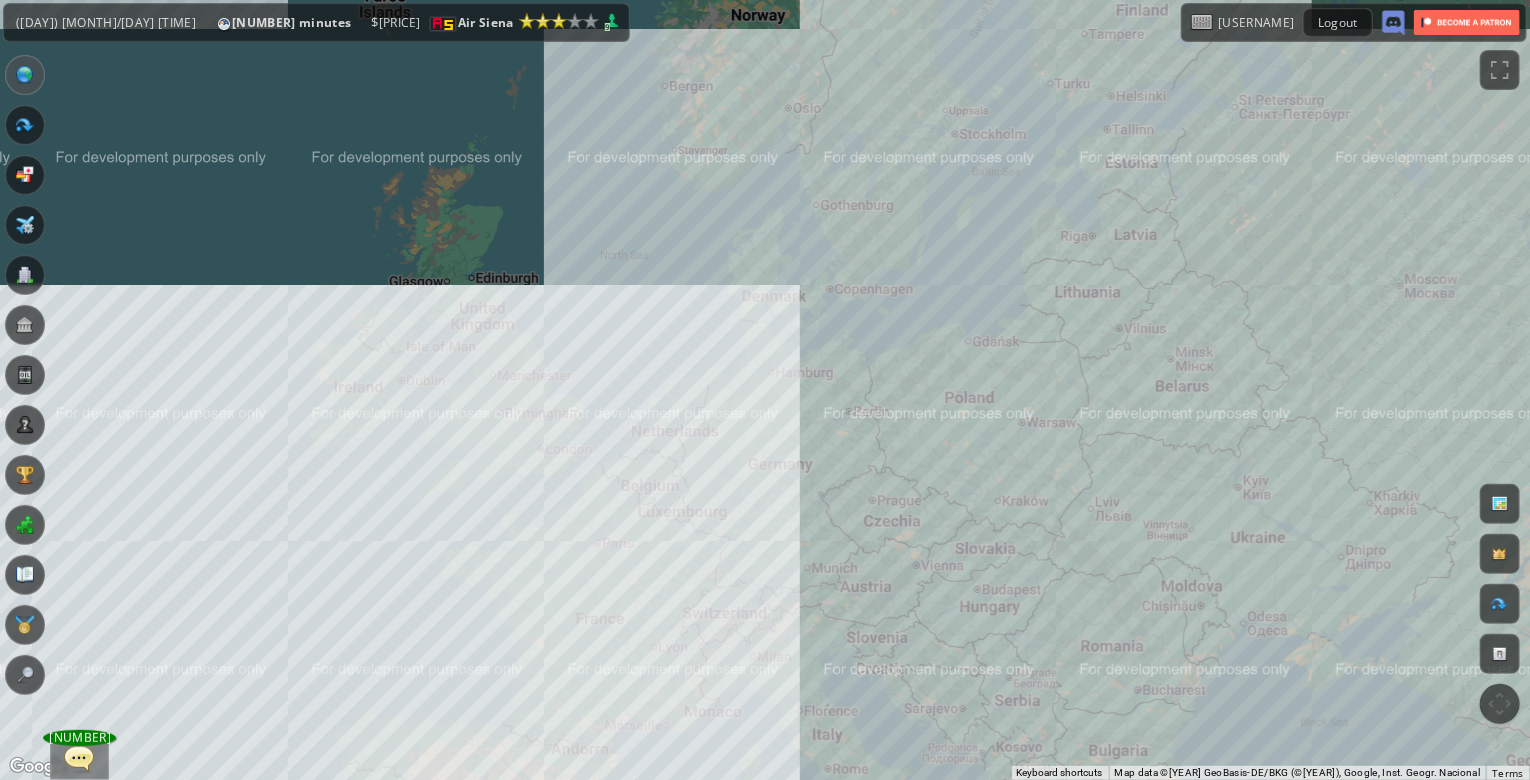drag, startPoint x: 714, startPoint y: 491, endPoint x: 789, endPoint y: 396, distance: 121.037186 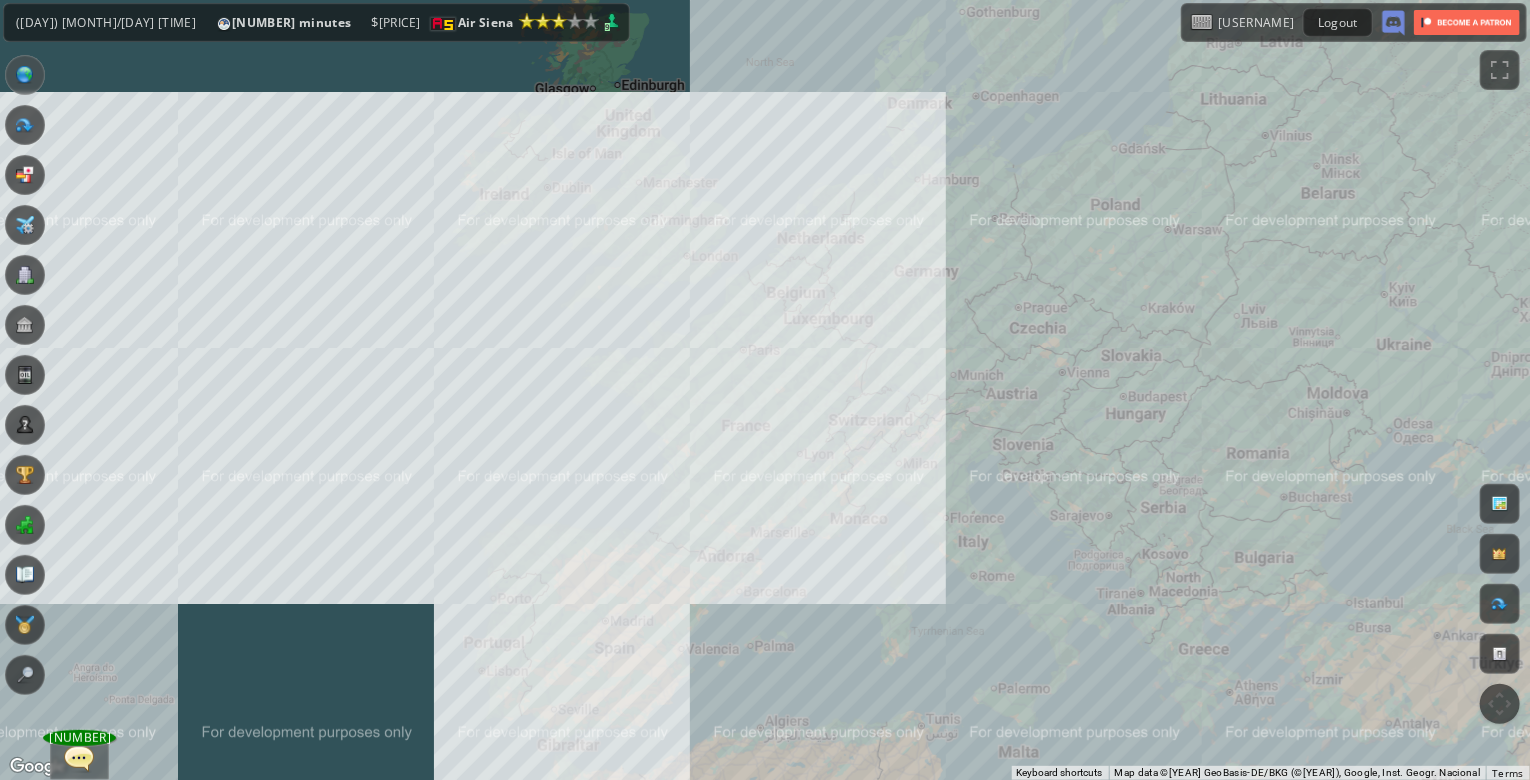 click on "To navigate, press the arrow keys." at bounding box center (765, 390) 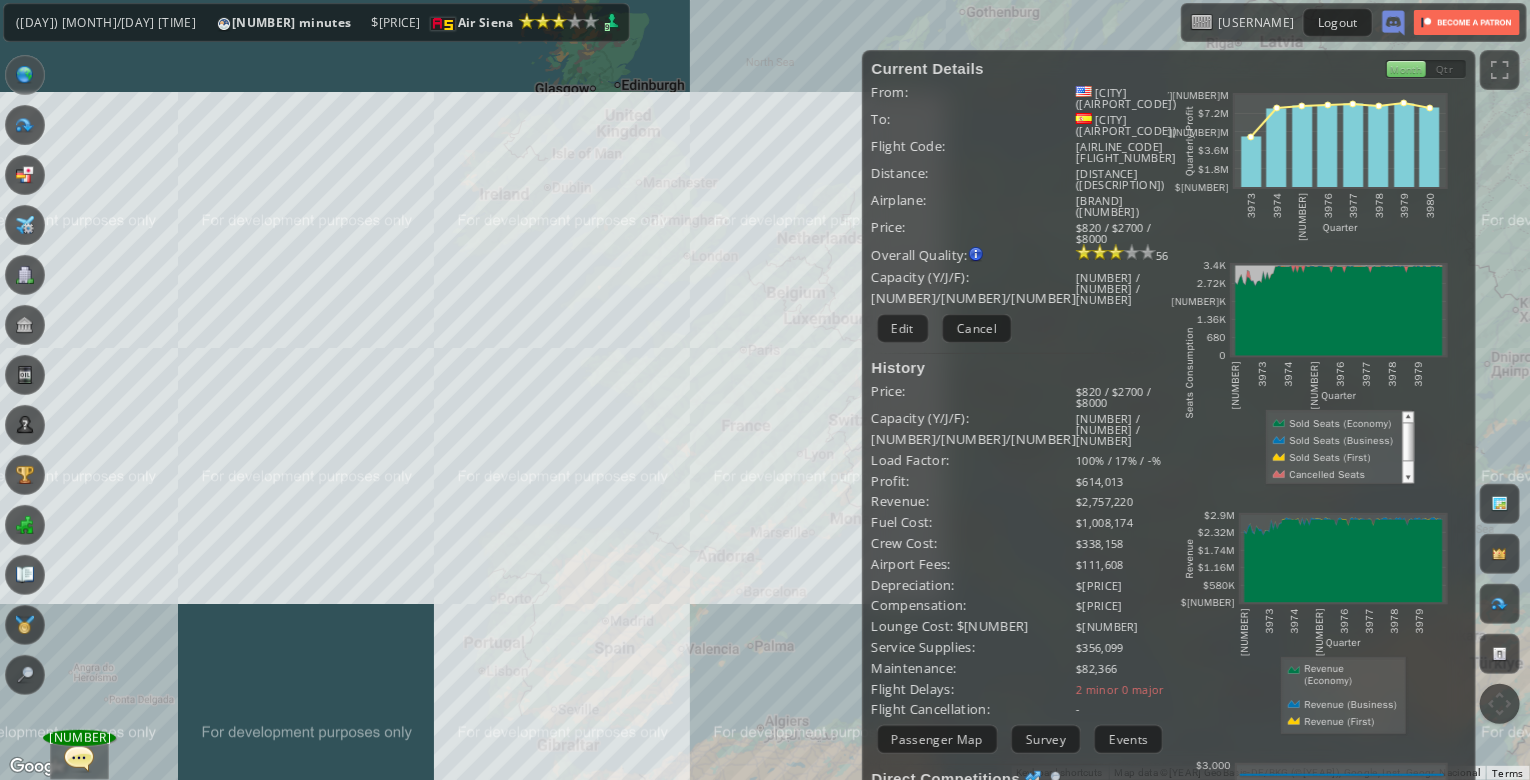 drag, startPoint x: 520, startPoint y: 457, endPoint x: 520, endPoint y: 526, distance: 69 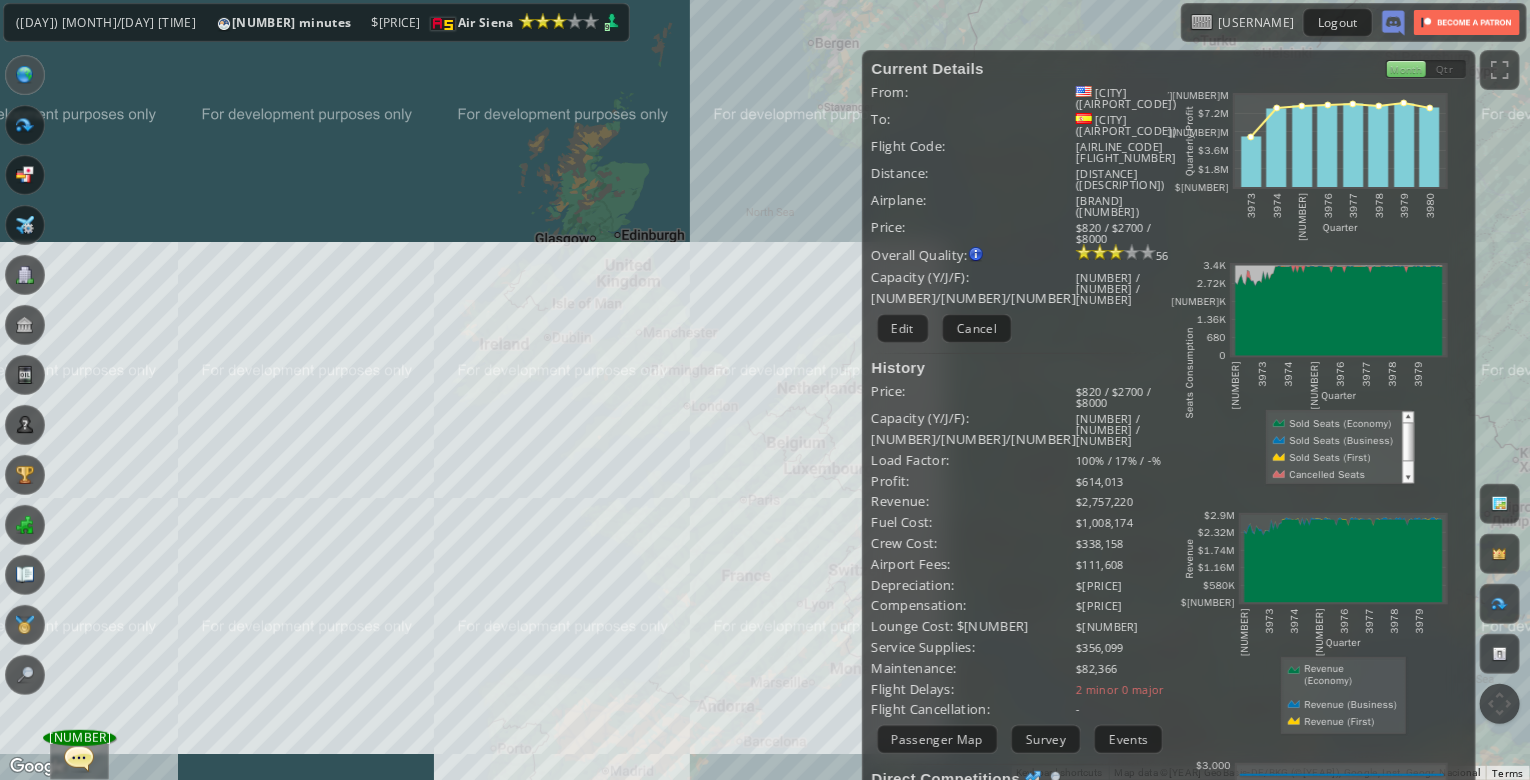 click on "To navigate, press the arrow keys." at bounding box center [765, 390] 